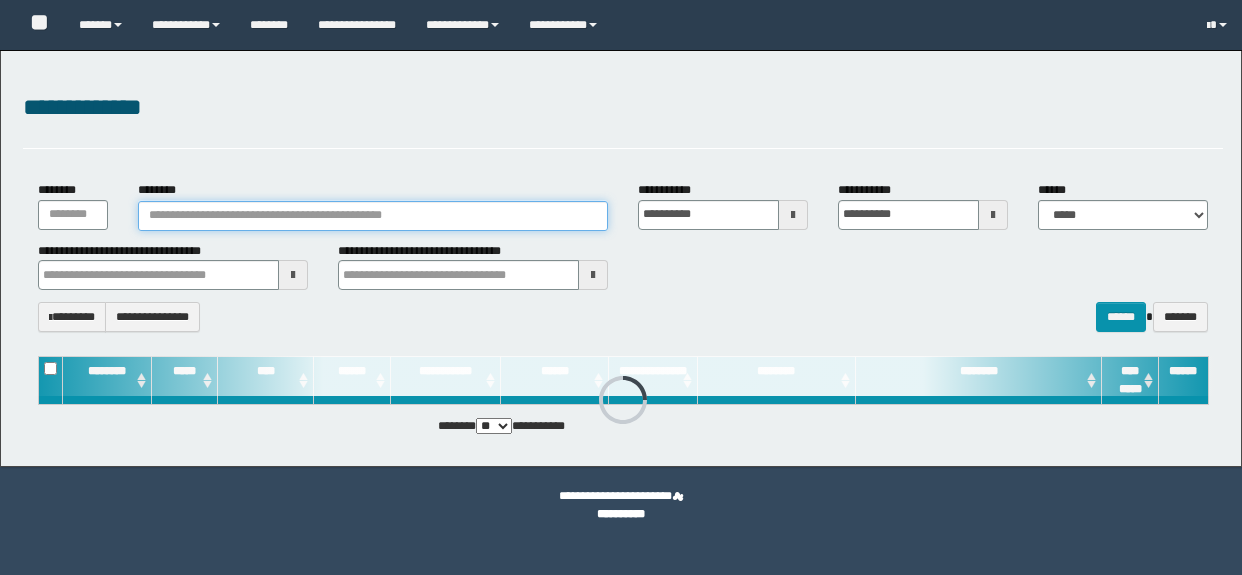 click on "********" at bounding box center (373, 216) 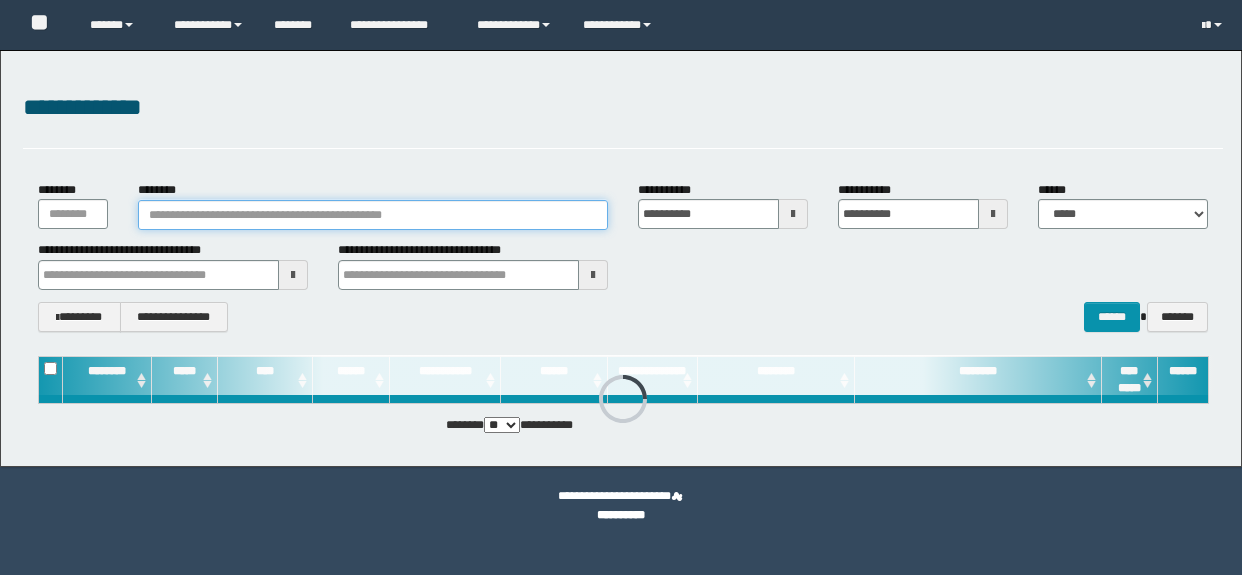 scroll, scrollTop: 0, scrollLeft: 0, axis: both 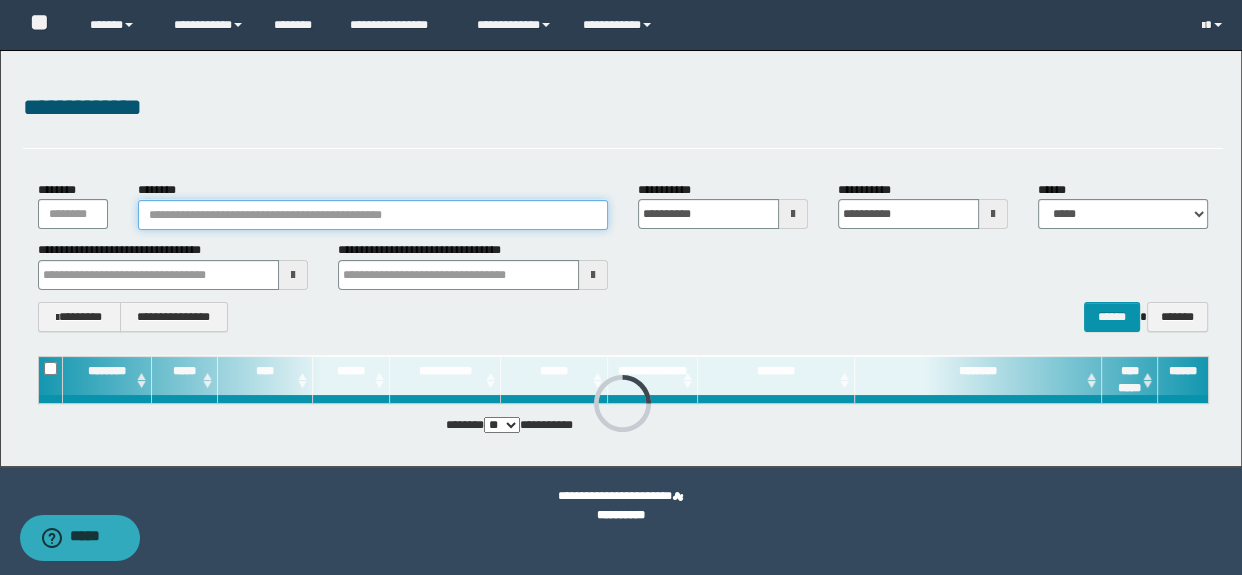 paste on "*******" 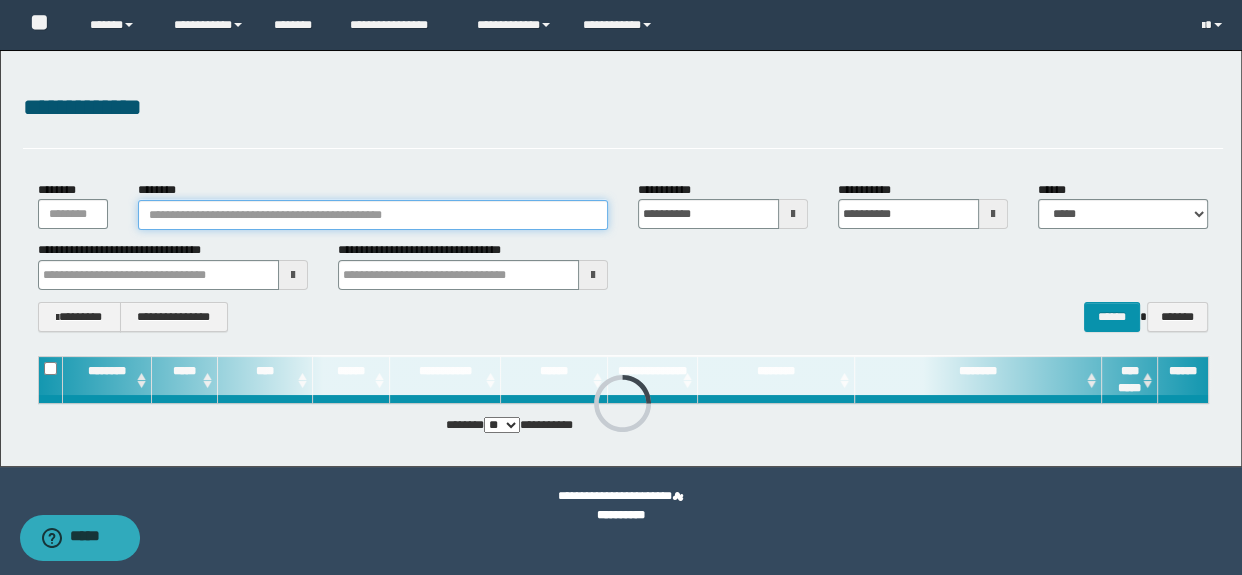 type on "*******" 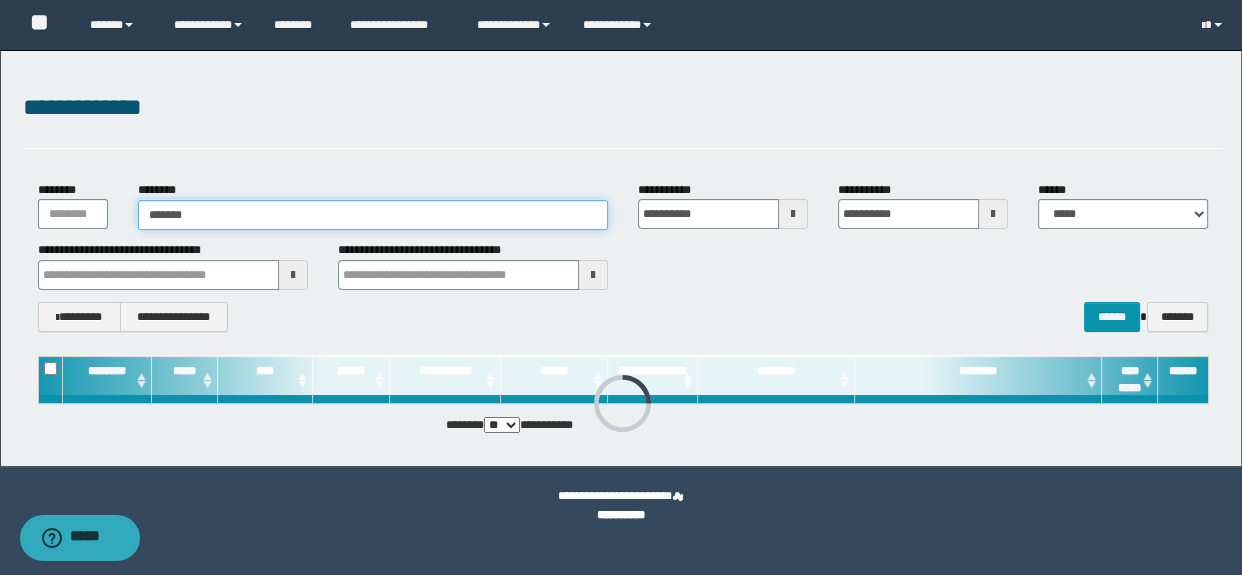 type on "*******" 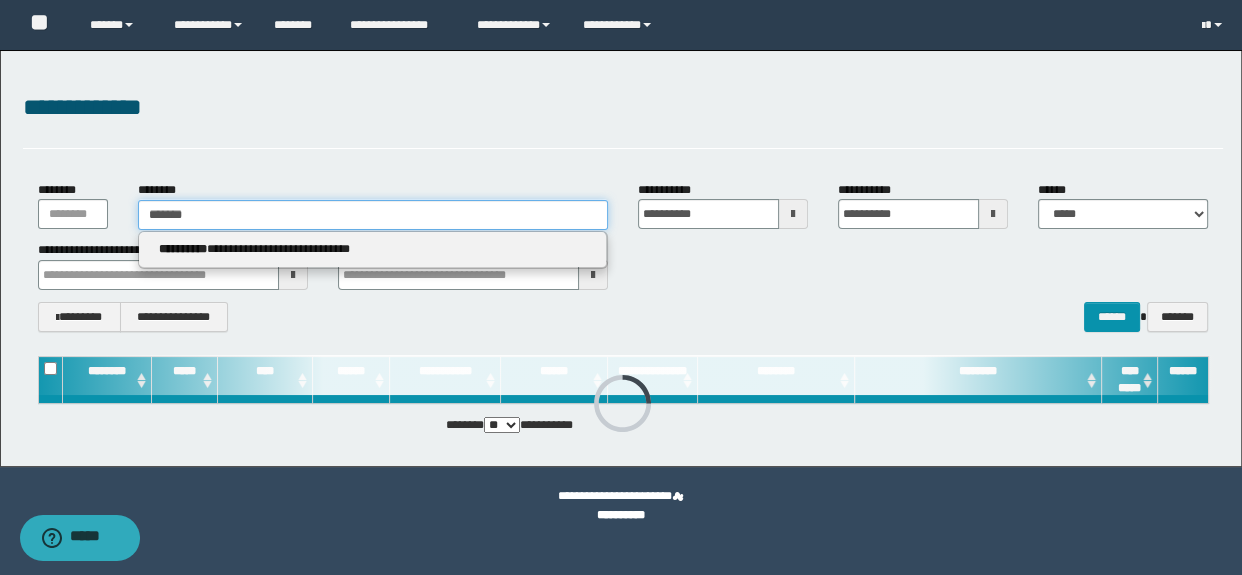 type on "*******" 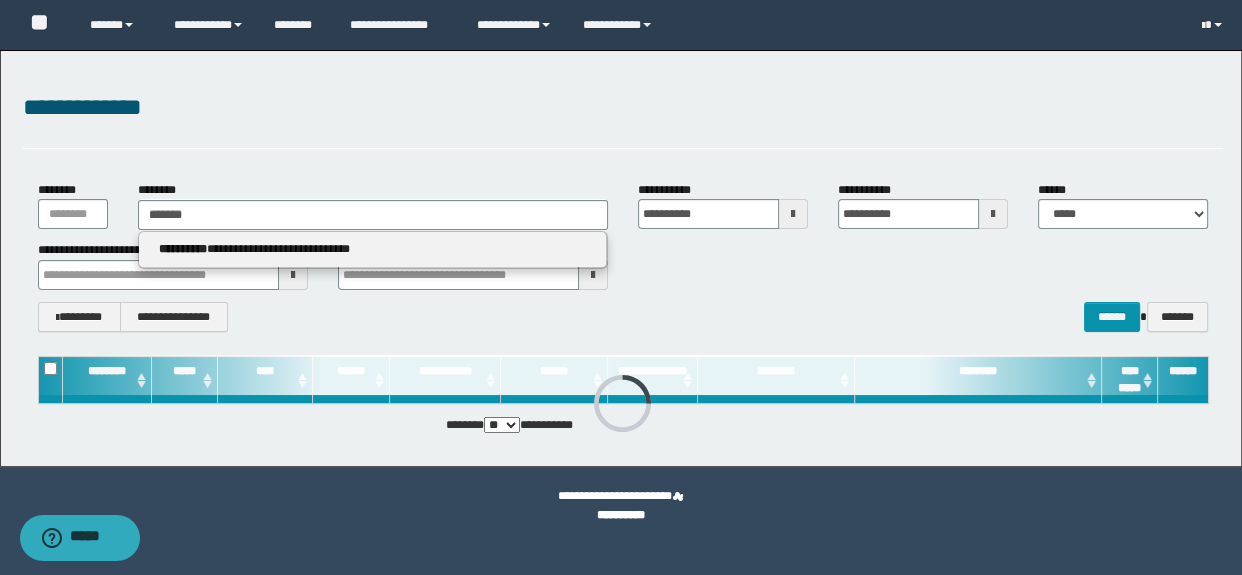 click on "**********" at bounding box center (373, 250) 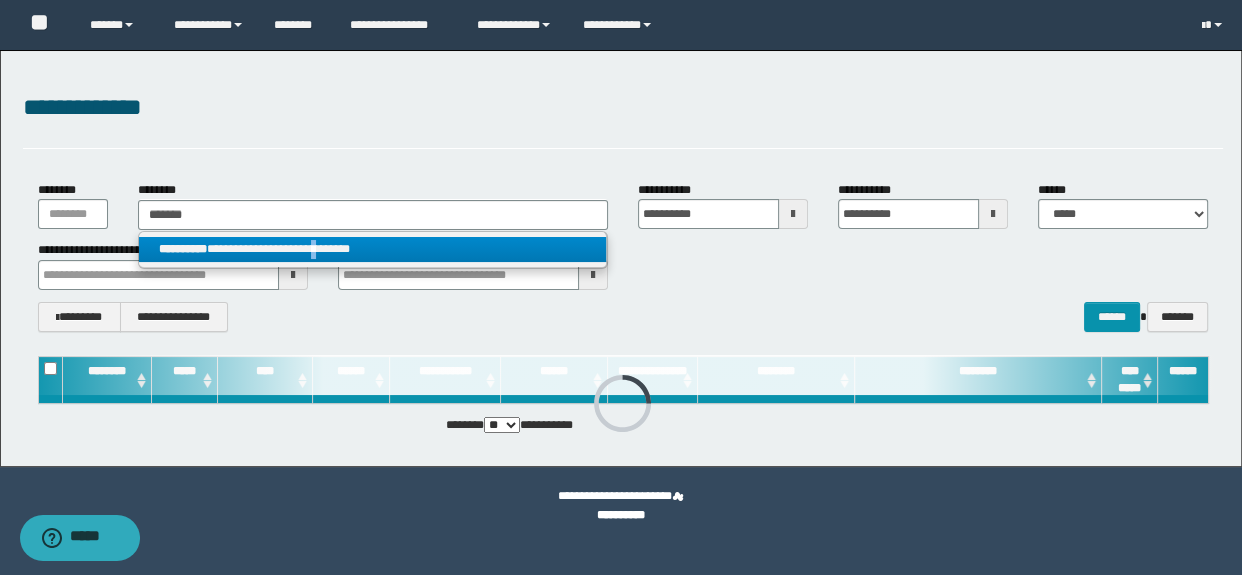 click on "**********" at bounding box center [372, 249] 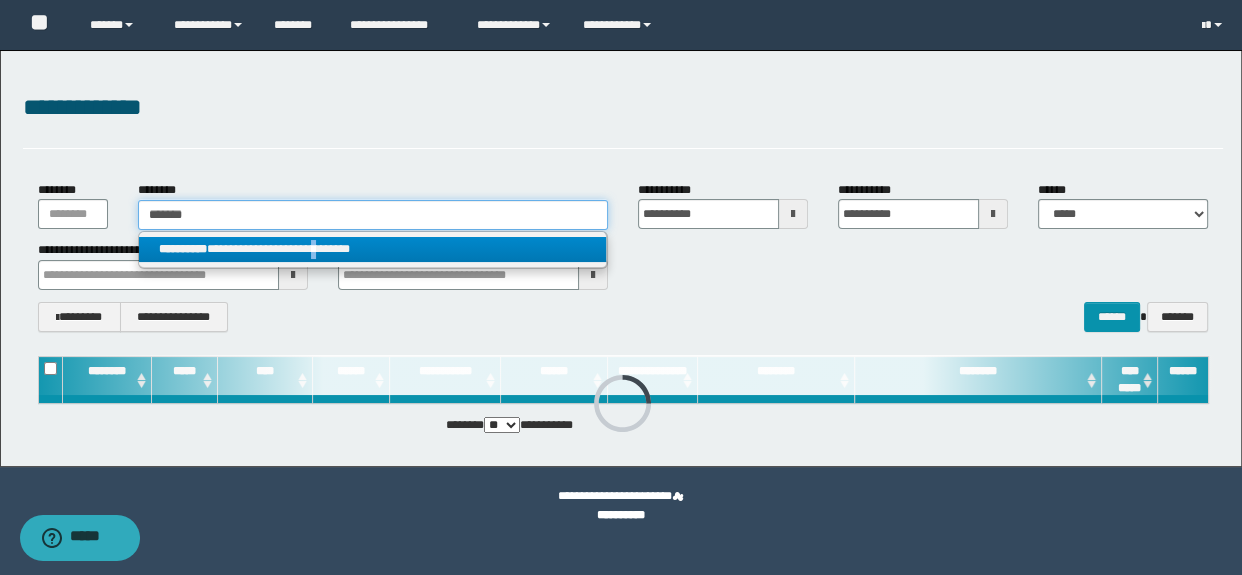 type 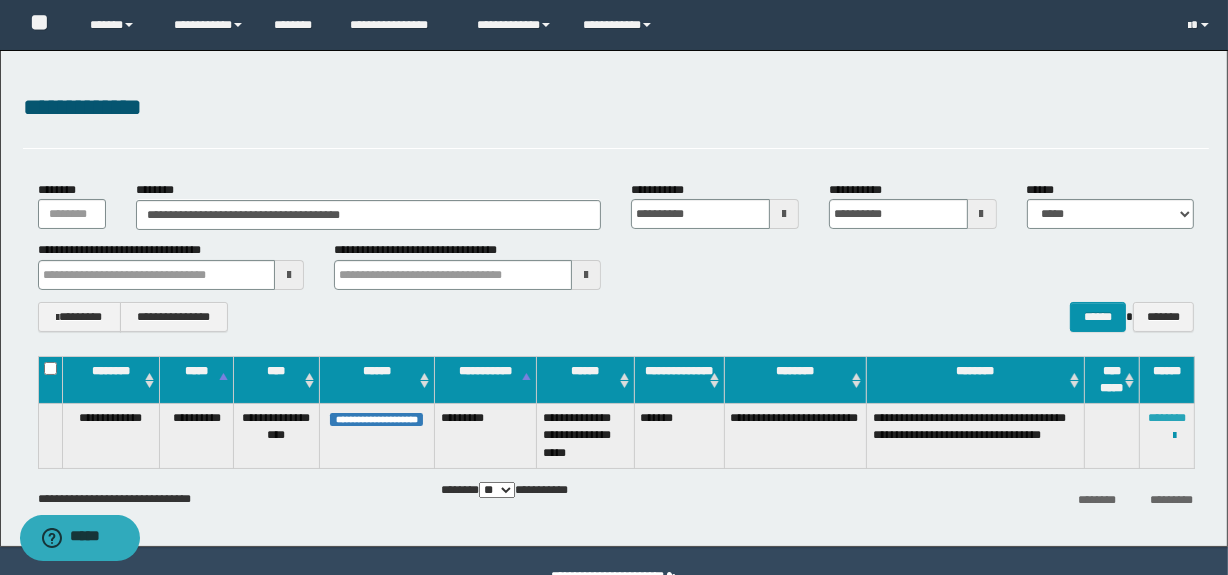 click on "********" at bounding box center [1167, 418] 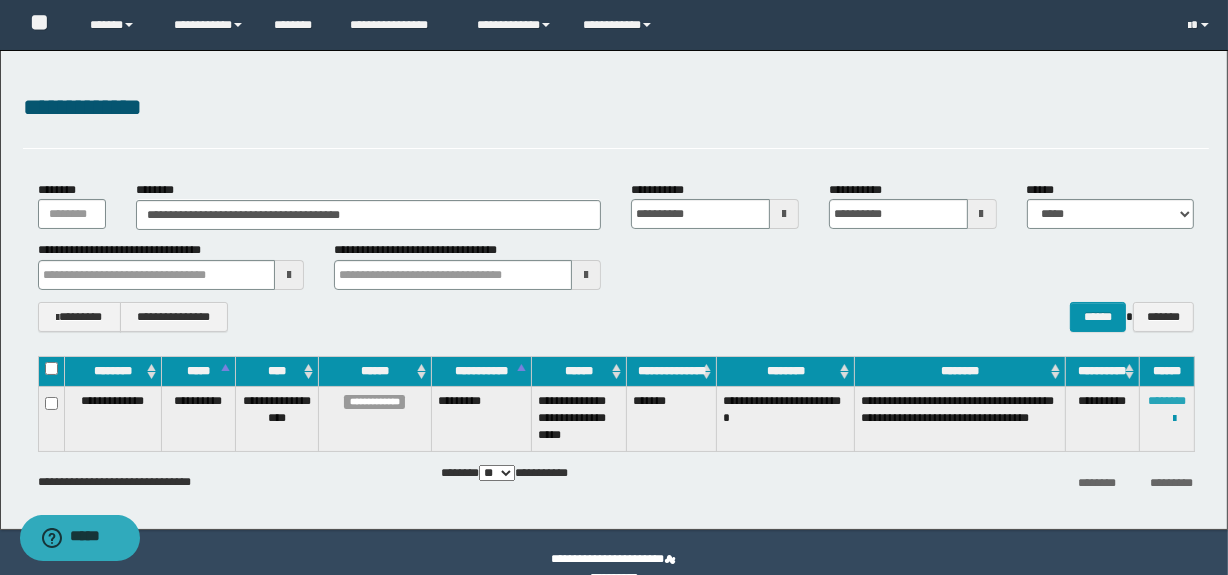 click on "********" at bounding box center (1167, 401) 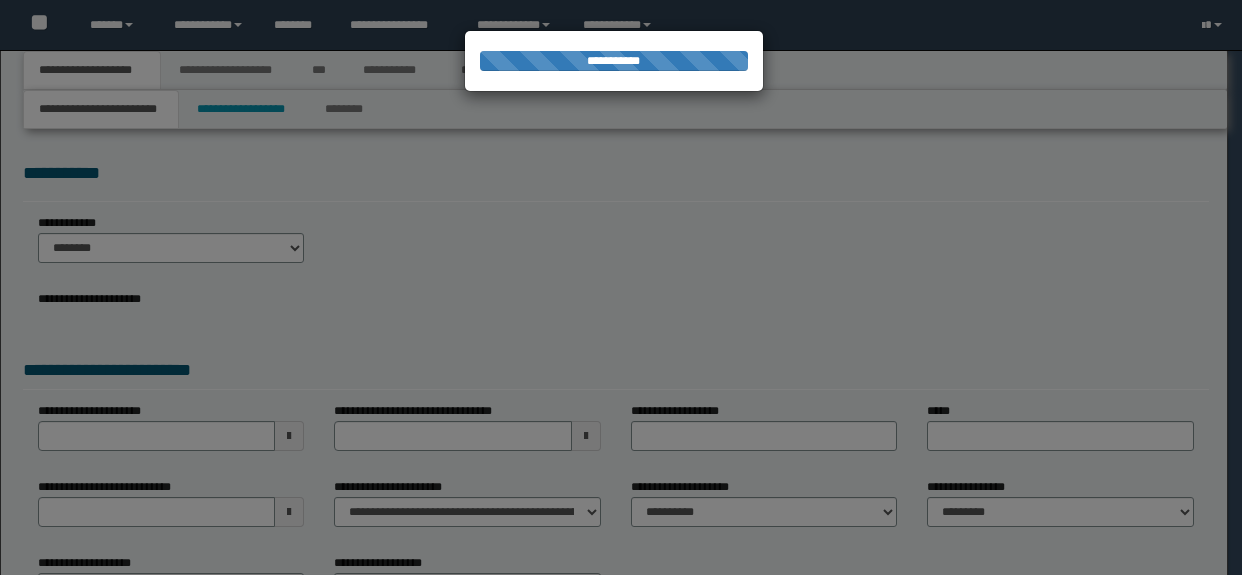 scroll, scrollTop: 0, scrollLeft: 0, axis: both 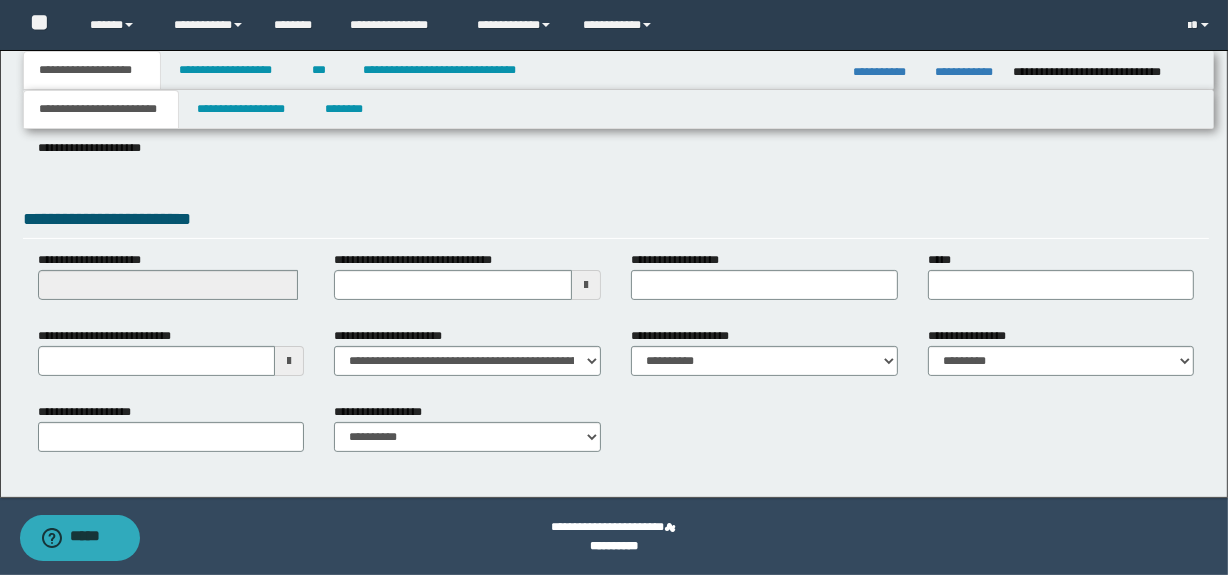 click at bounding box center (289, 361) 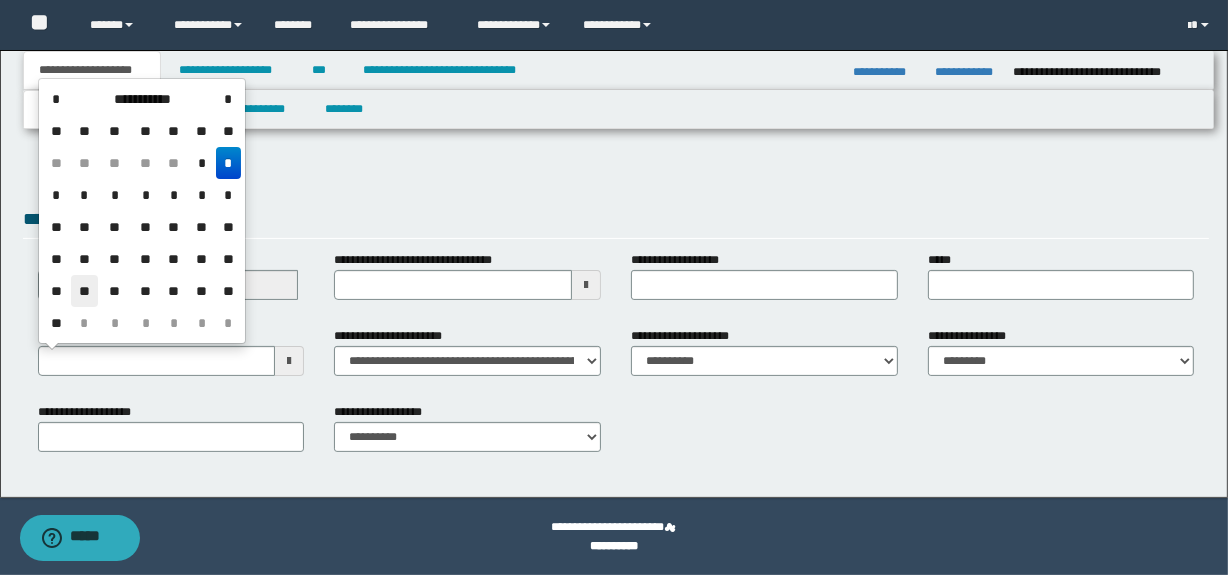 click on "**" at bounding box center (85, 291) 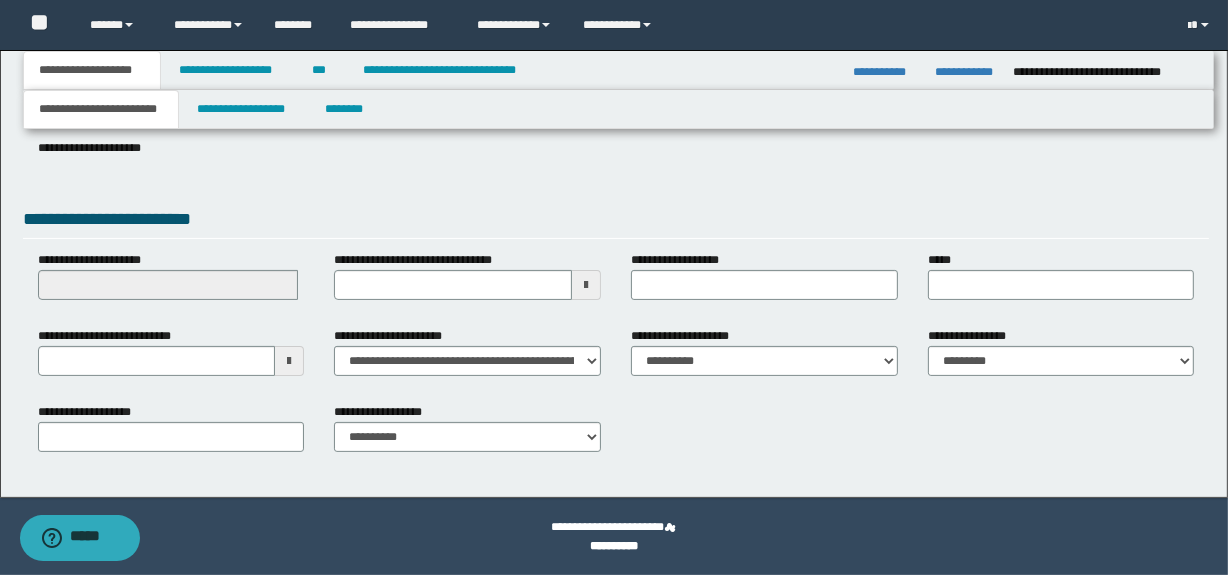 click on "**********" at bounding box center [1061, 359] 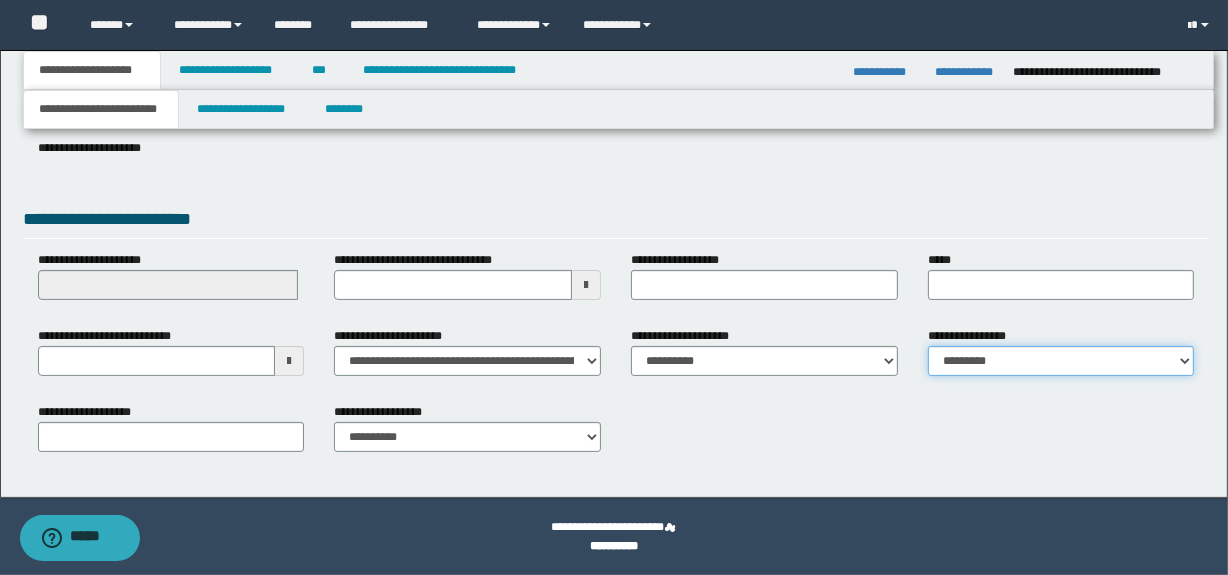 click on "**********" at bounding box center (1061, 361) 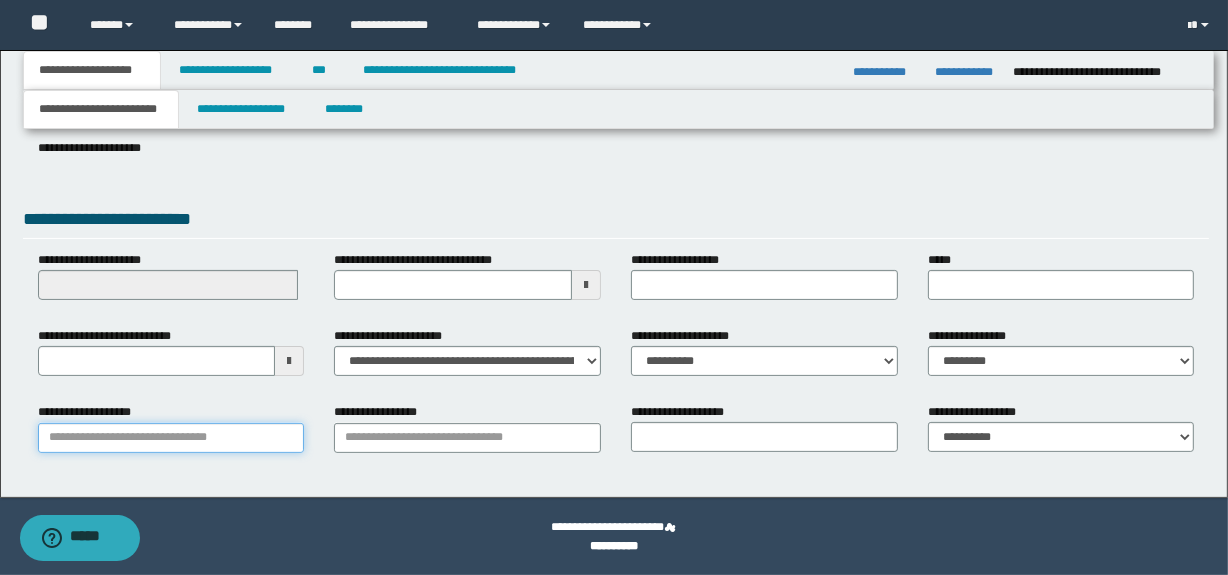 click on "**********" at bounding box center [171, 438] 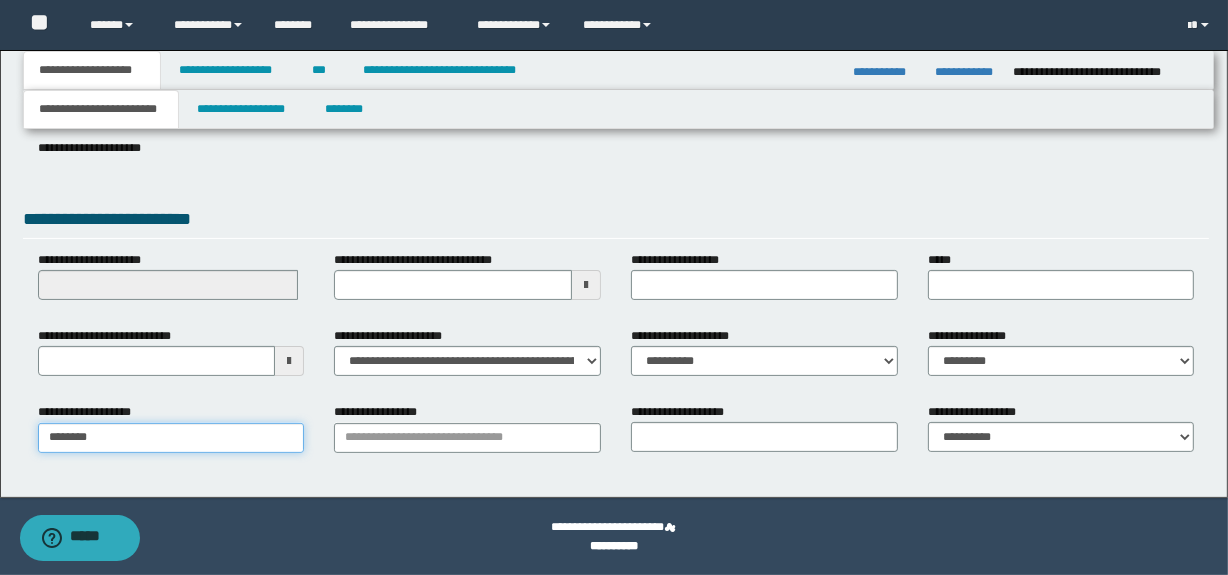 type on "*********" 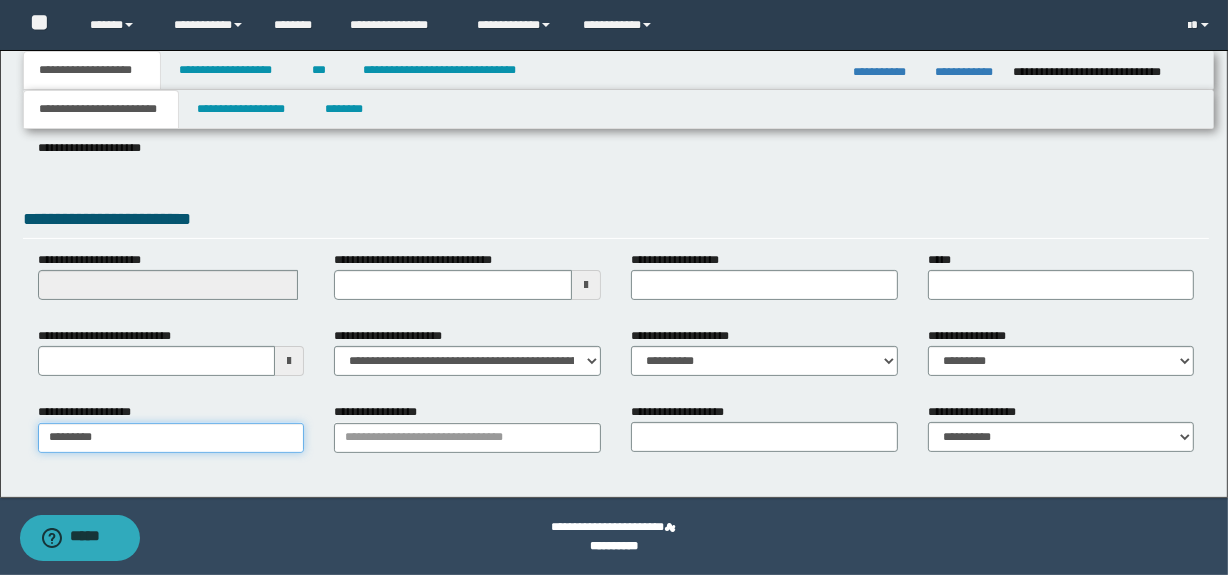 type on "**********" 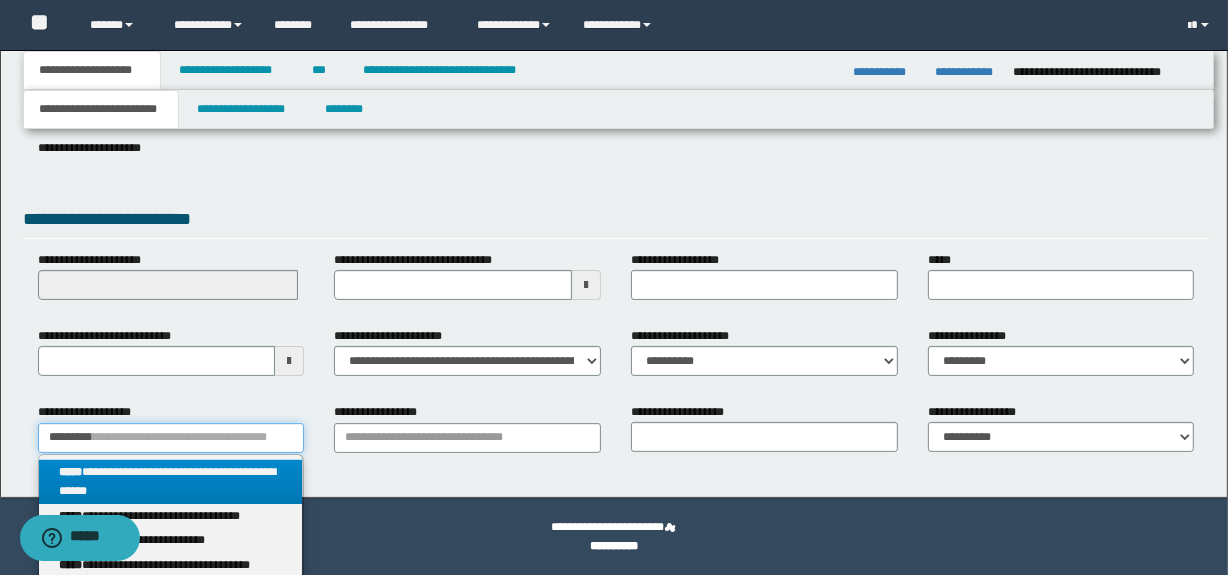 drag, startPoint x: 203, startPoint y: 437, endPoint x: 0, endPoint y: 420, distance: 203.71059 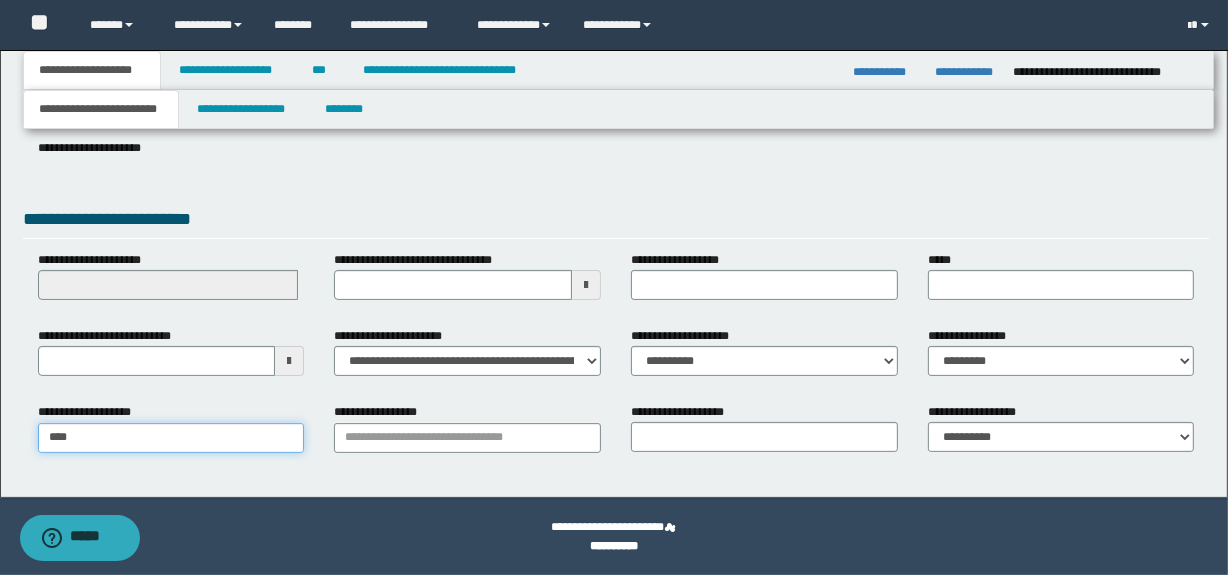 type on "*****" 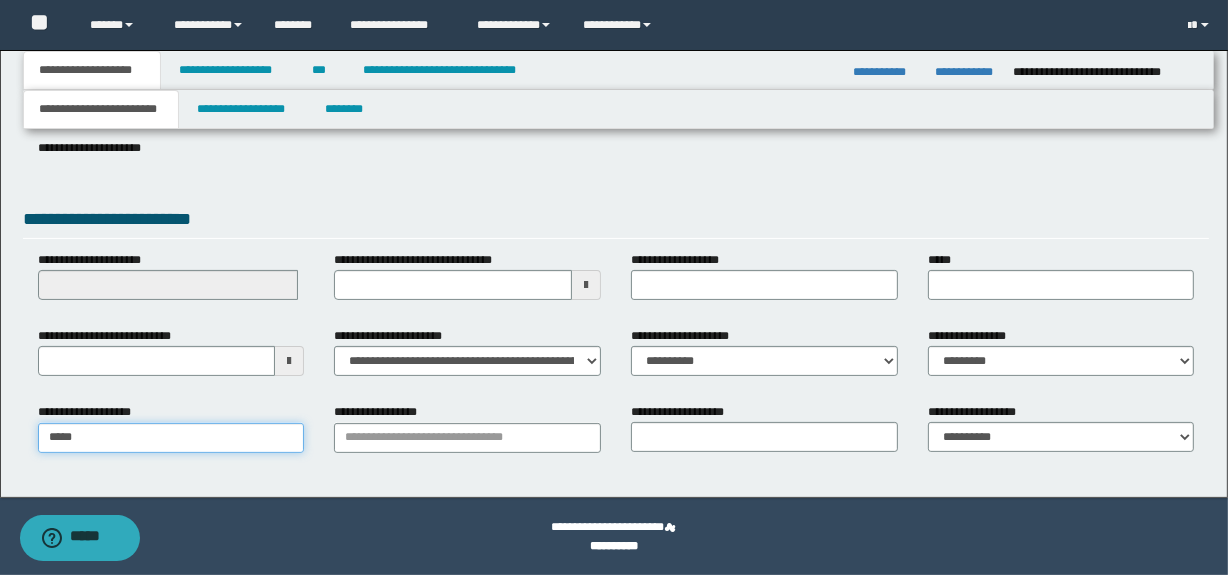 type on "**********" 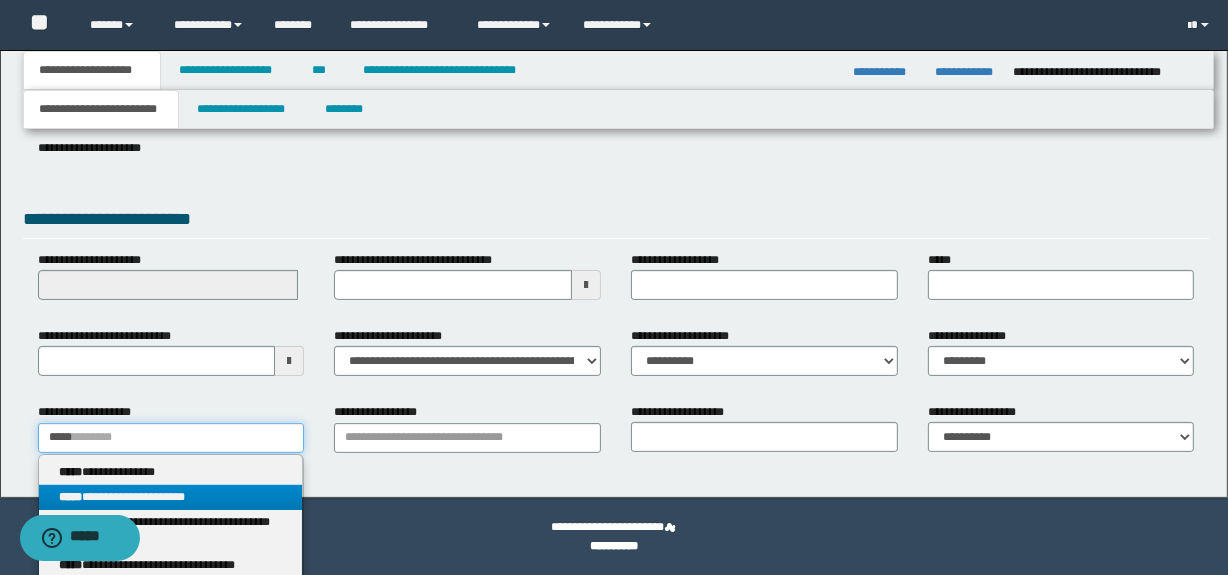 type on "*****" 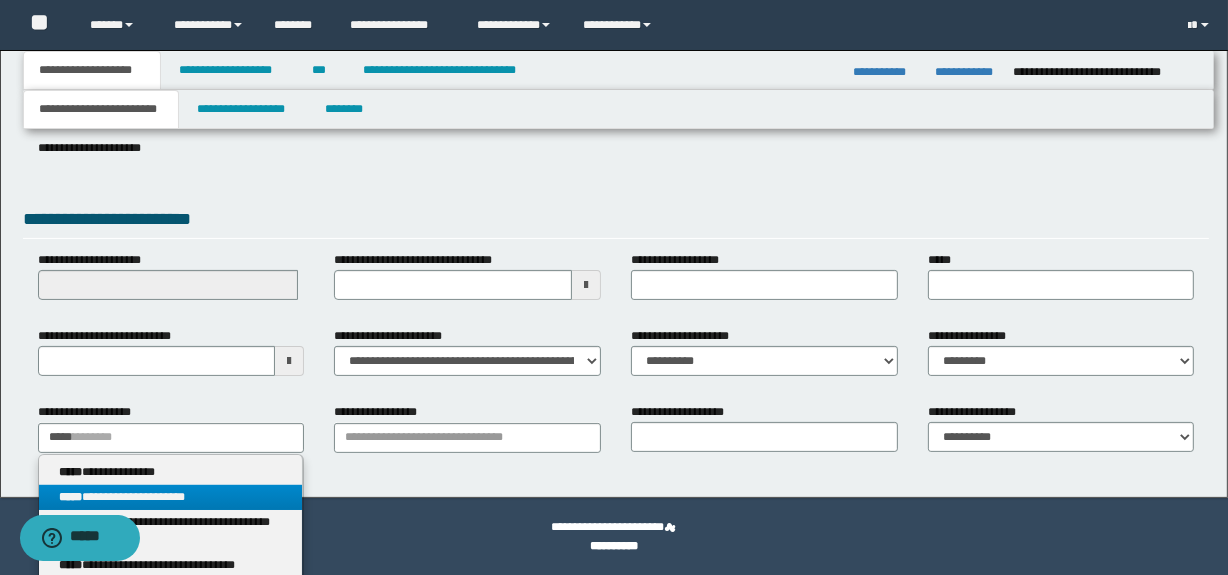 click on "**********" at bounding box center (171, 497) 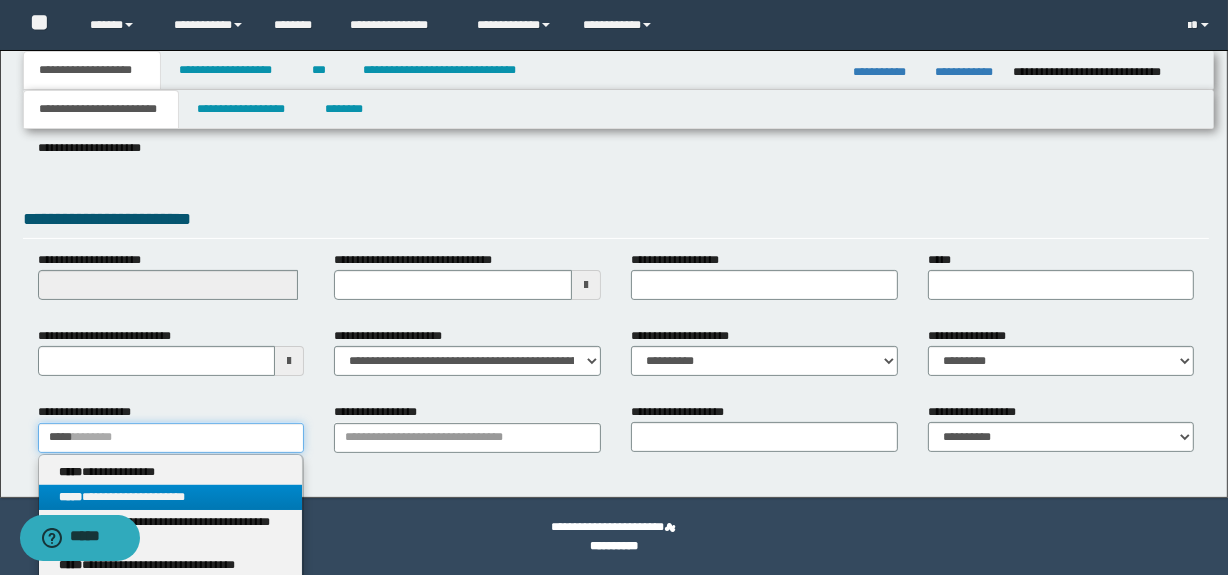 type 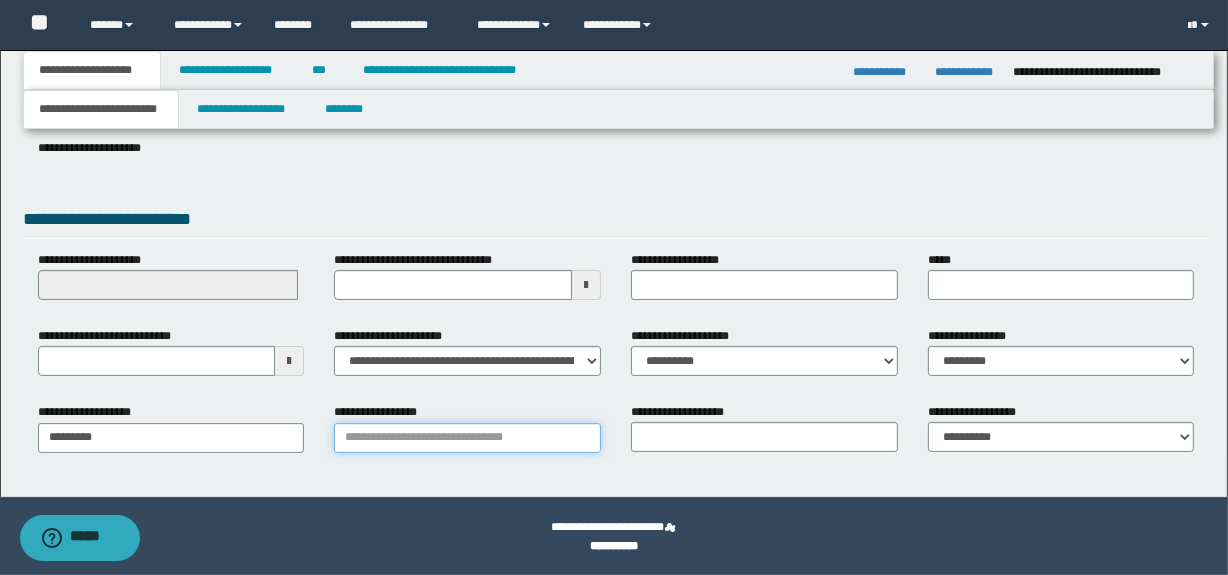 click on "**********" at bounding box center [467, 438] 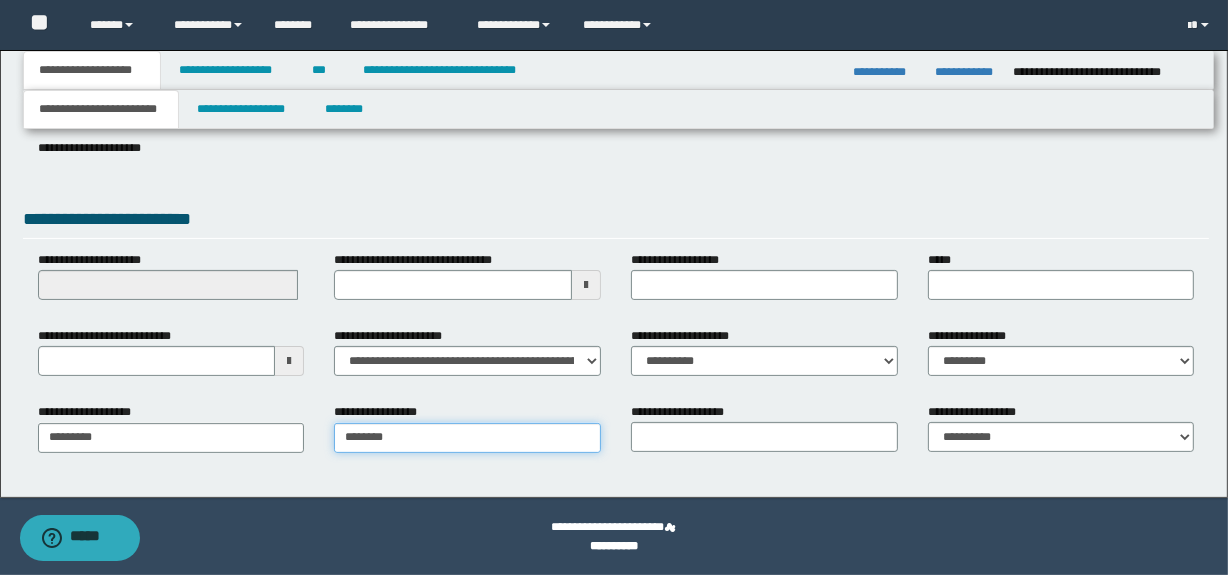type on "*********" 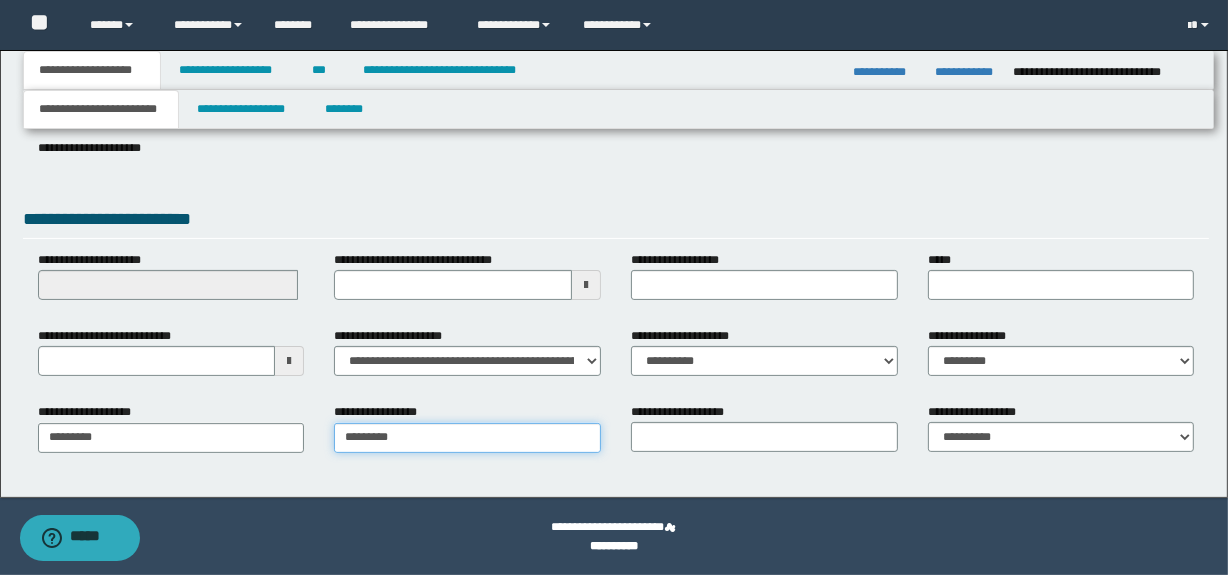 type on "*********" 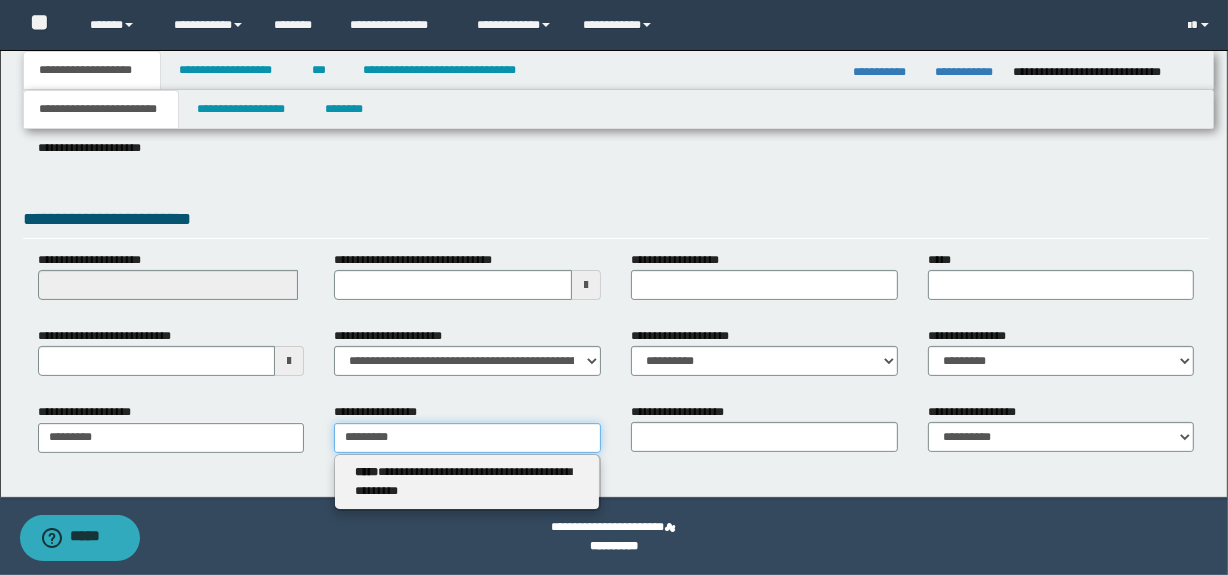 type on "*********" 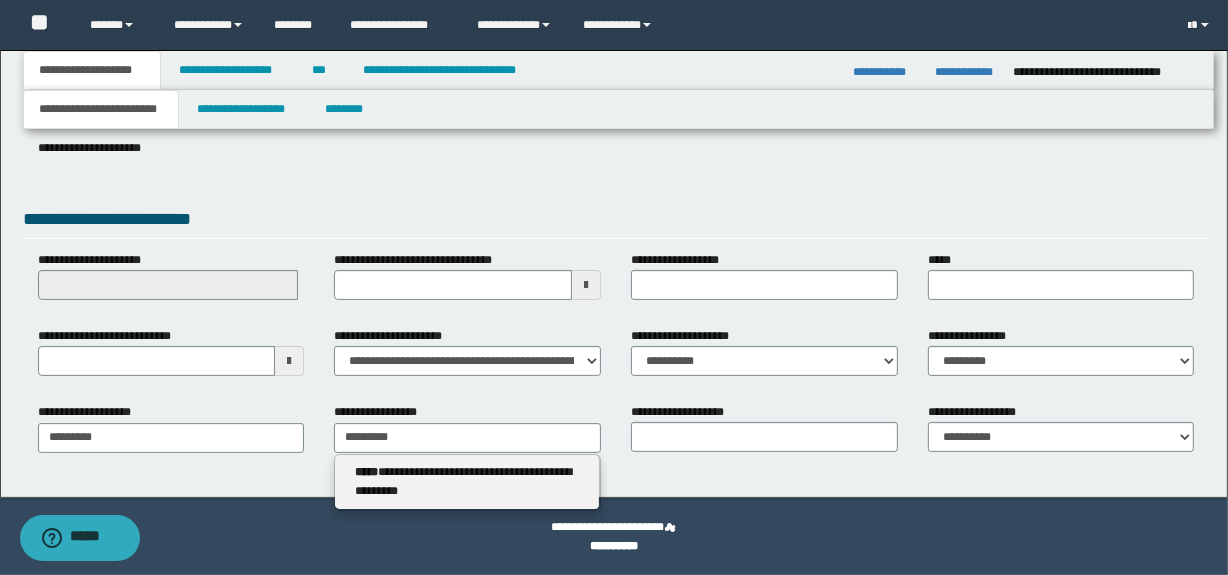 click on "**********" at bounding box center (467, 482) 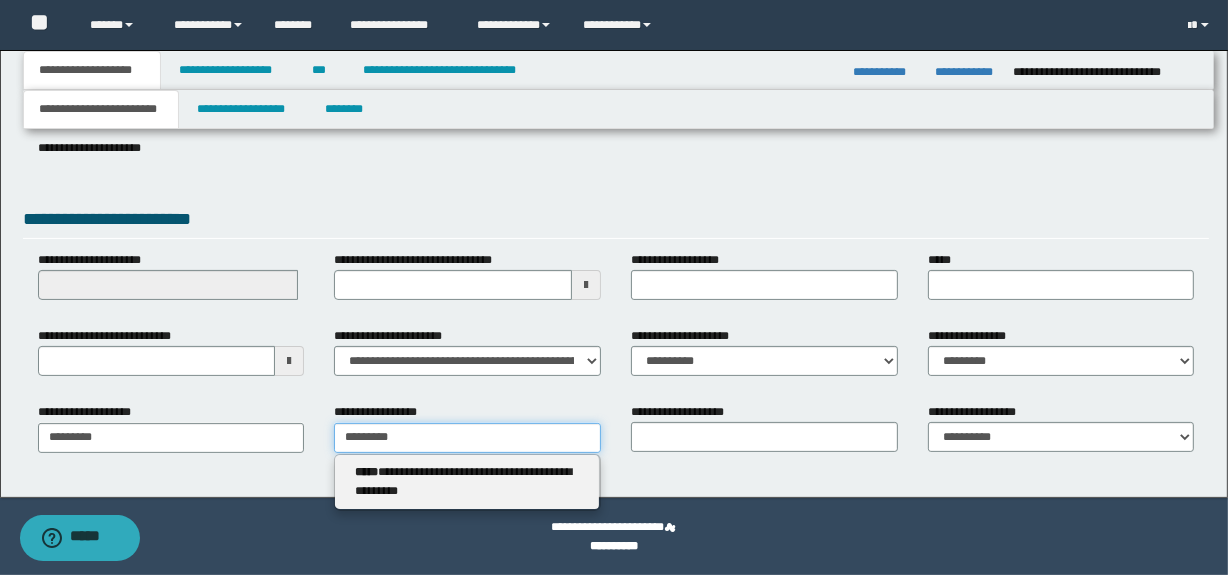 type 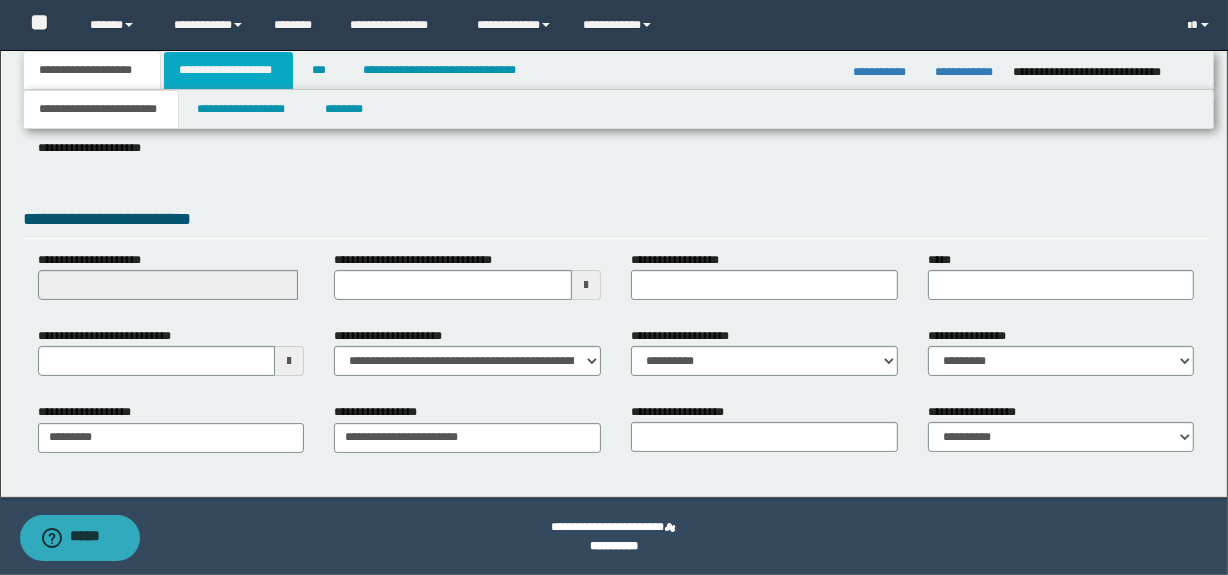 click on "**********" at bounding box center (228, 70) 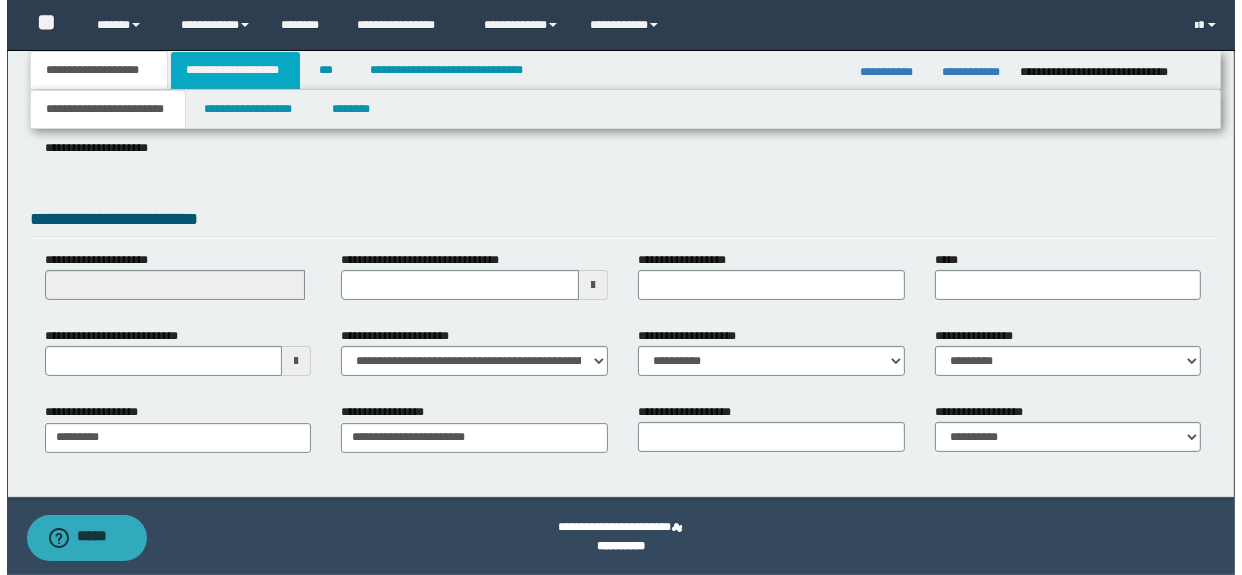 scroll, scrollTop: 0, scrollLeft: 0, axis: both 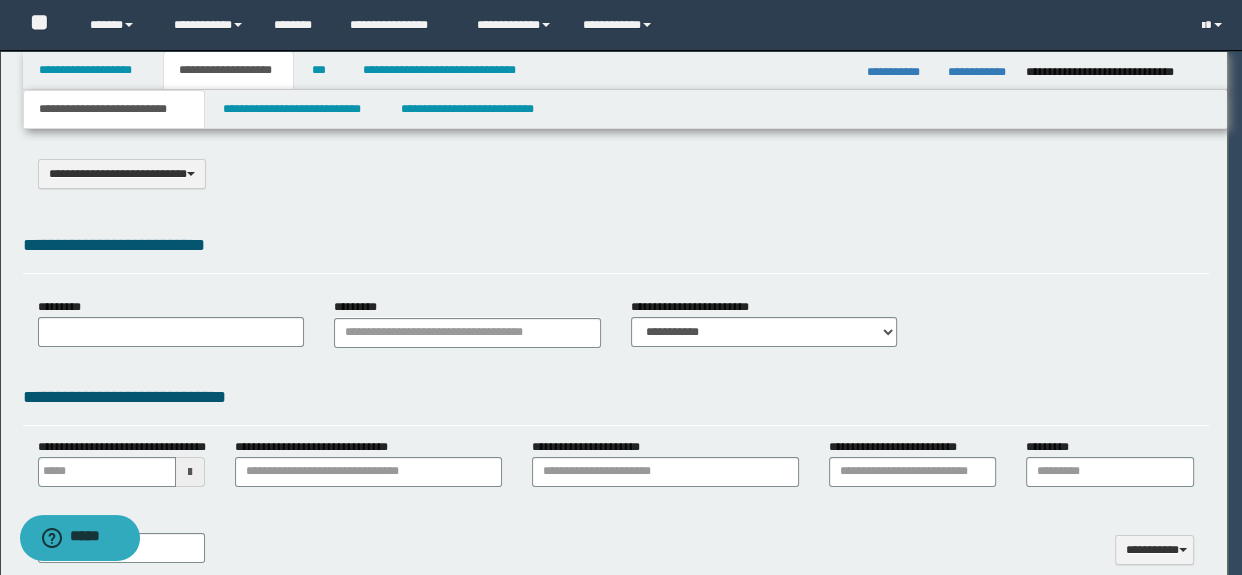 select on "*" 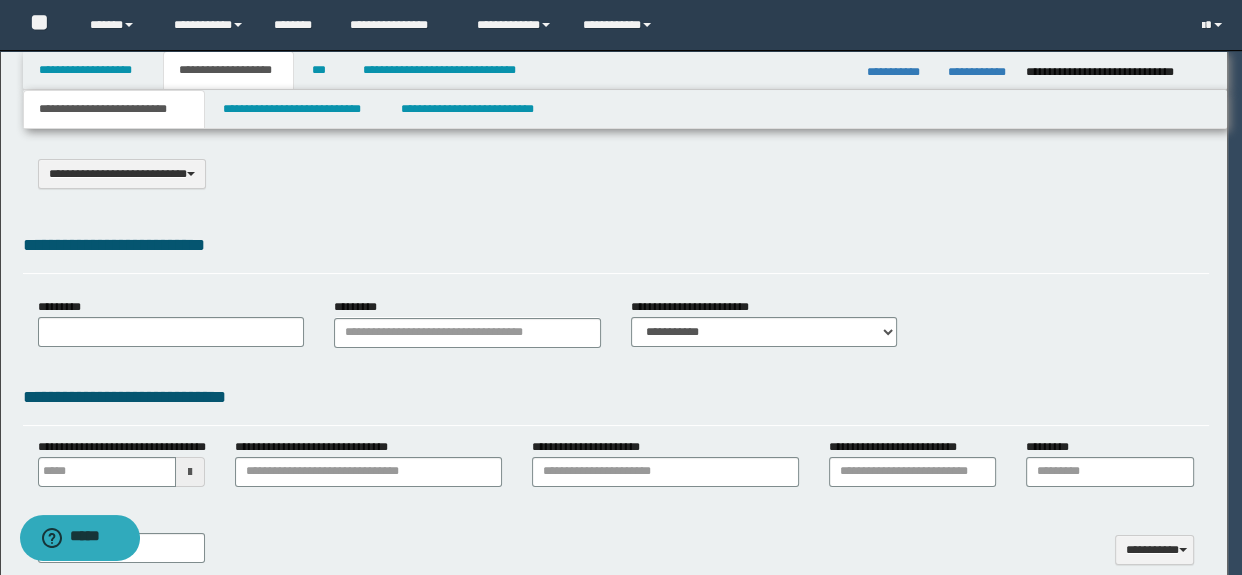 type 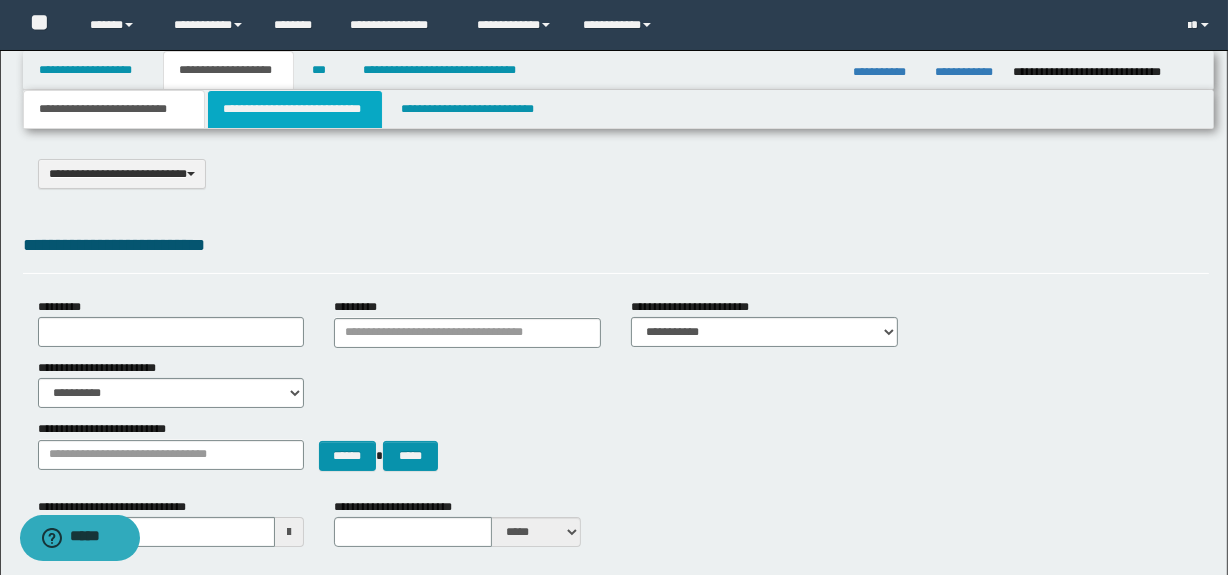 click on "**********" at bounding box center [294, 109] 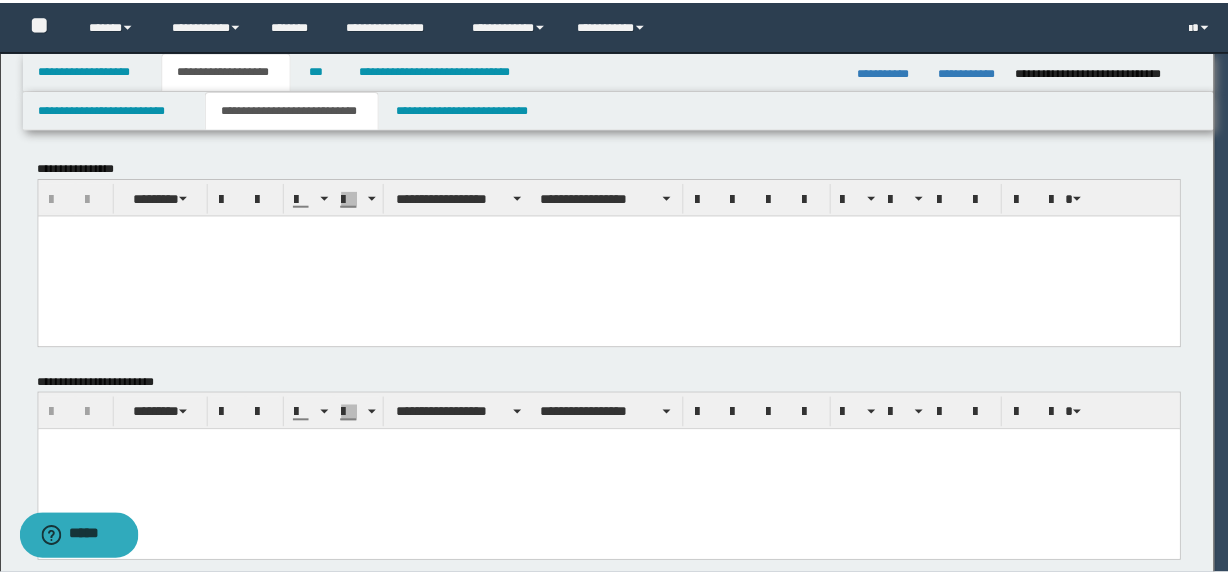 scroll, scrollTop: 0, scrollLeft: 0, axis: both 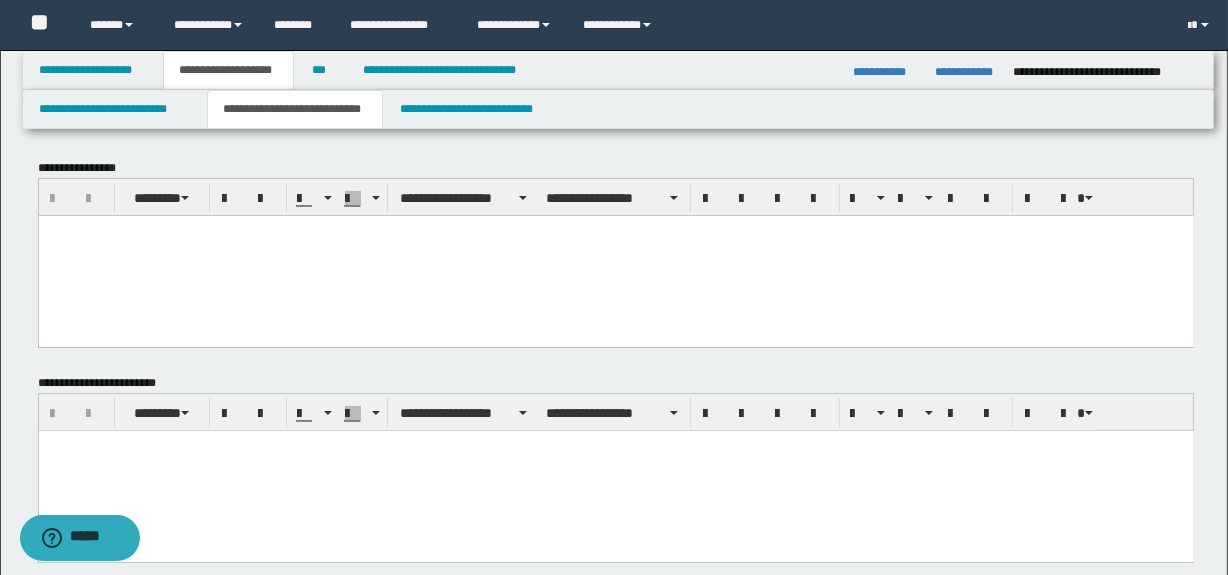 click at bounding box center (615, 255) 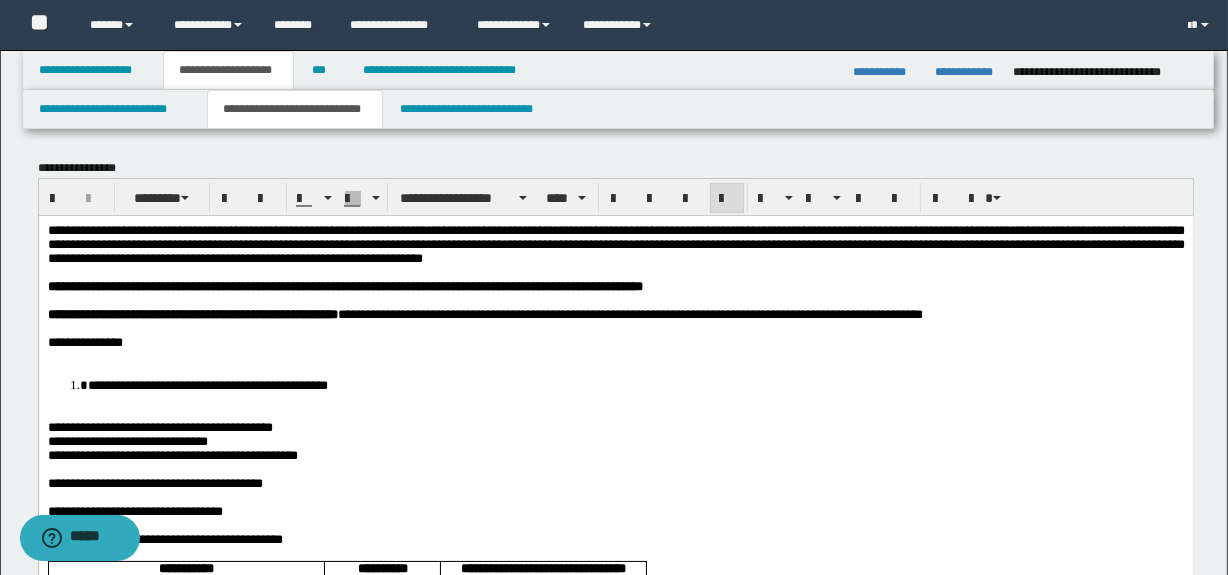 click on "**********" at bounding box center [615, 342] 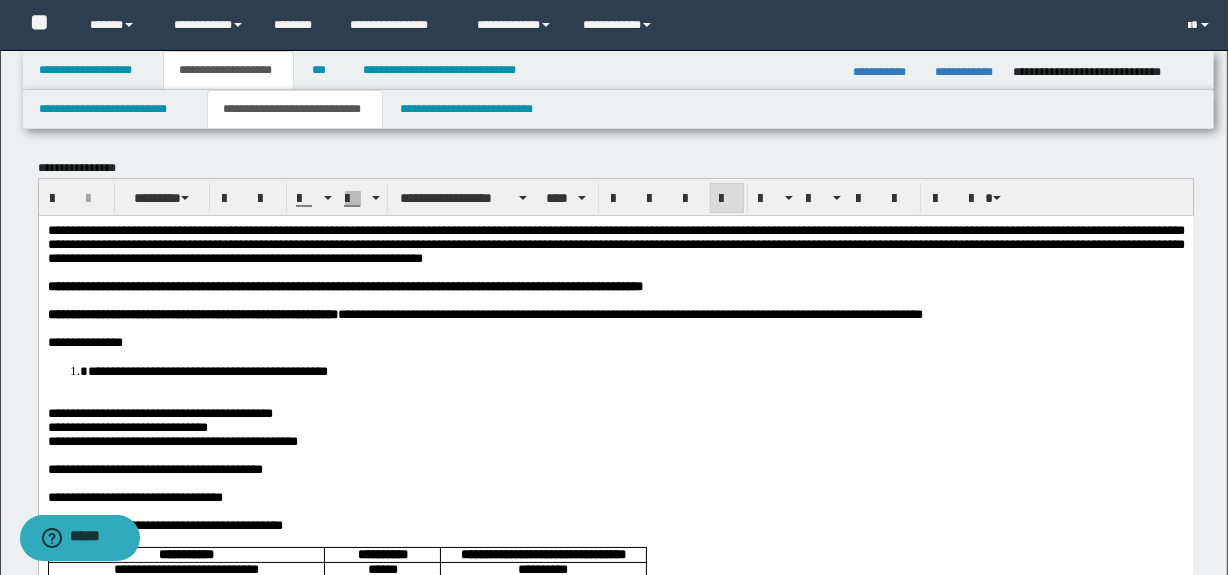 click at bounding box center (615, 399) 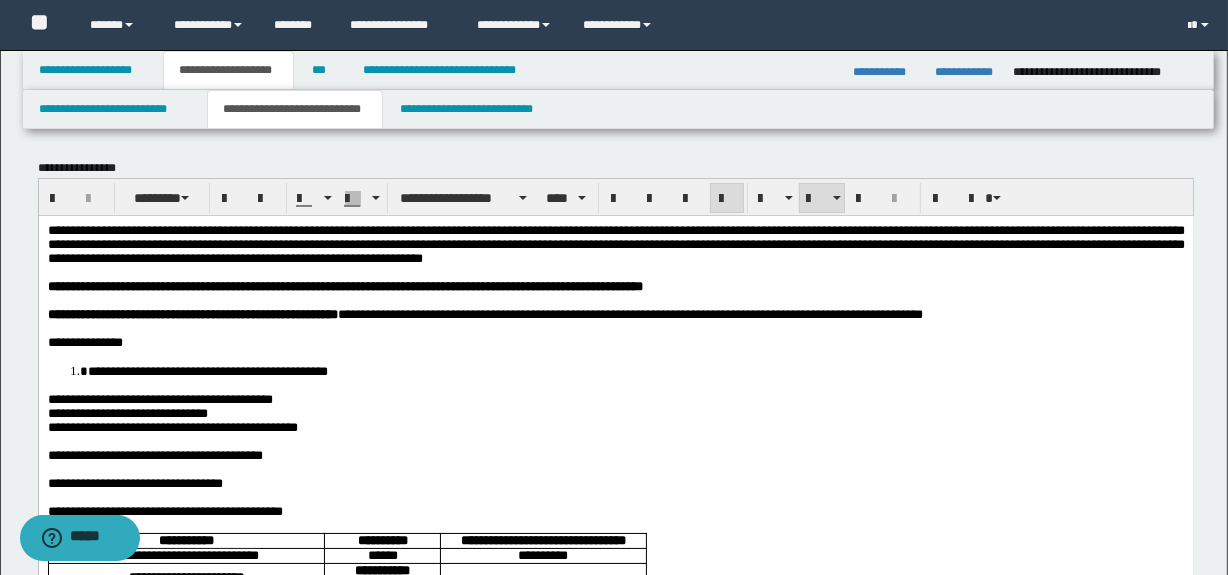 click on "**********" at bounding box center [159, 398] 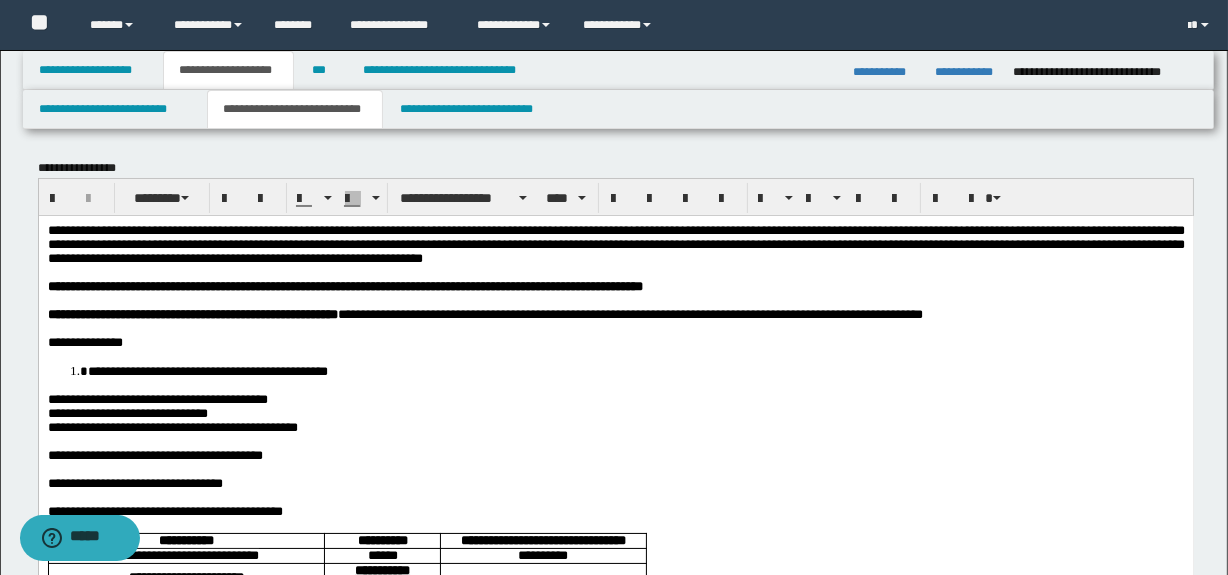 click on "**********" at bounding box center [172, 426] 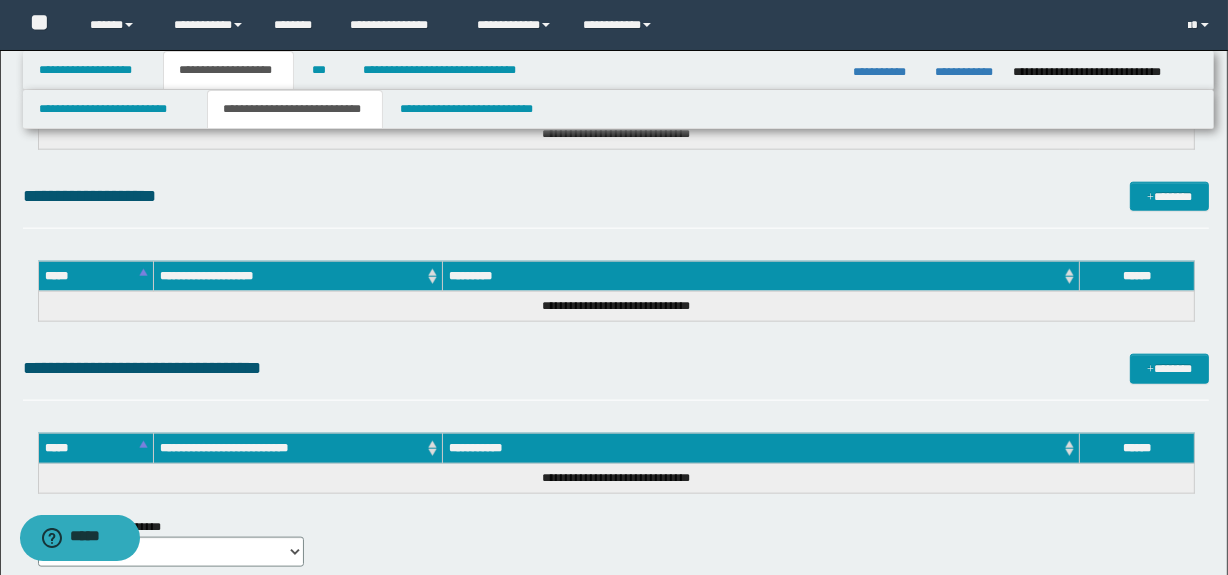 scroll, scrollTop: 2335, scrollLeft: 0, axis: vertical 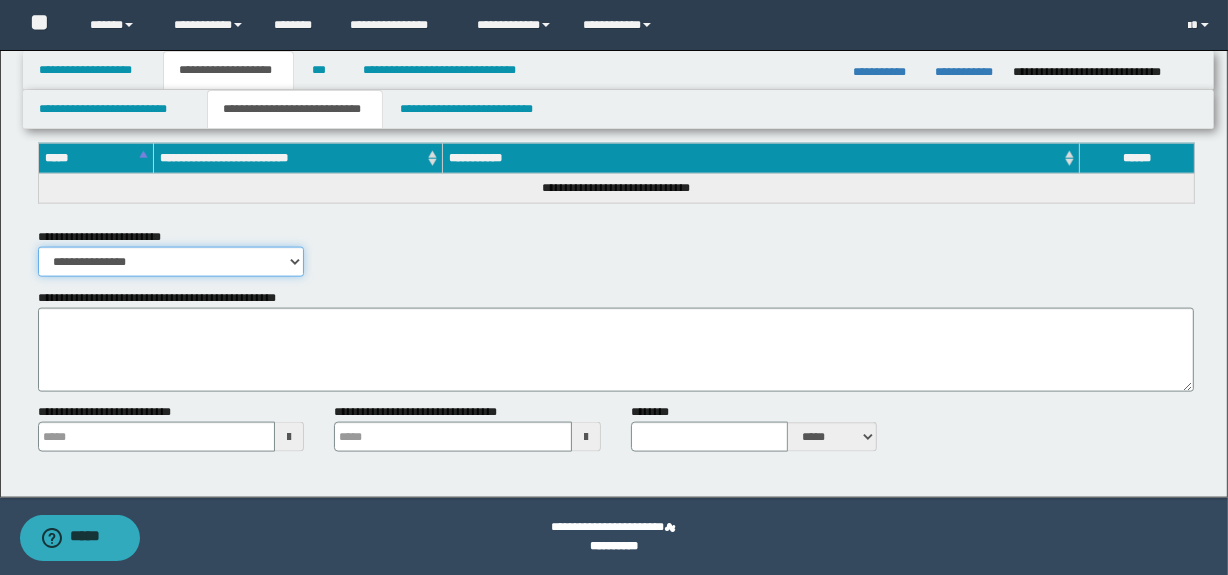 click on "**********" at bounding box center (171, 262) 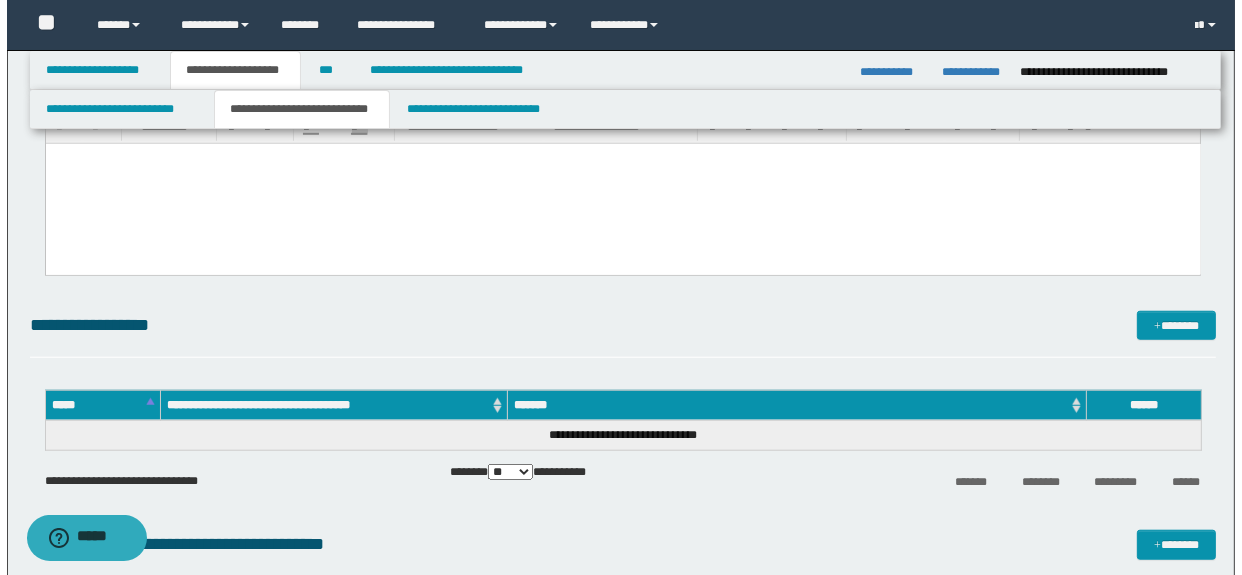 scroll, scrollTop: 1517, scrollLeft: 0, axis: vertical 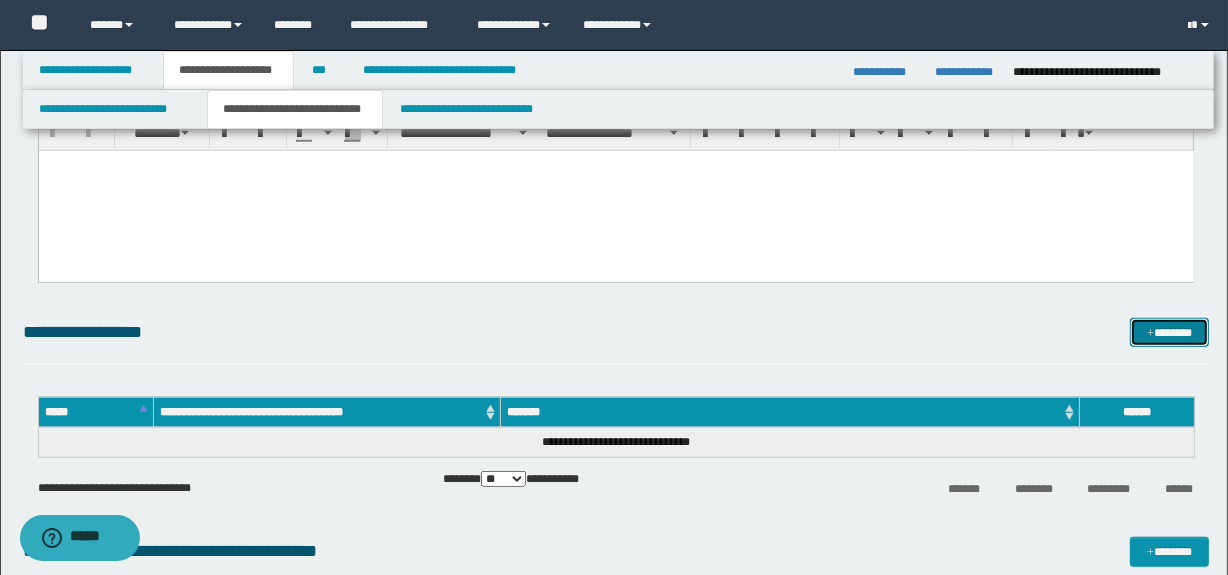 click on "*******" at bounding box center (1170, 333) 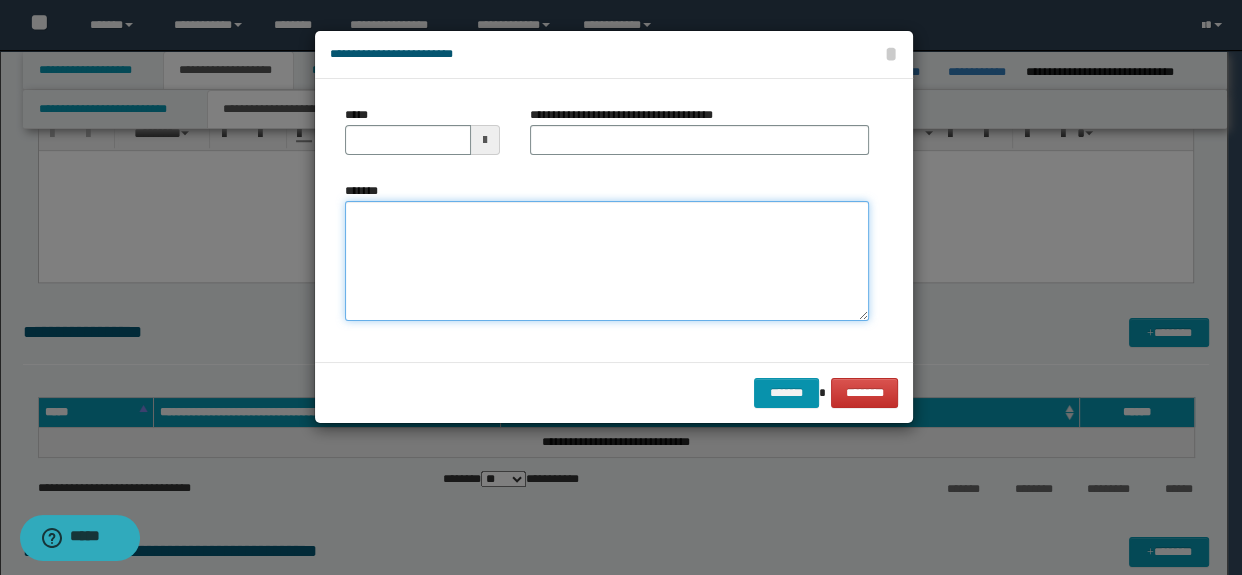 click on "*******" at bounding box center (607, 261) 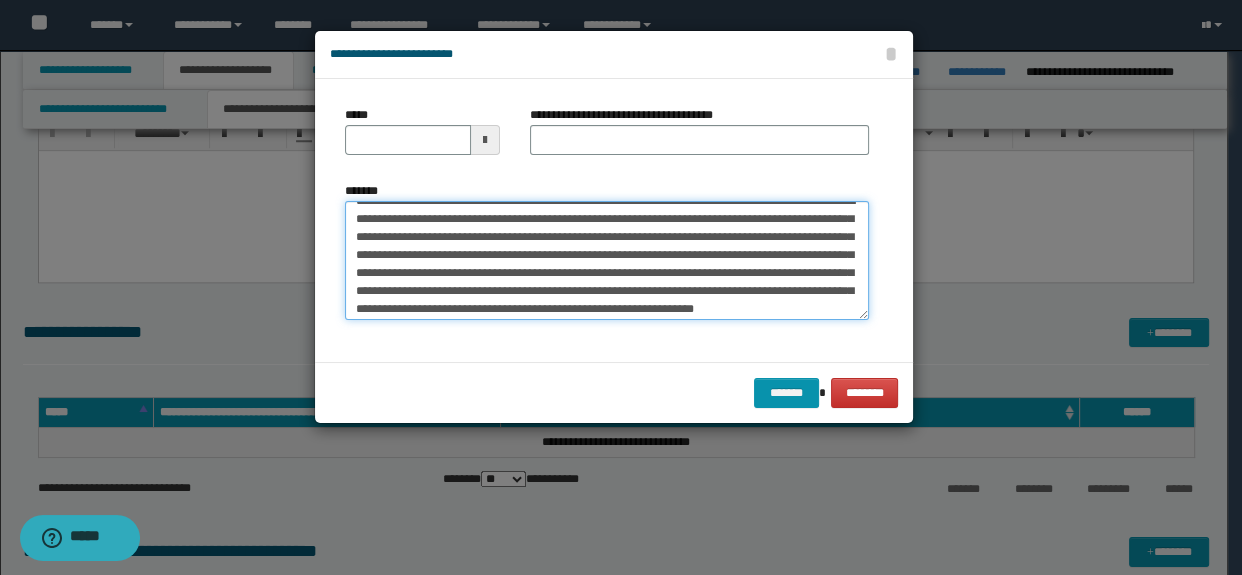 scroll, scrollTop: 0, scrollLeft: 0, axis: both 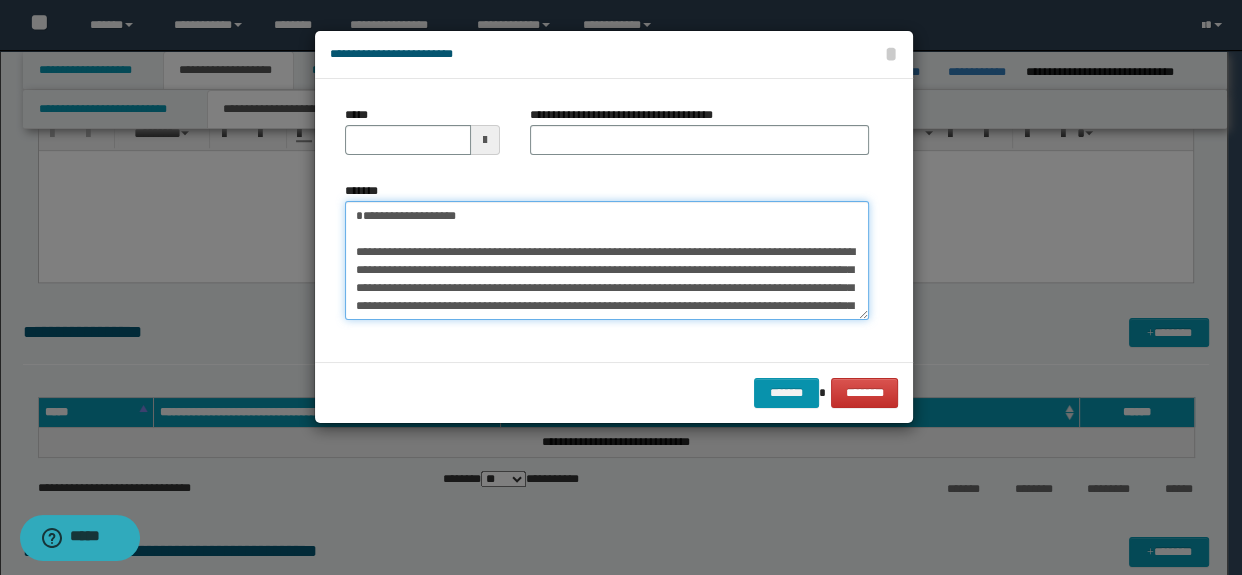 drag, startPoint x: 518, startPoint y: 248, endPoint x: 172, endPoint y: 183, distance: 352.05255 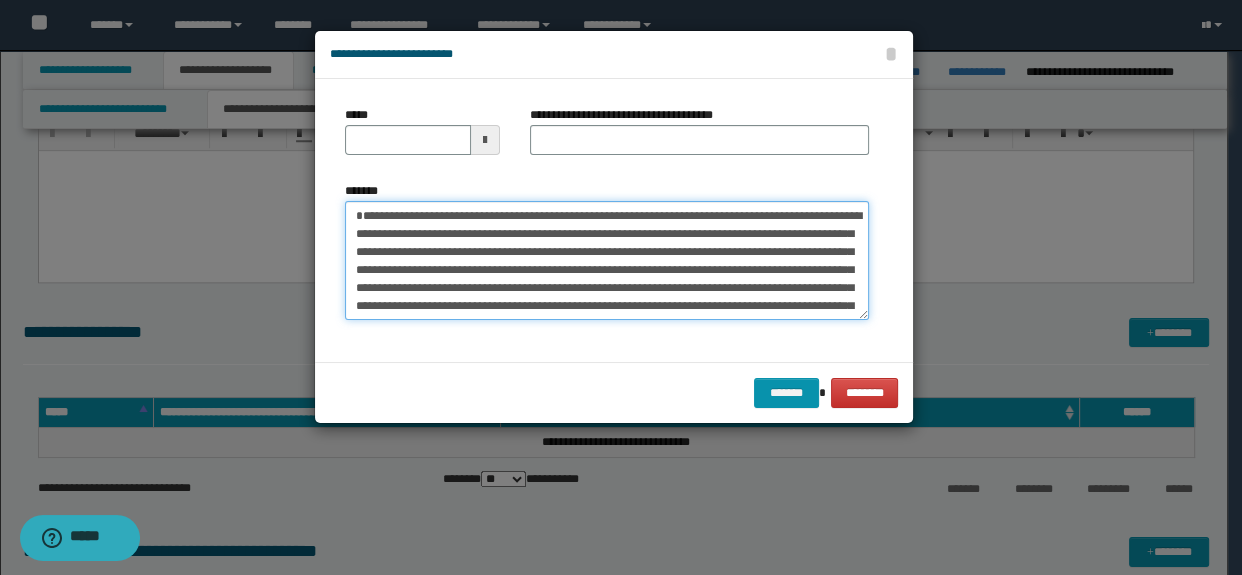 type 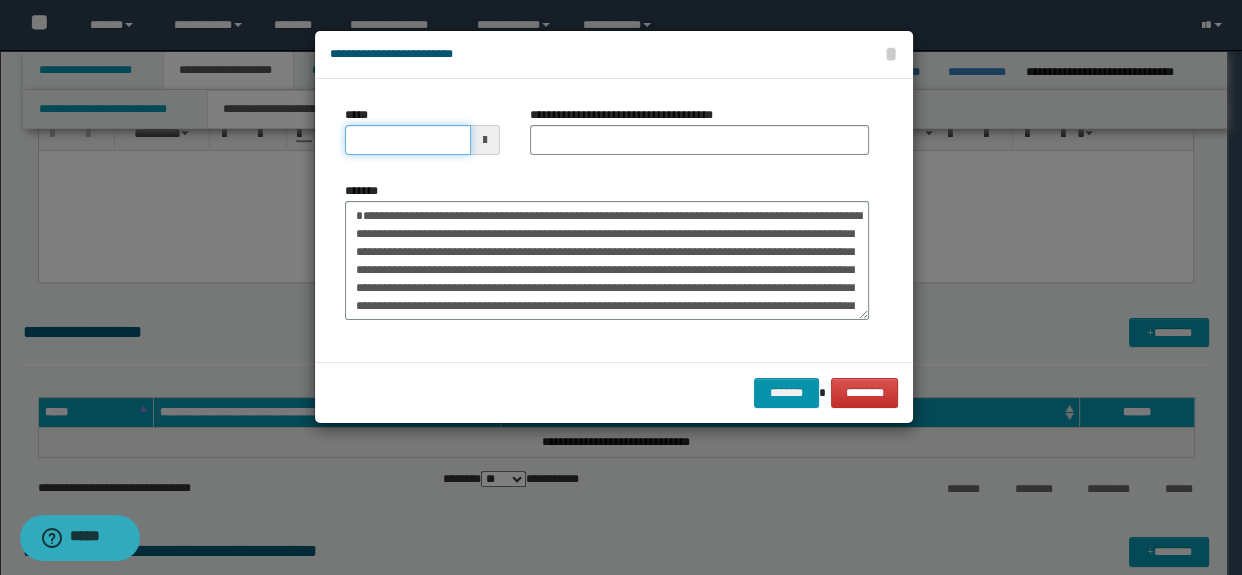 click on "*****" at bounding box center [408, 140] 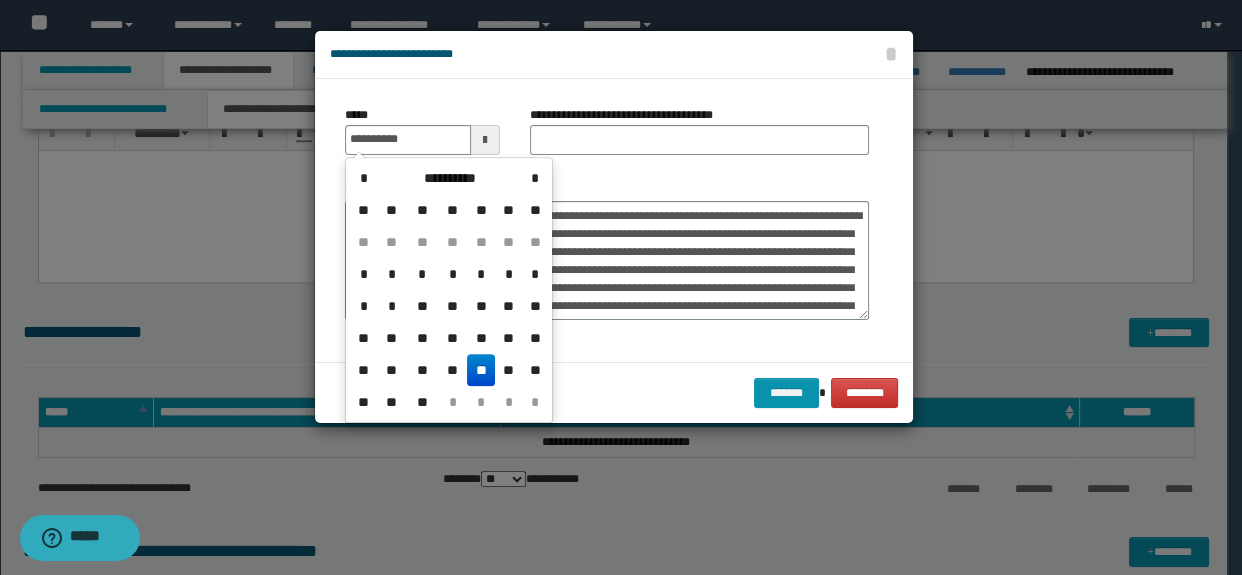type on "**********" 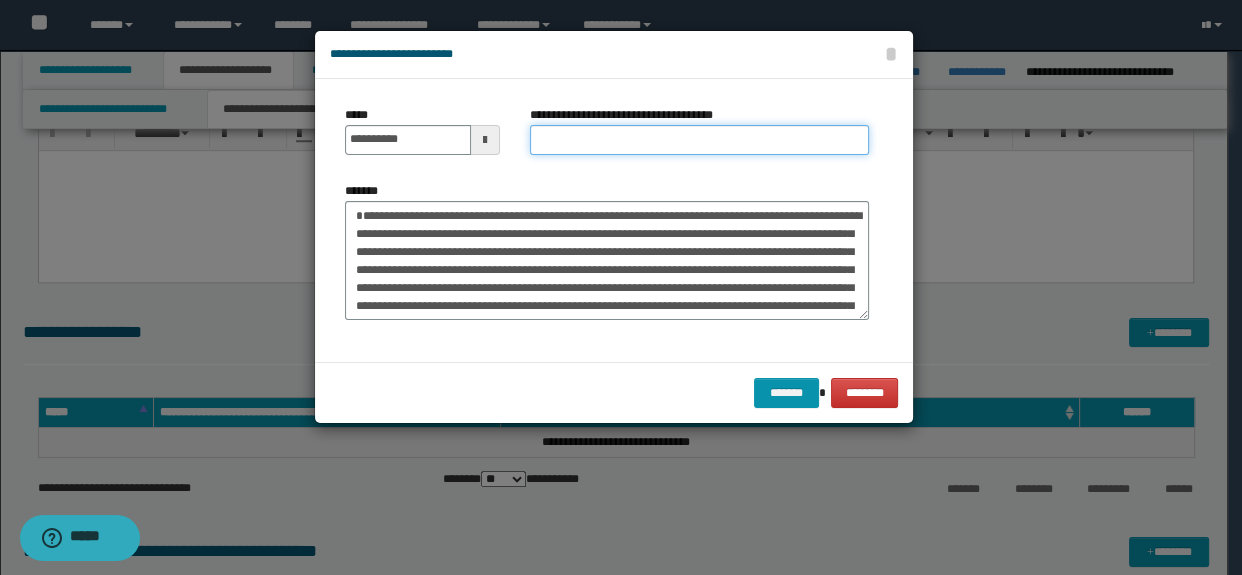 click on "**********" at bounding box center [700, 140] 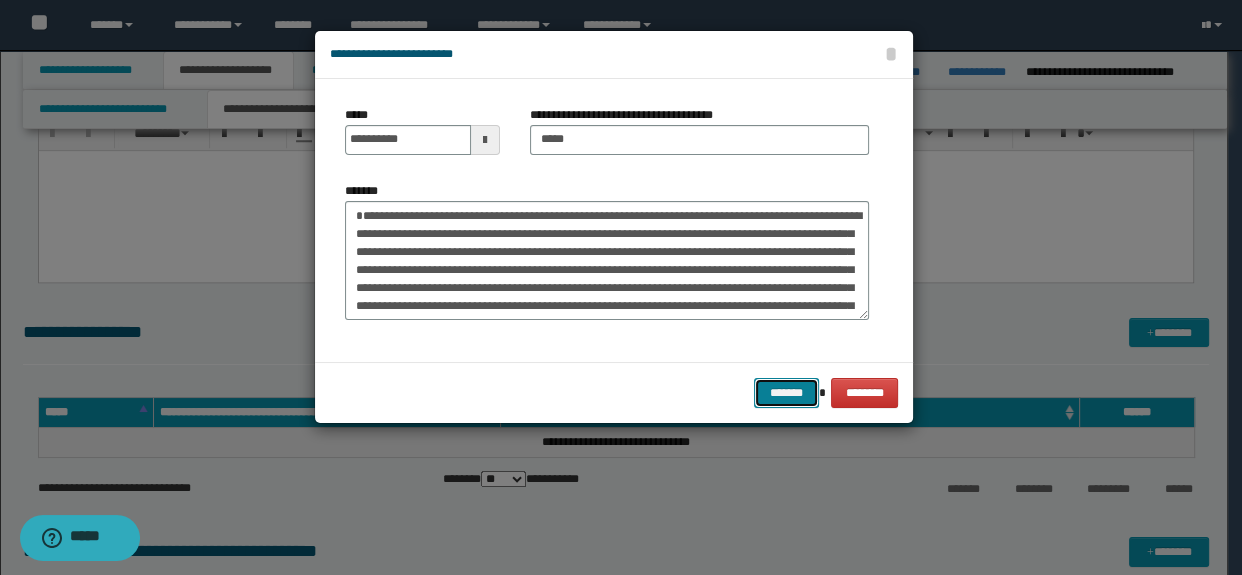 click on "*******" at bounding box center (786, 393) 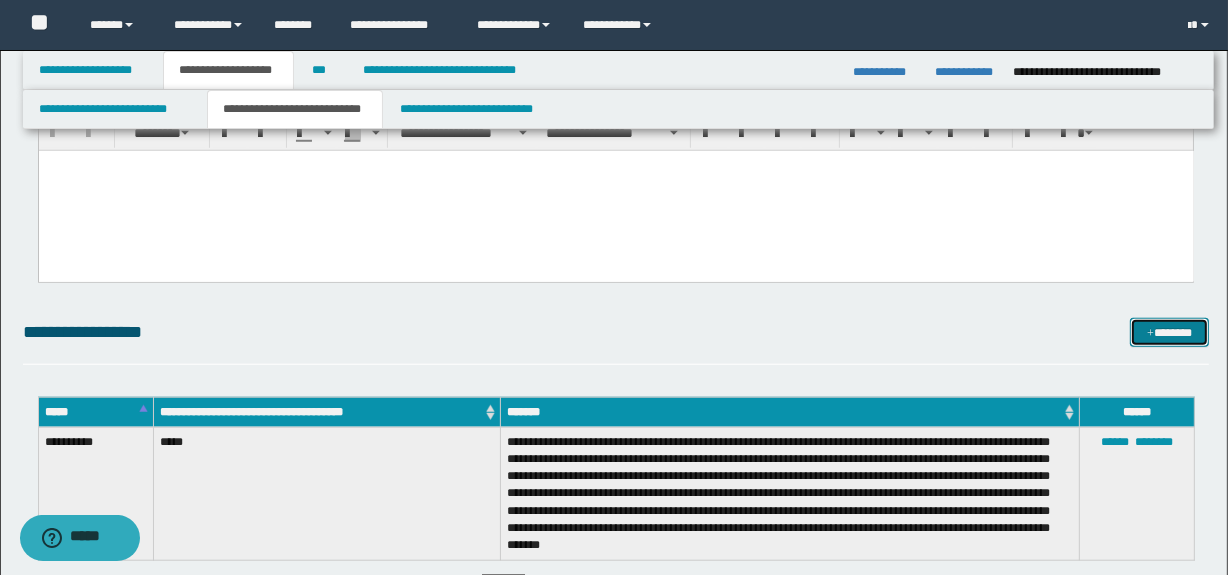 click on "*******" at bounding box center (1170, 333) 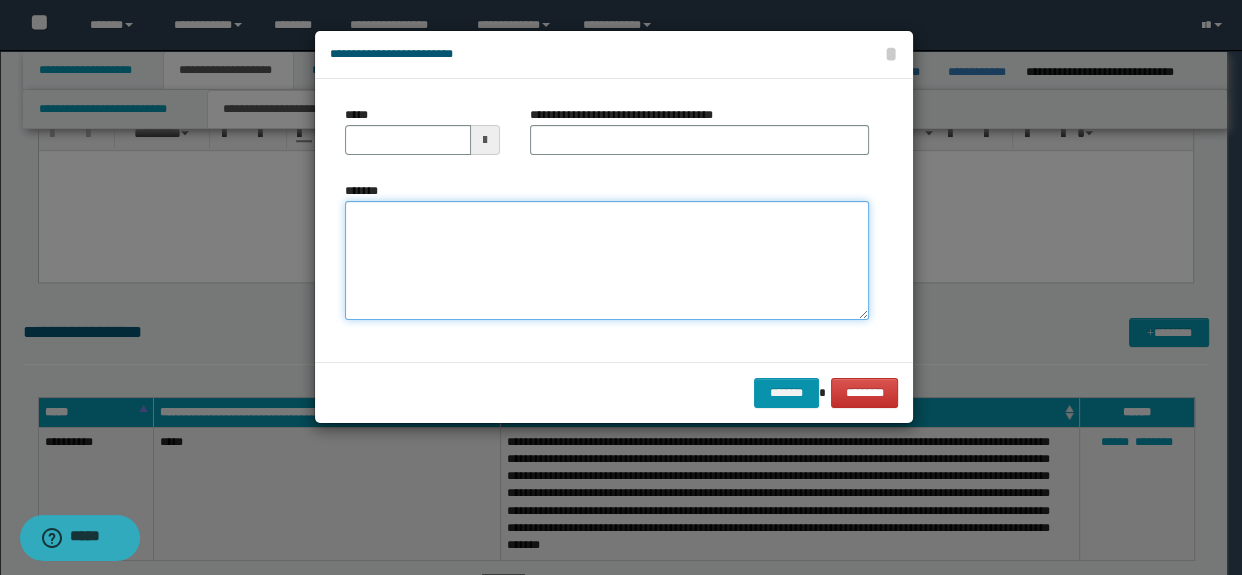 click on "*******" at bounding box center (607, 261) 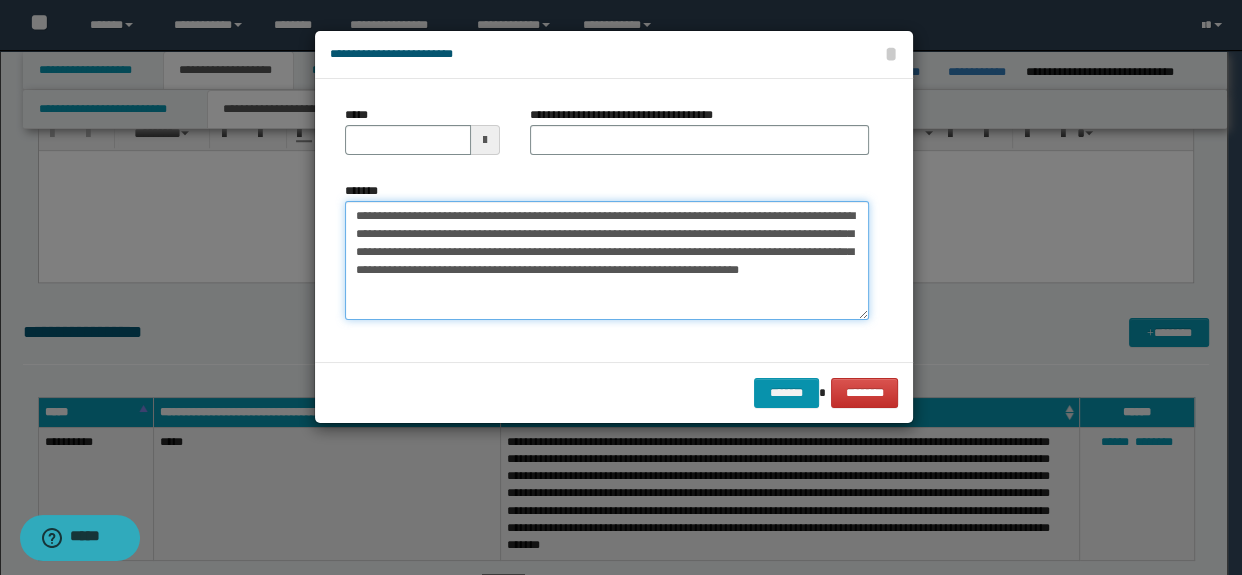 scroll, scrollTop: 11, scrollLeft: 0, axis: vertical 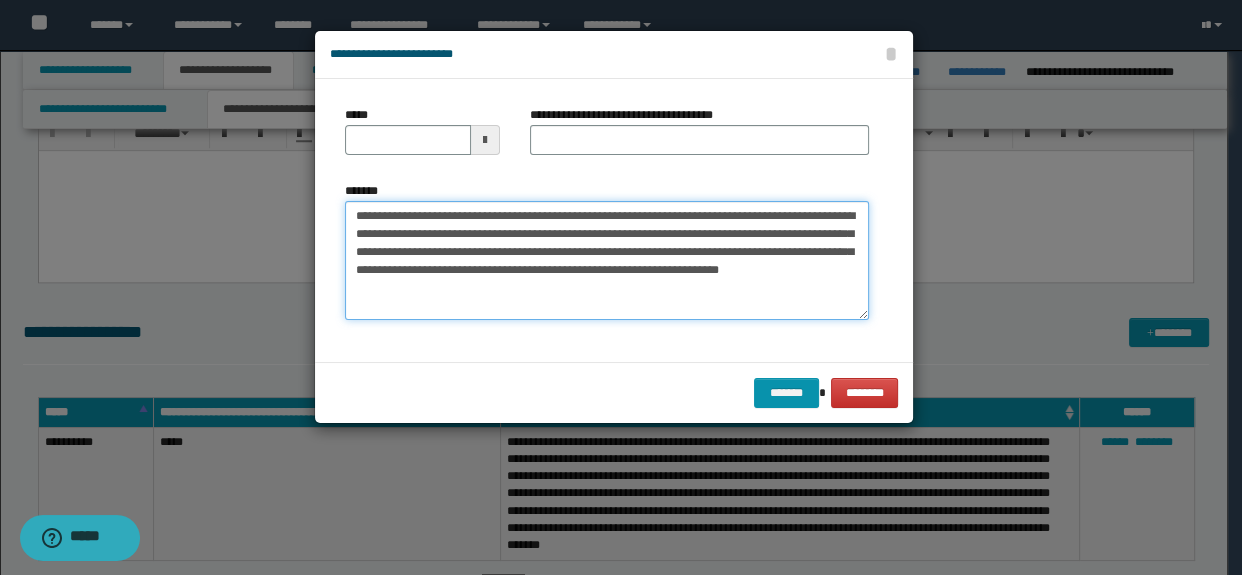 click on "**********" at bounding box center [607, 261] 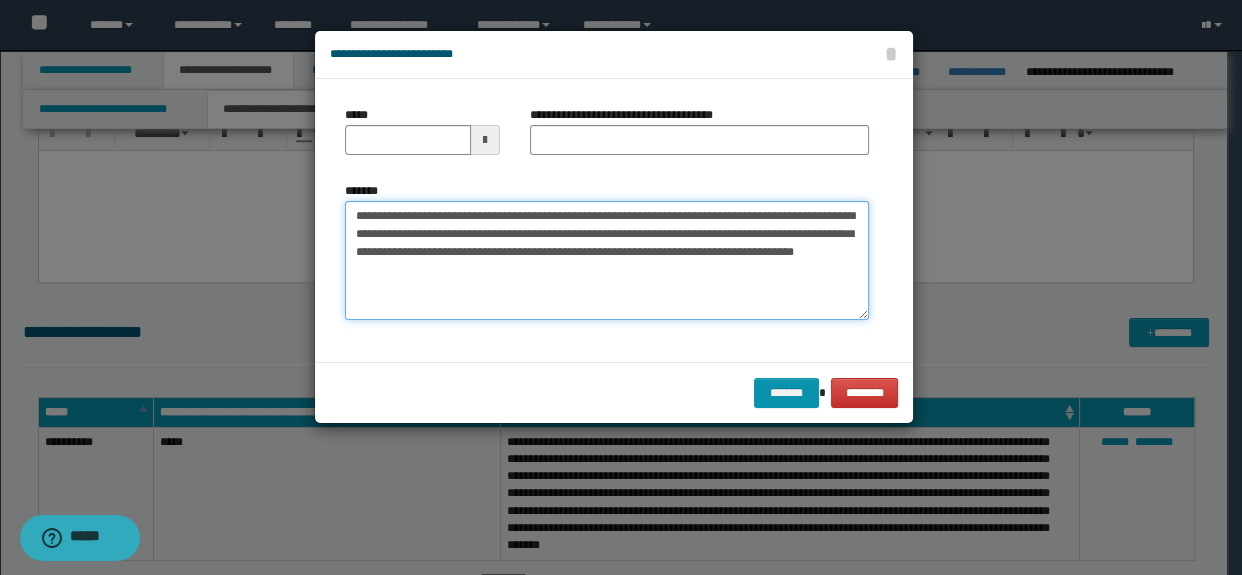 type 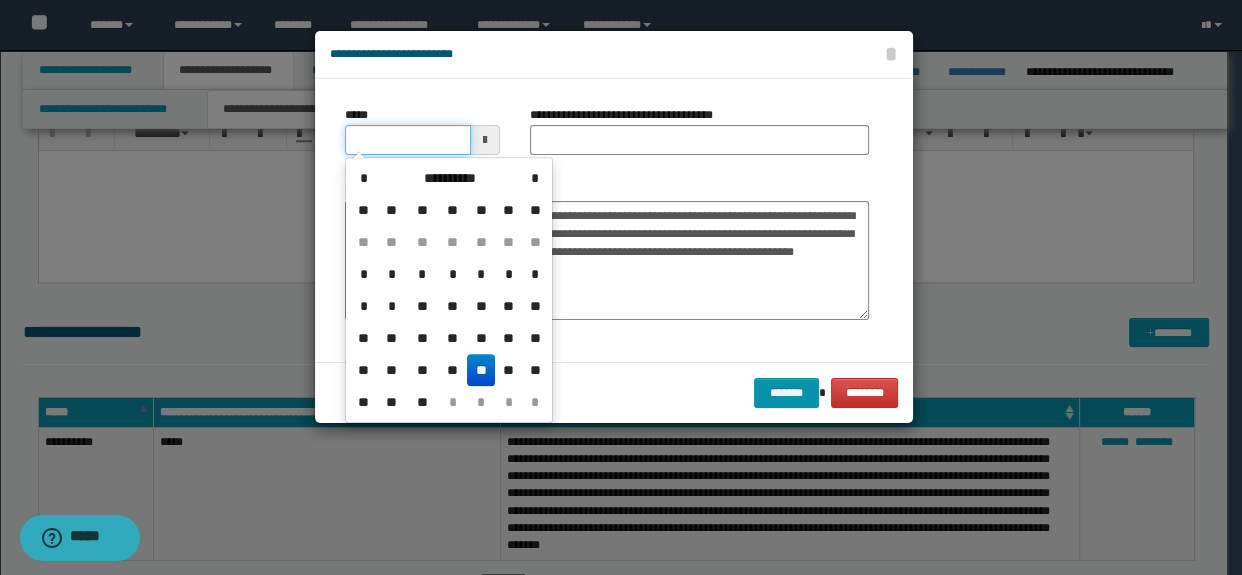 click on "*****" at bounding box center (408, 140) 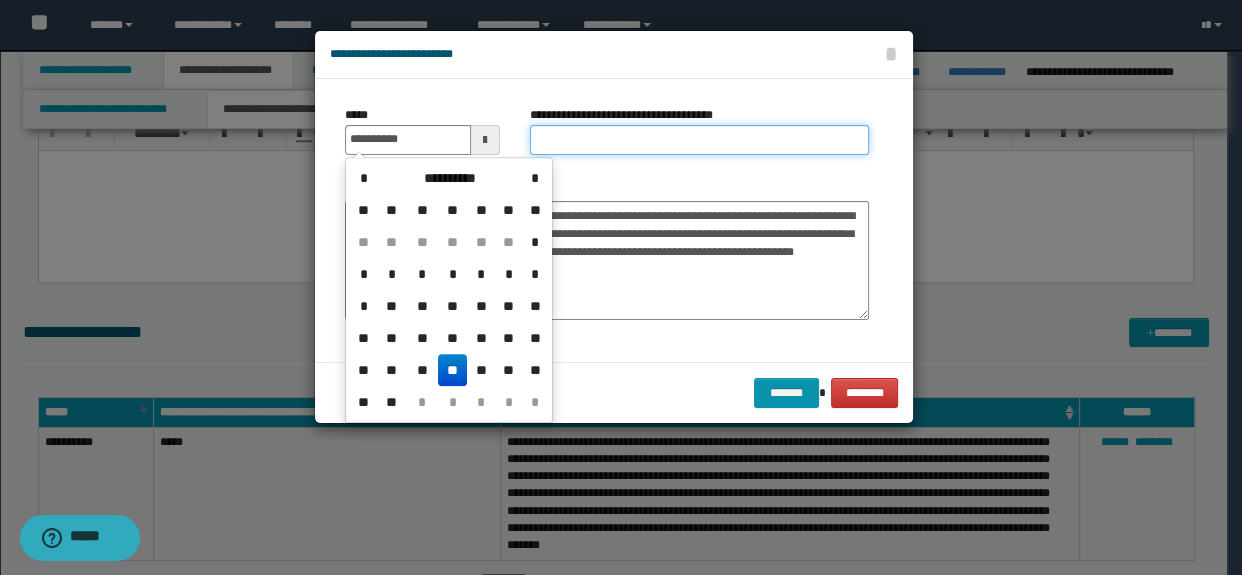 type on "**********" 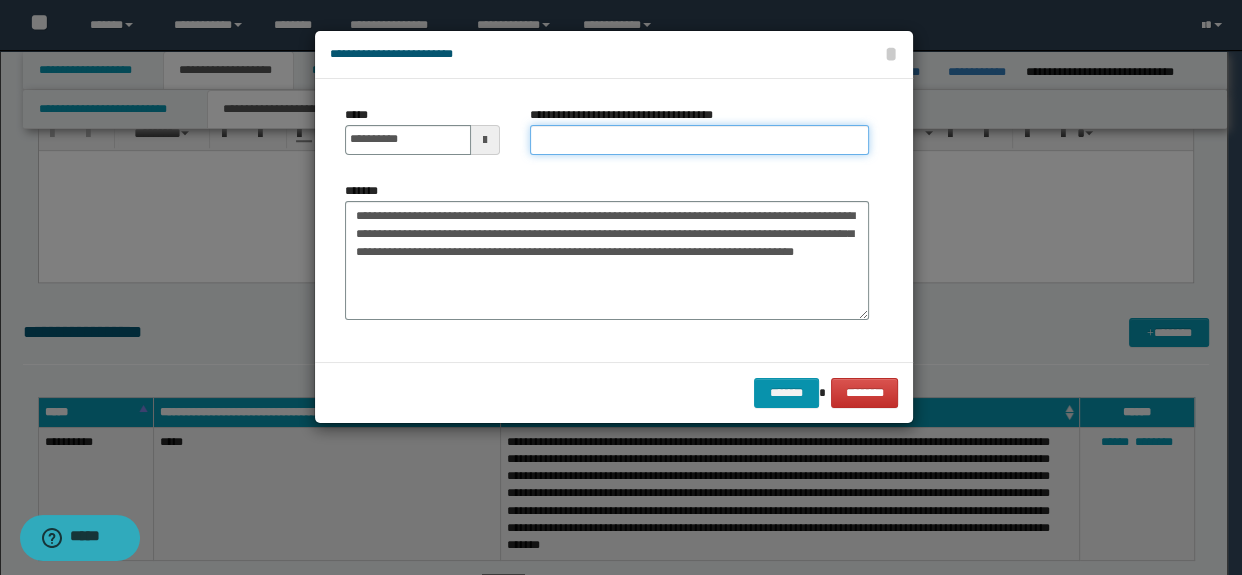 type on "*********" 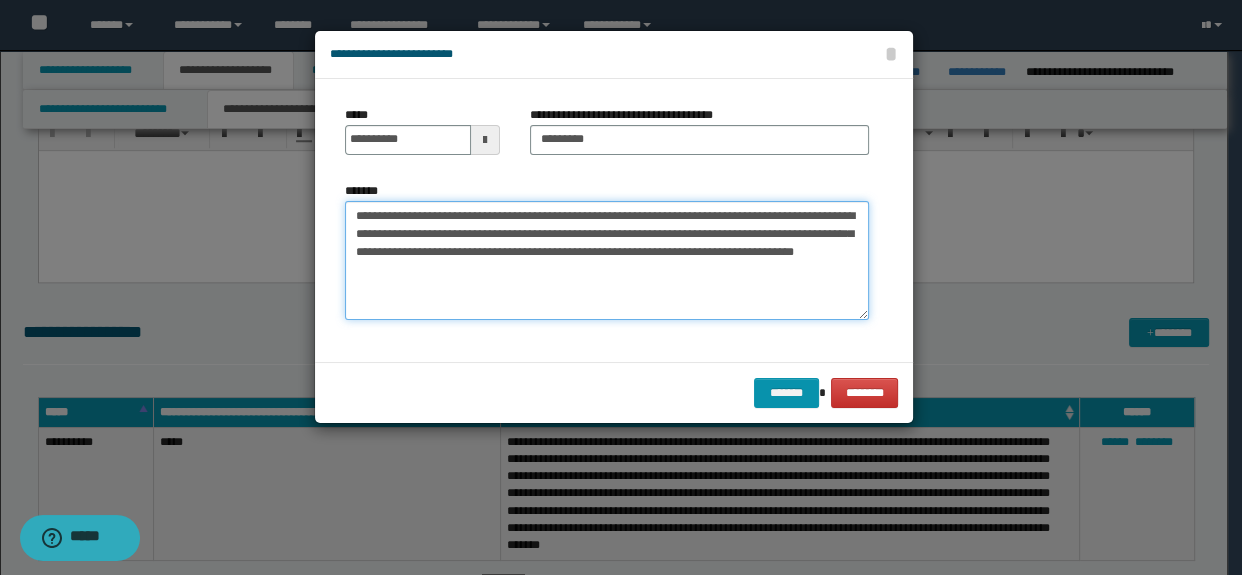 drag, startPoint x: 357, startPoint y: 216, endPoint x: 370, endPoint y: 215, distance: 13.038404 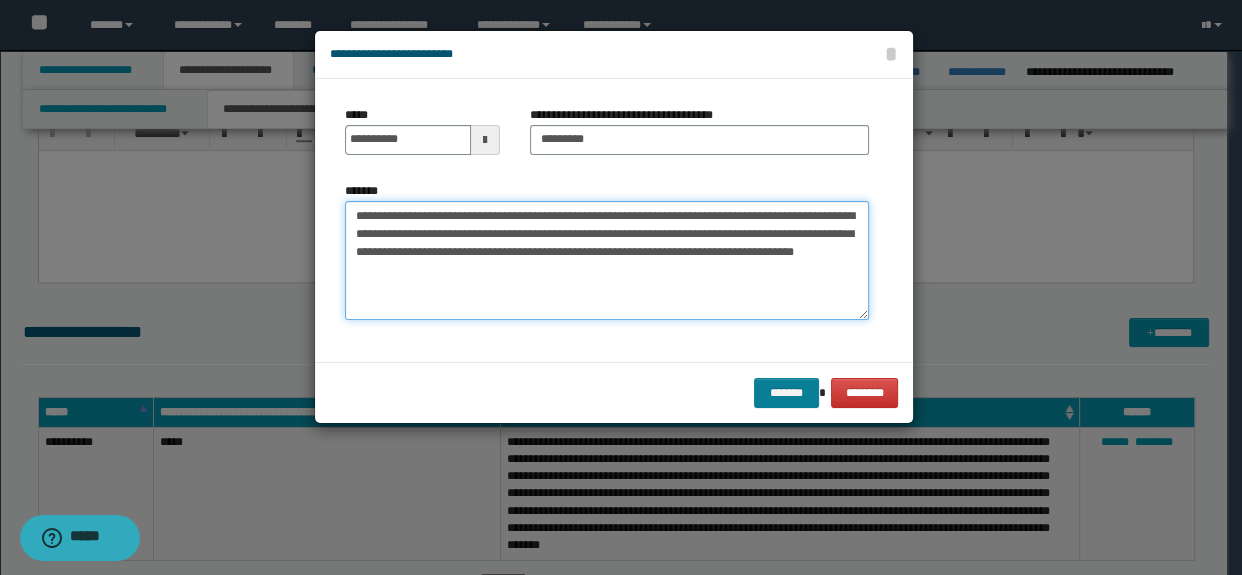 type on "**********" 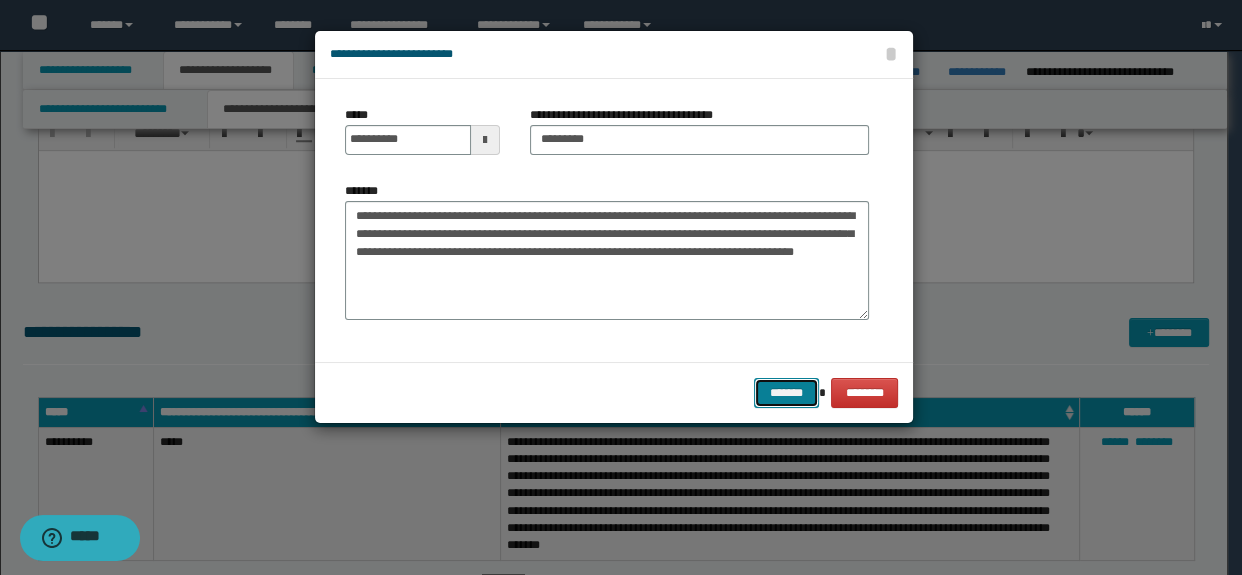 click on "*******" at bounding box center (786, 393) 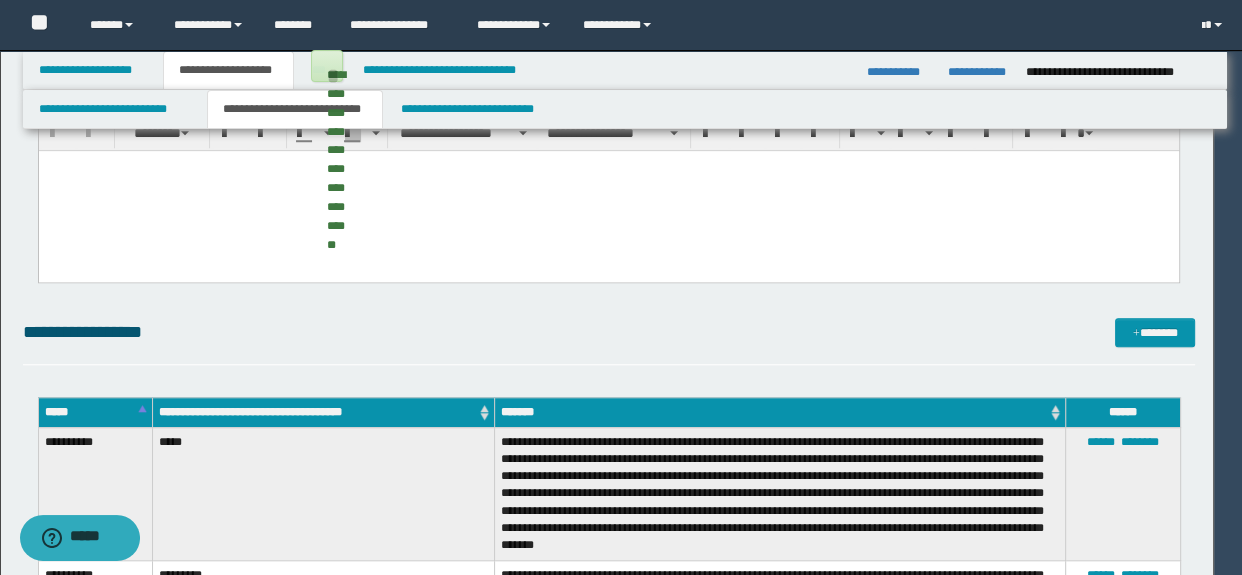 type 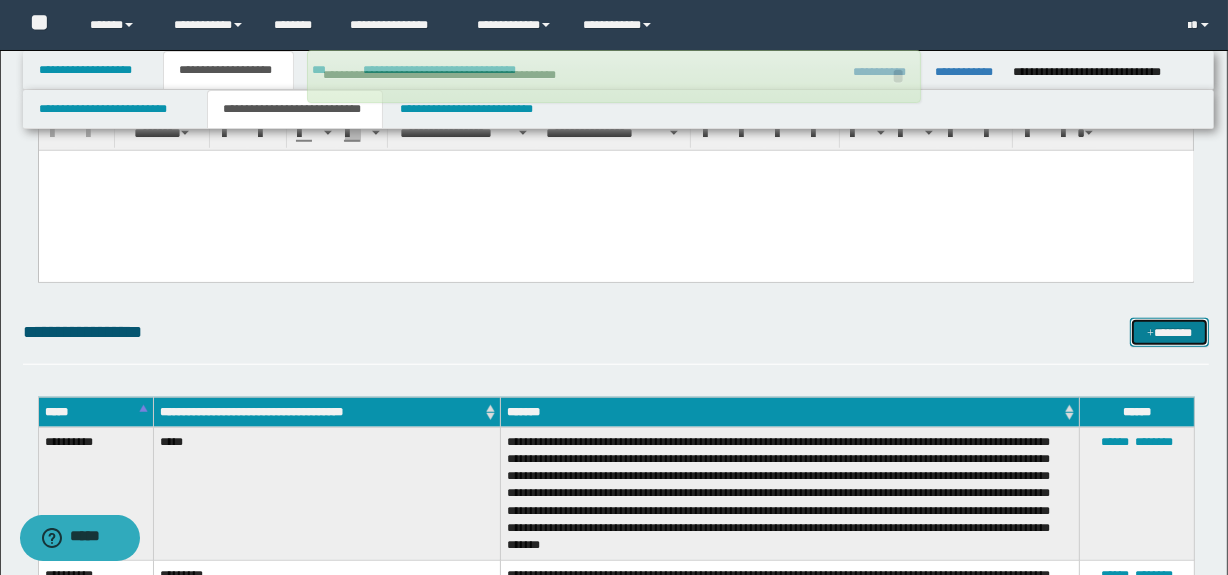 drag, startPoint x: 1143, startPoint y: 330, endPoint x: 1107, endPoint y: 331, distance: 36.013885 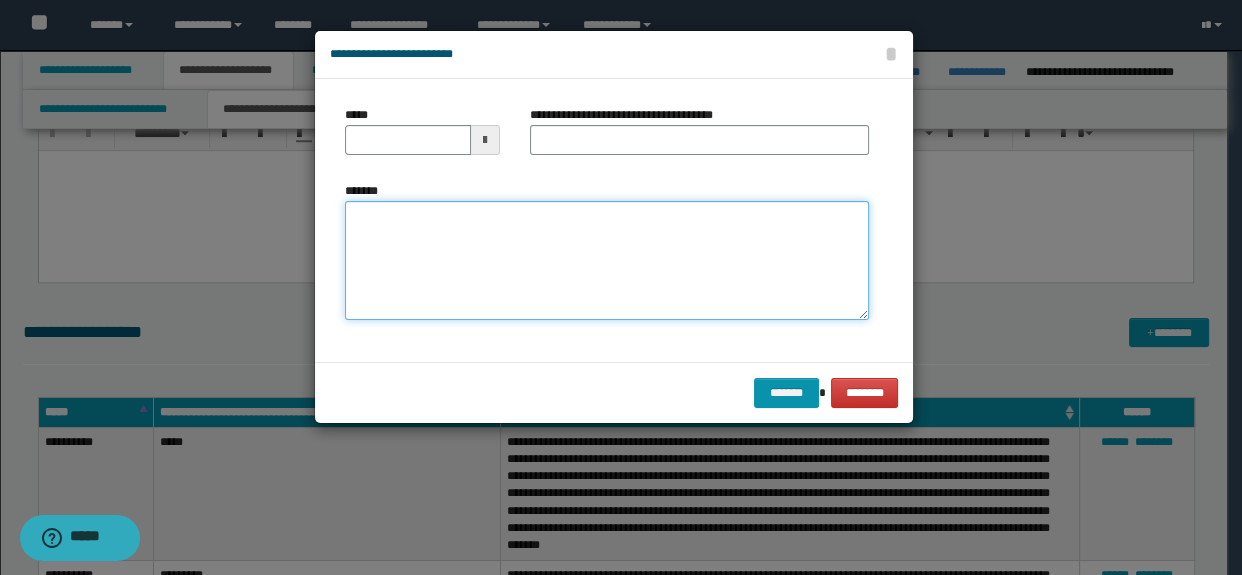 click on "*******" at bounding box center (607, 261) 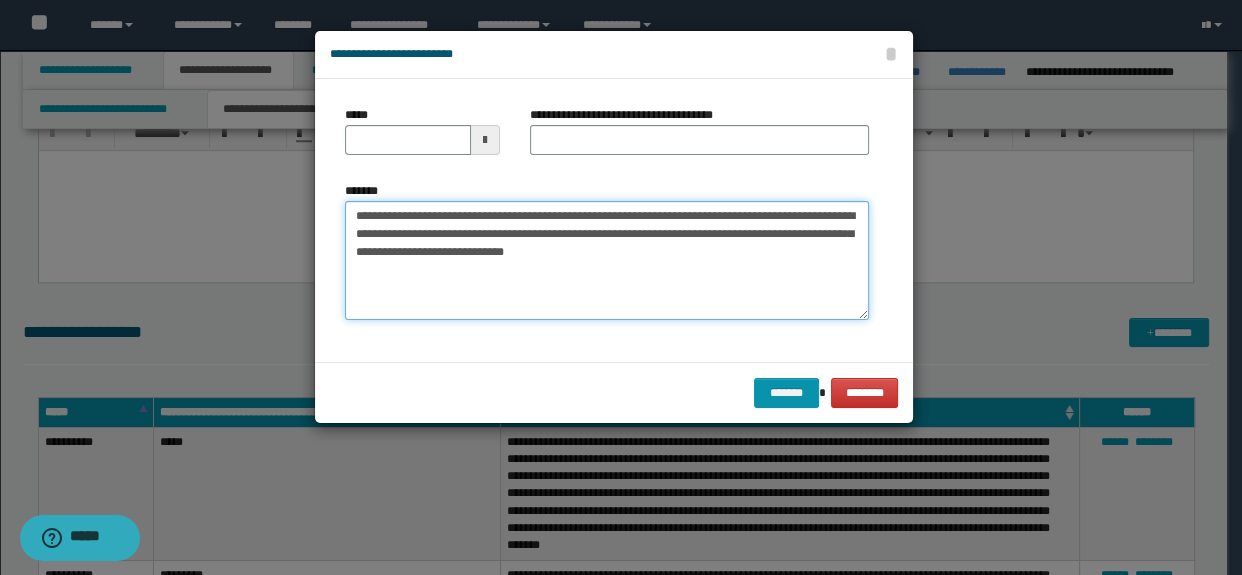 drag, startPoint x: 553, startPoint y: 210, endPoint x: 155, endPoint y: 218, distance: 398.08038 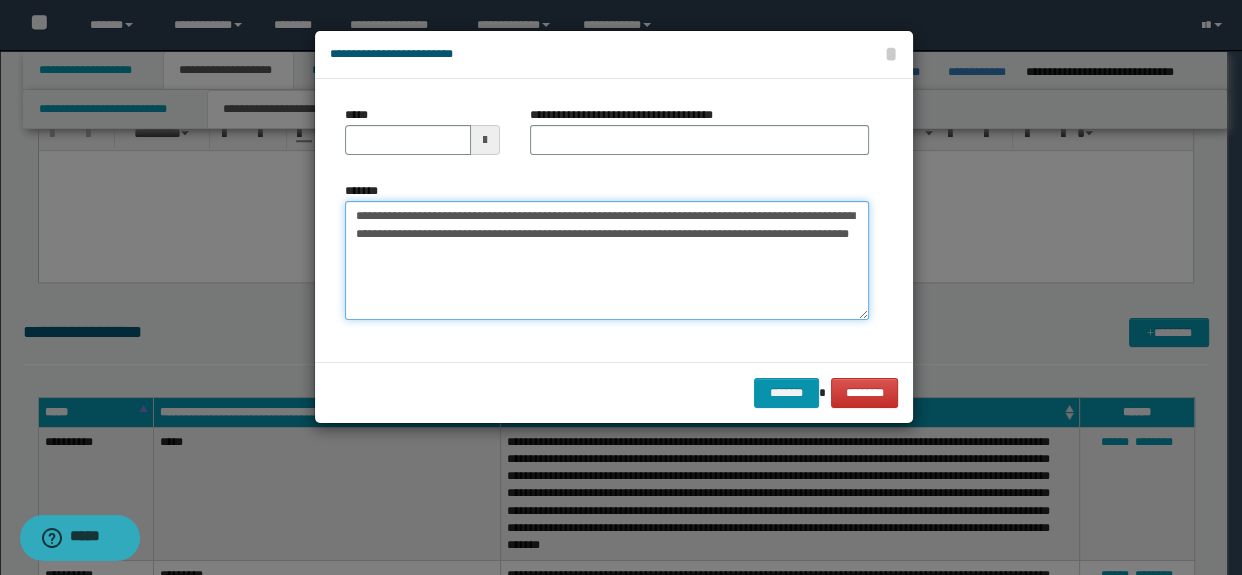 type on "**********" 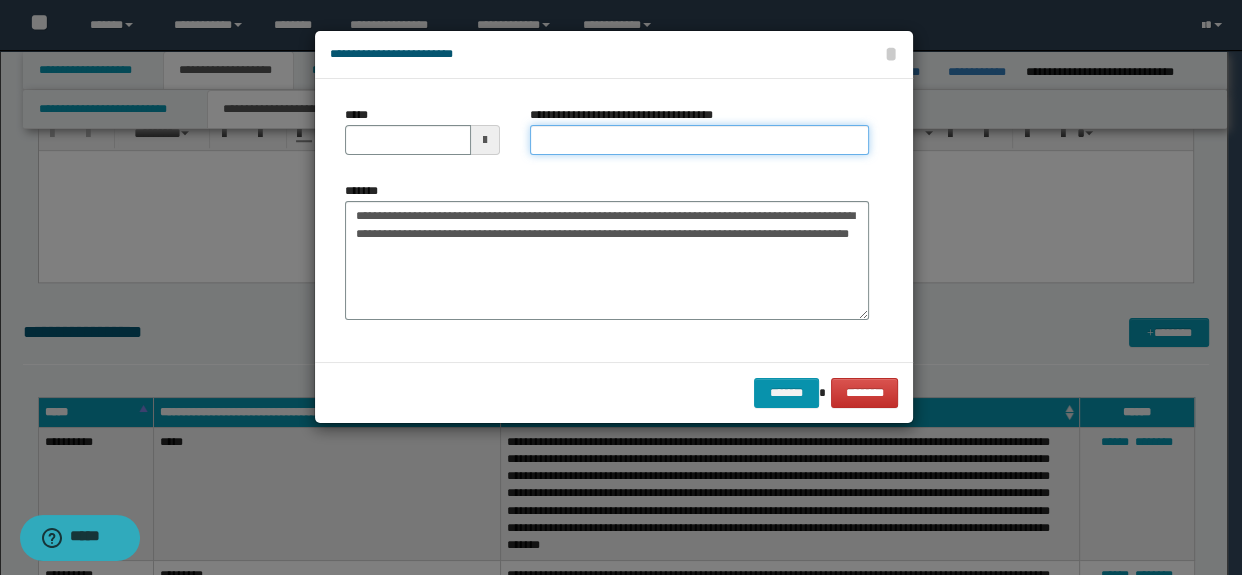 click on "**********" at bounding box center [700, 140] 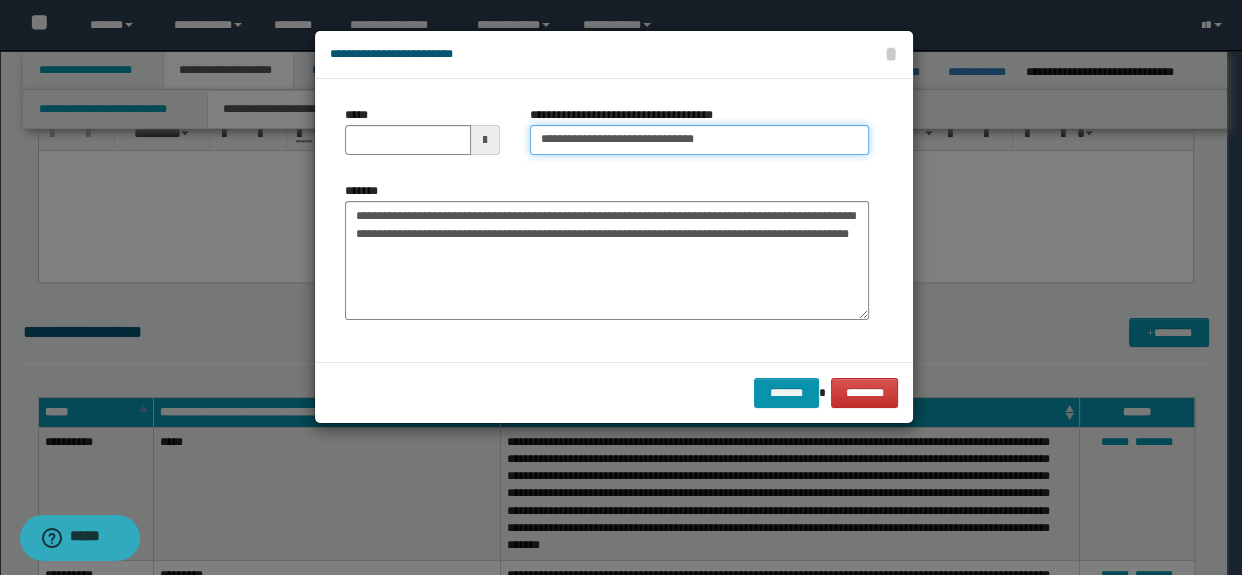 type on "**********" 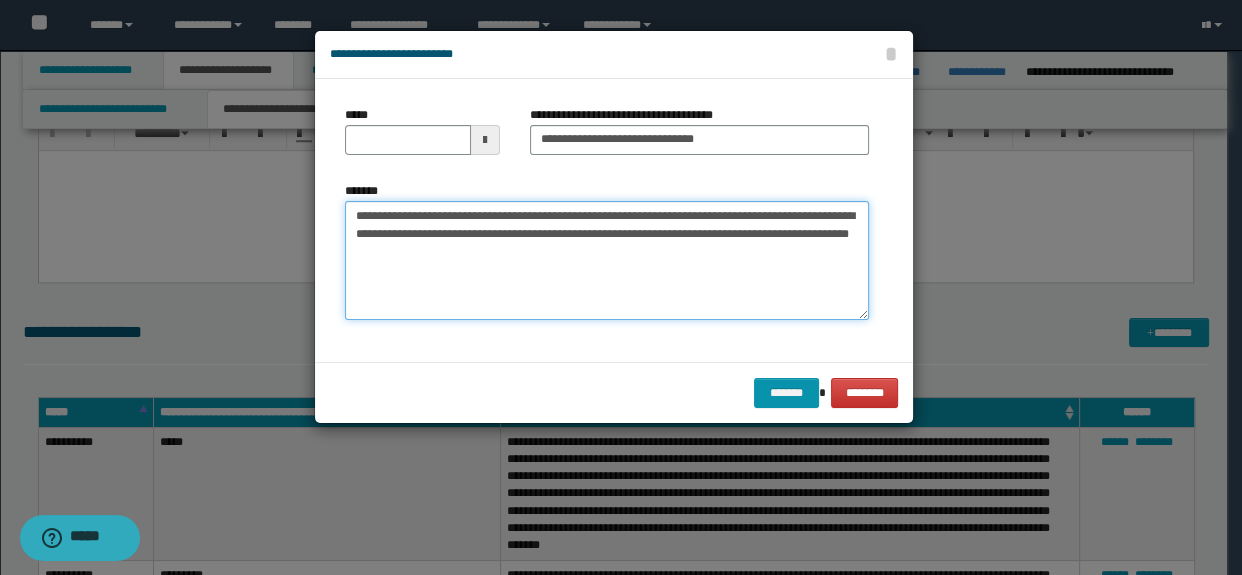 drag, startPoint x: 404, startPoint y: 211, endPoint x: 184, endPoint y: 207, distance: 220.03636 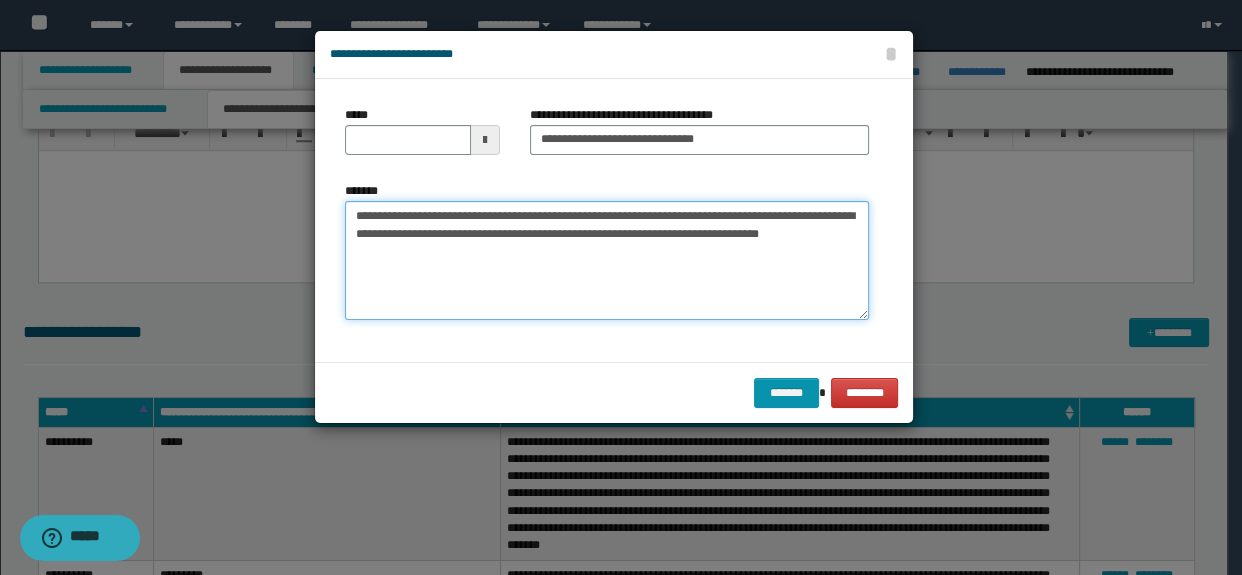 type 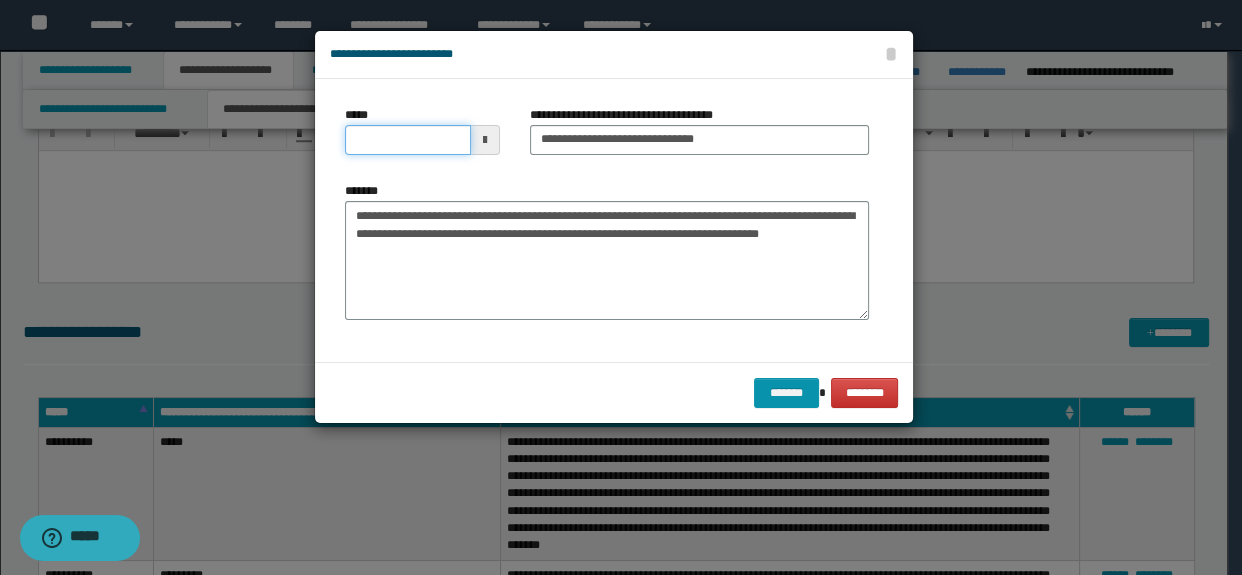 click on "*****" at bounding box center (408, 140) 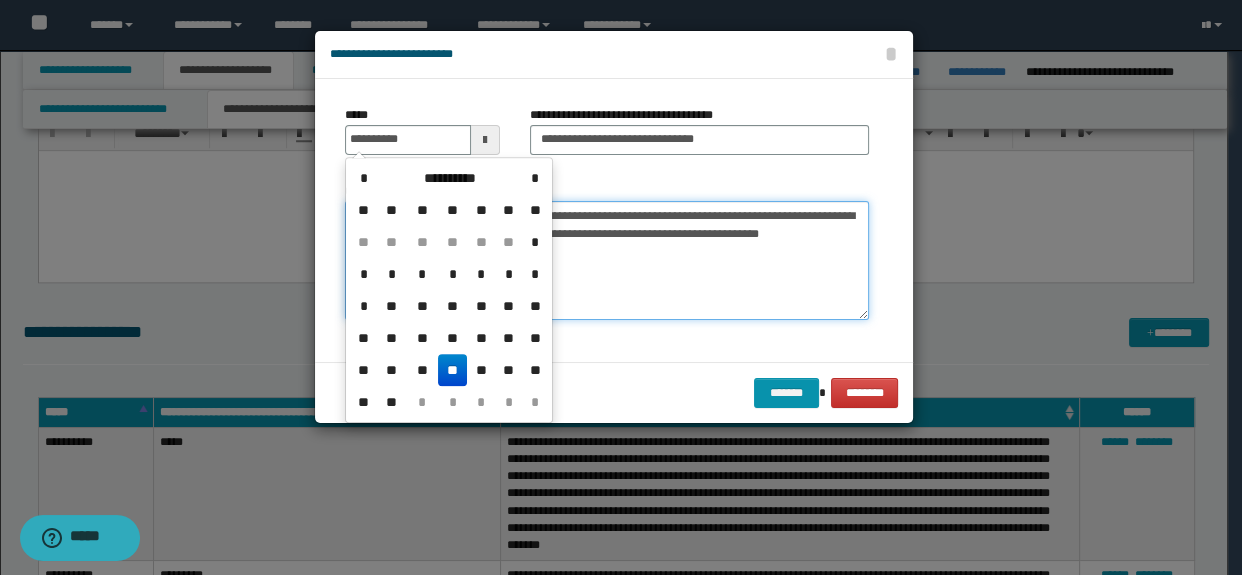 type on "**********" 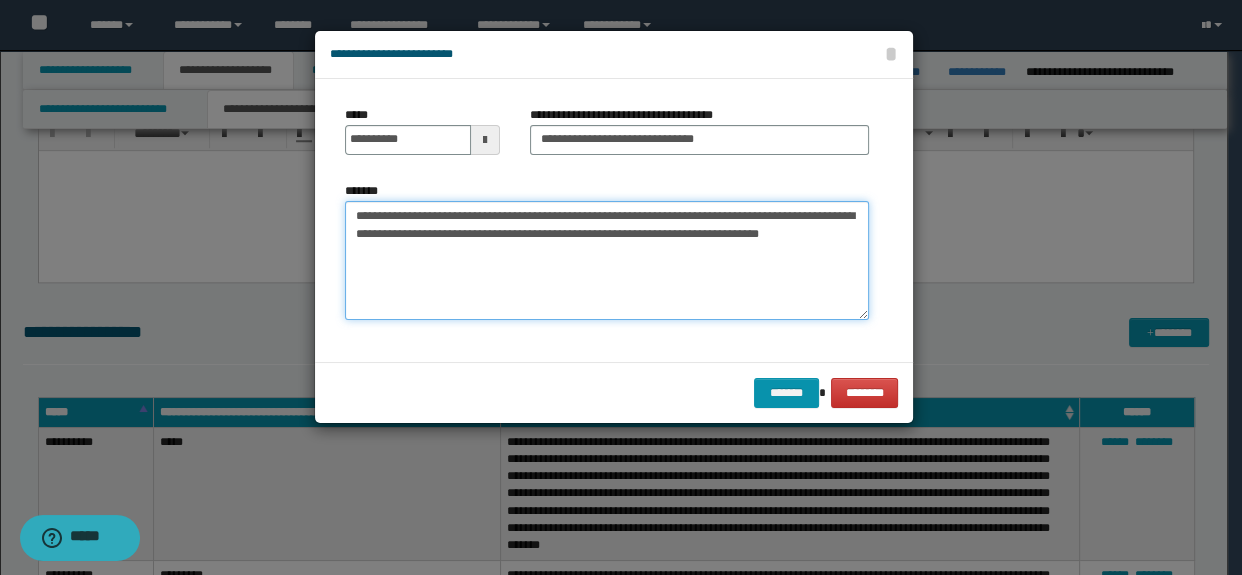 click on "**********" at bounding box center (607, 261) 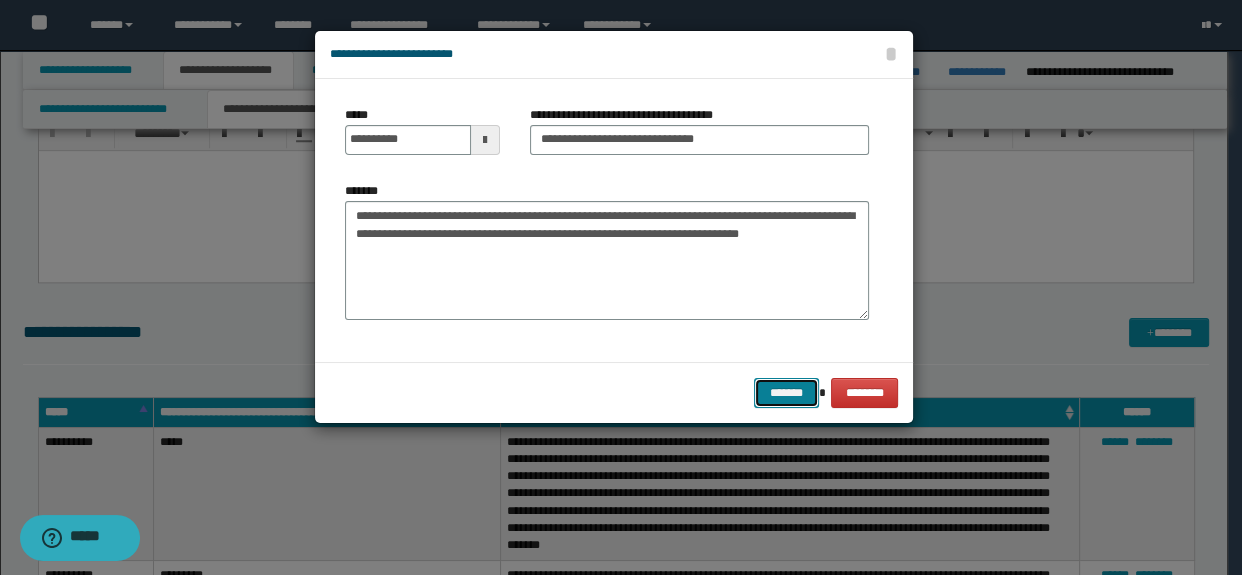 click on "*******" at bounding box center (786, 393) 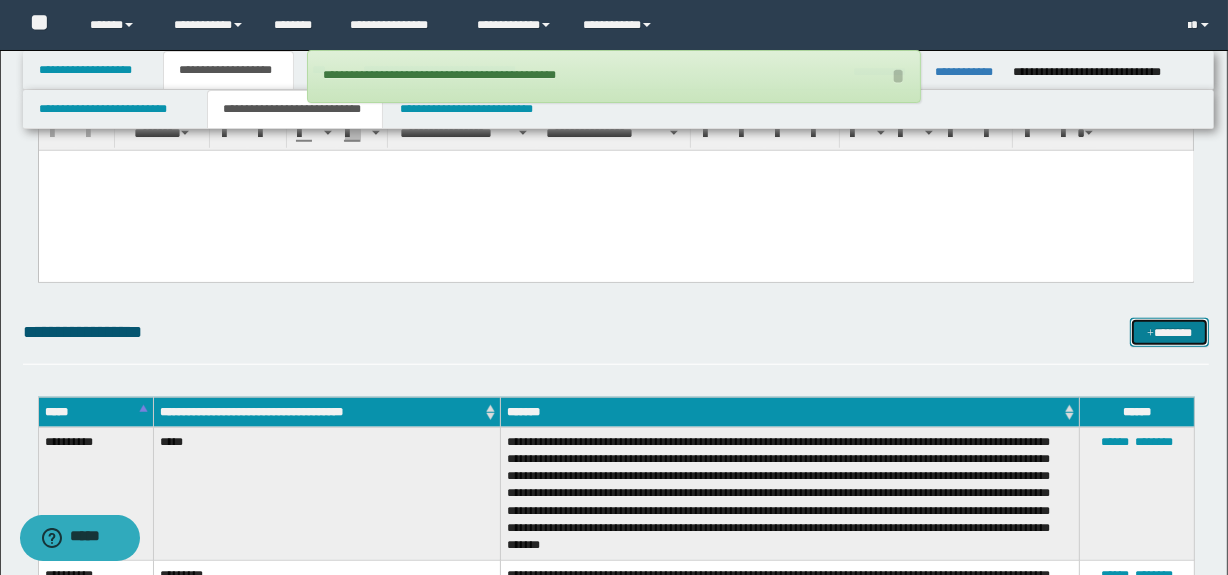 click on "*******" at bounding box center [1170, 333] 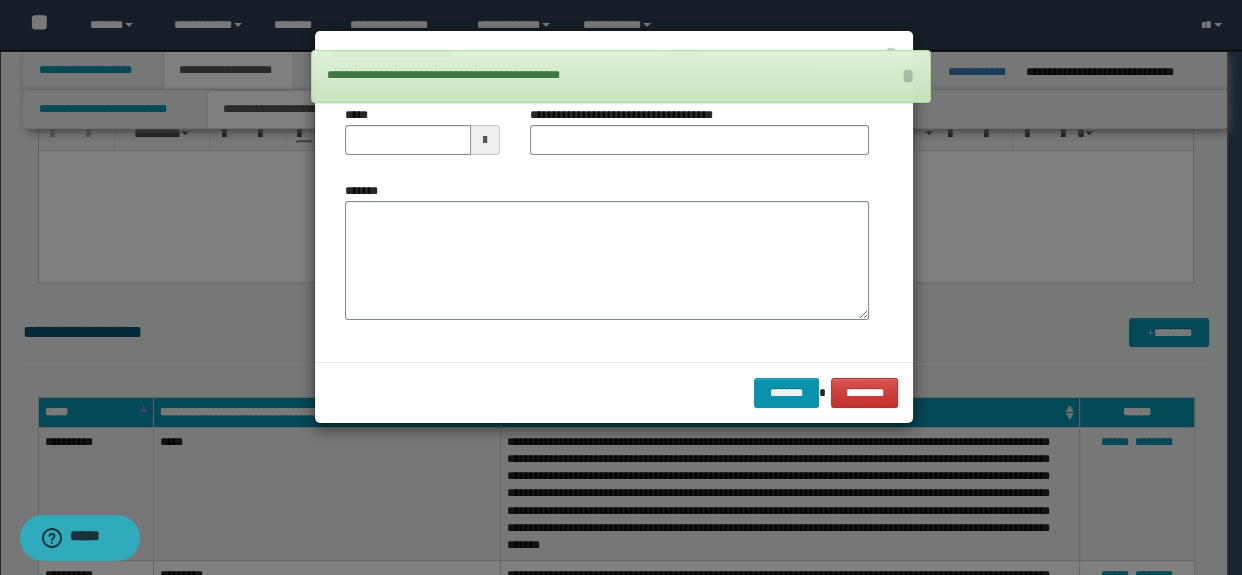 click on "*******" at bounding box center [607, 259] 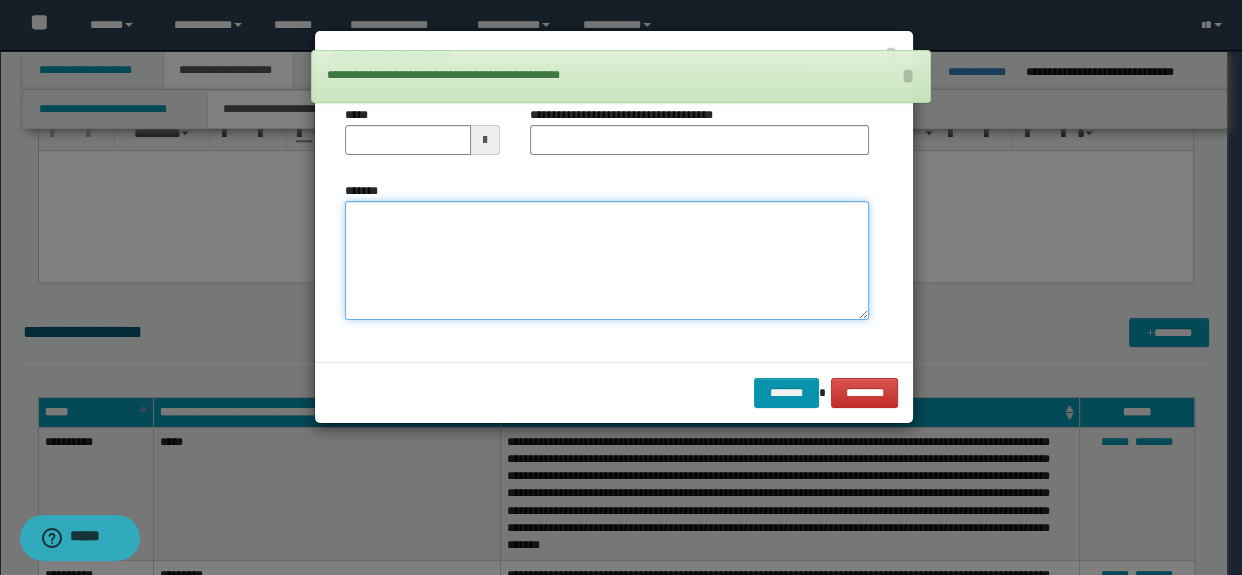 click on "*******" at bounding box center (607, 261) 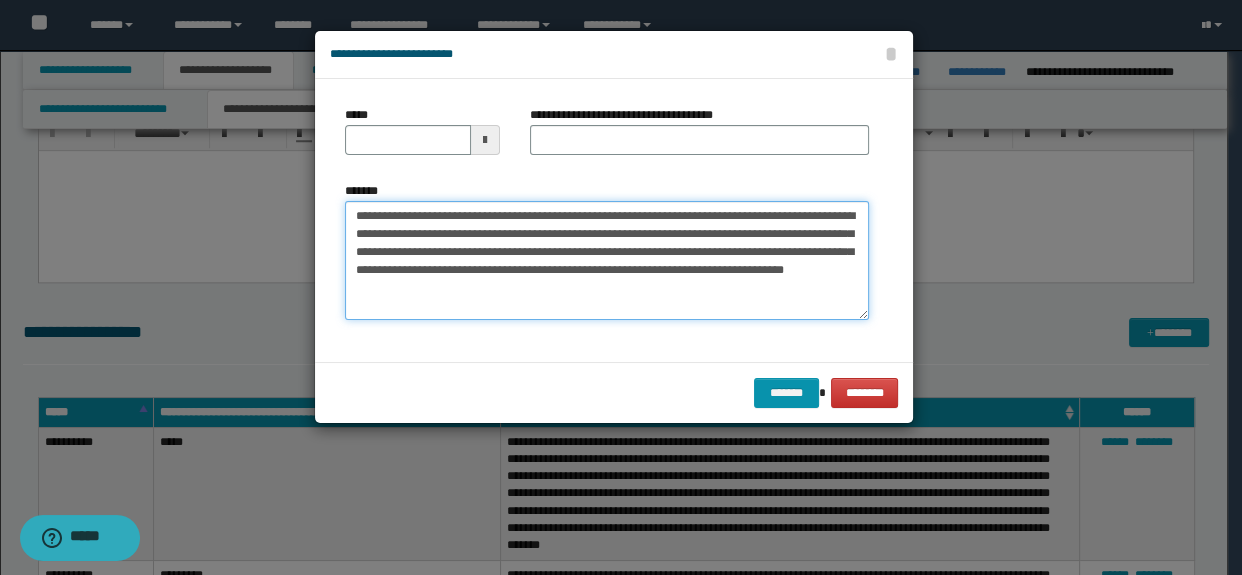 drag, startPoint x: 503, startPoint y: 208, endPoint x: 241, endPoint y: 200, distance: 262.1221 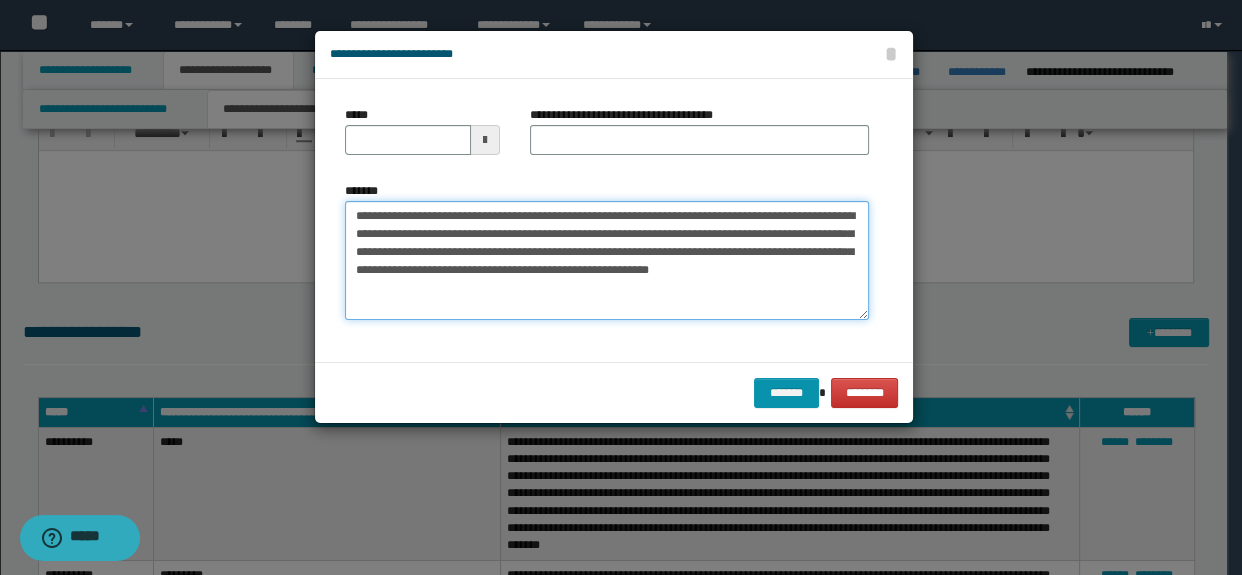type 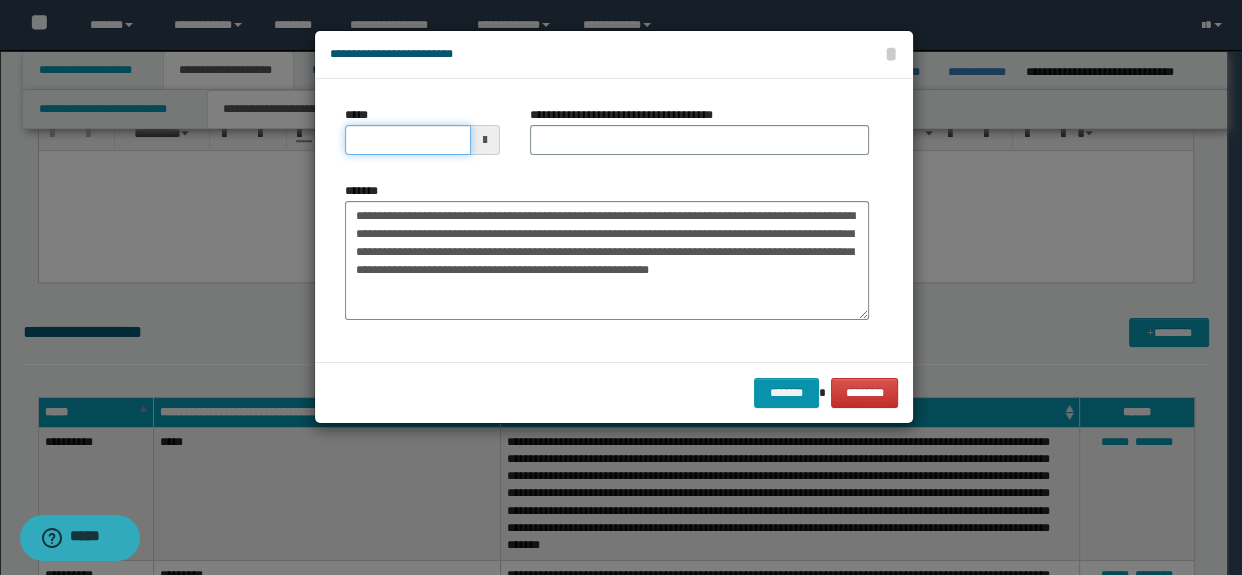 click on "*****" at bounding box center [408, 140] 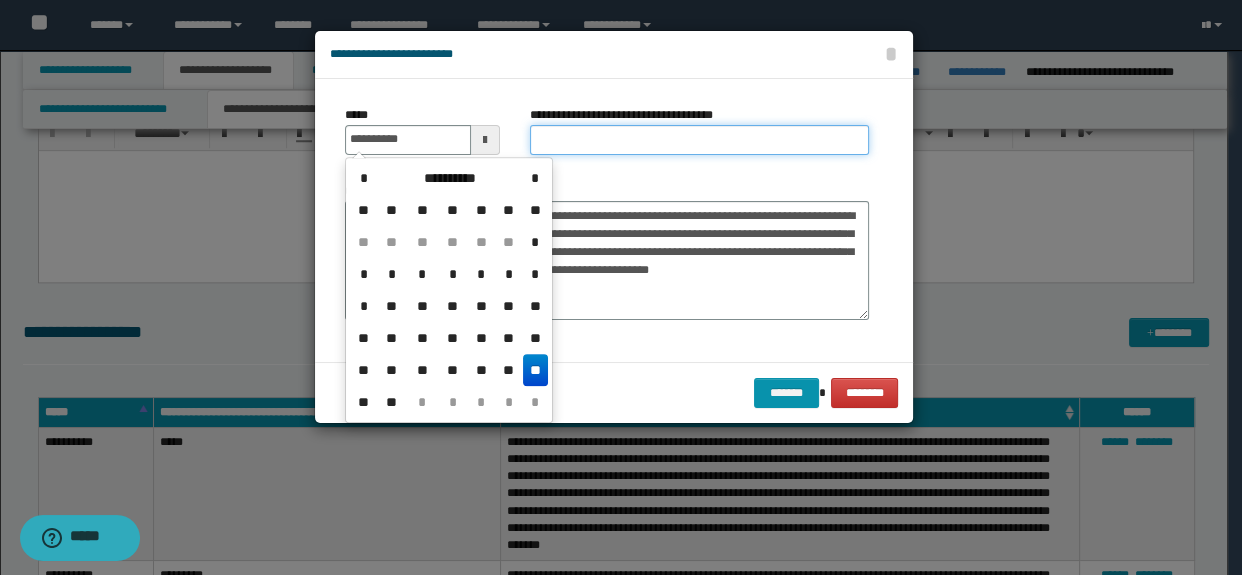 type on "**********" 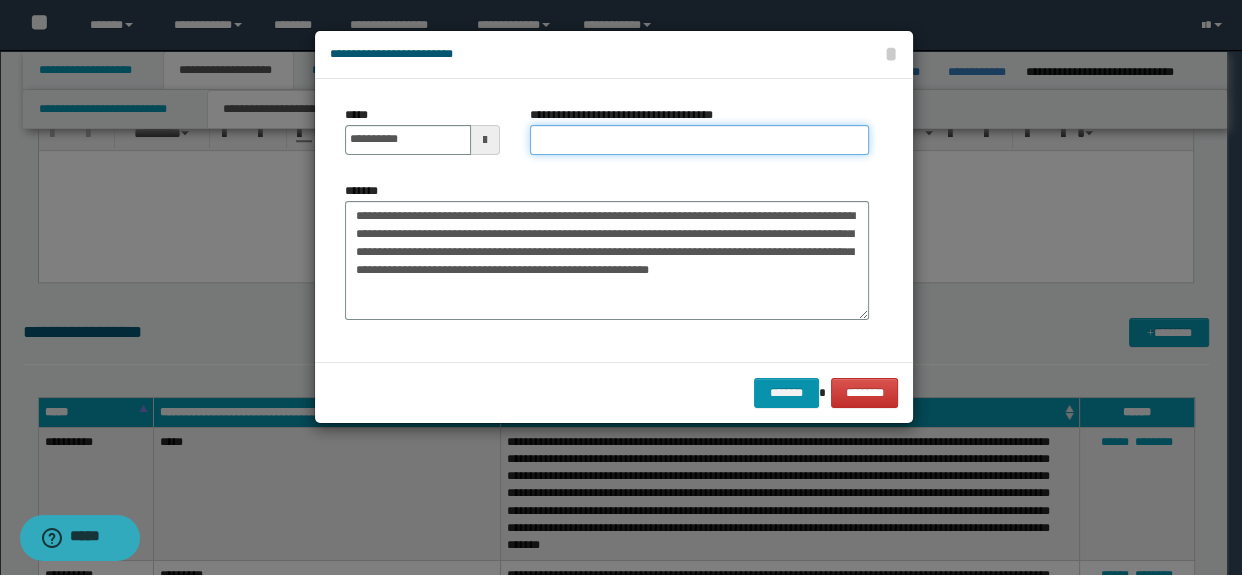 drag, startPoint x: 540, startPoint y: 132, endPoint x: 584, endPoint y: 138, distance: 44.407207 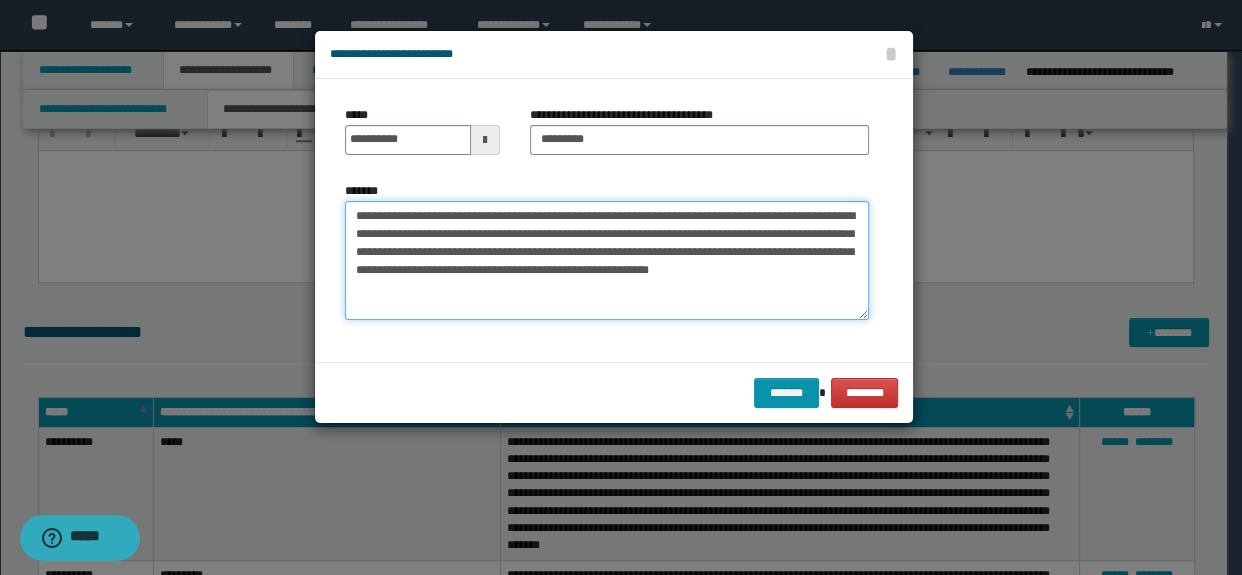click on "**********" at bounding box center (607, 261) 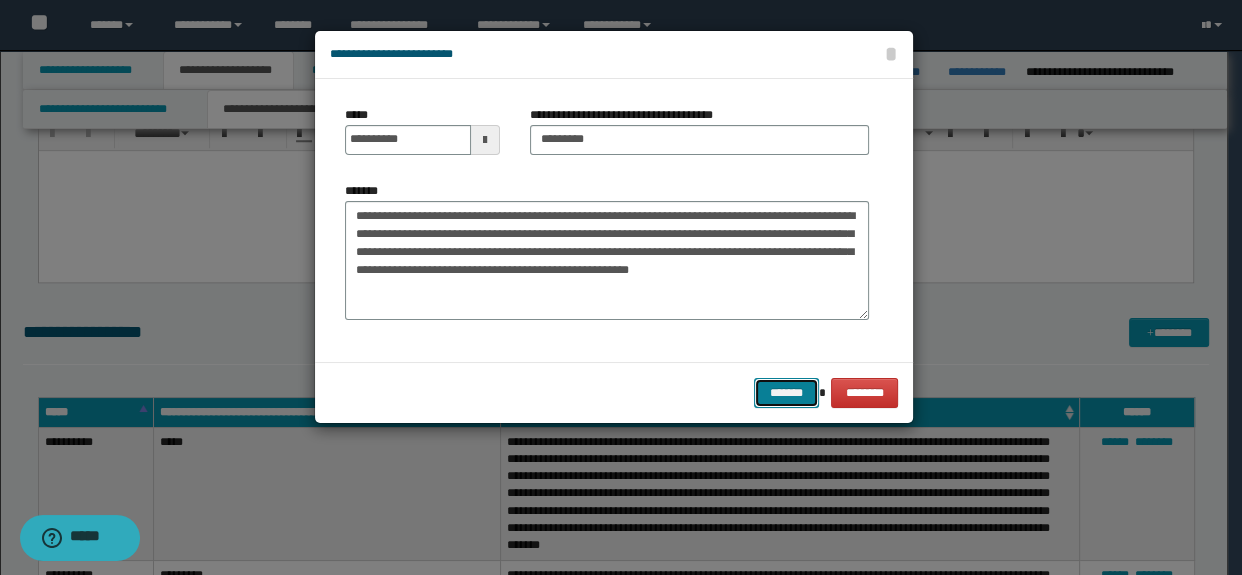 click on "*******" at bounding box center (786, 393) 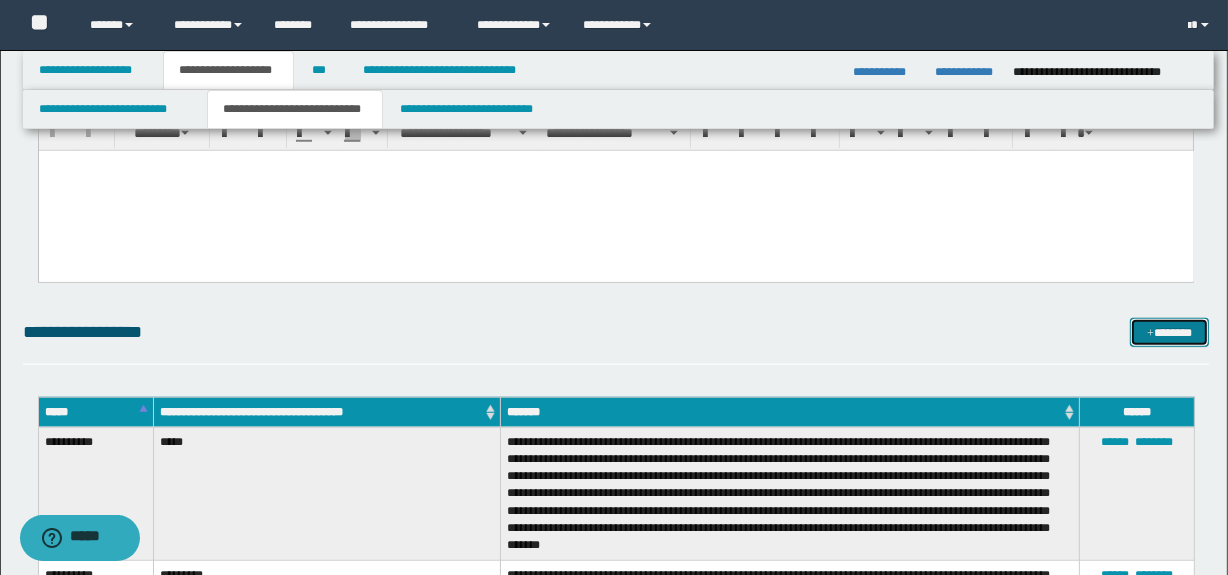 click at bounding box center (1150, 334) 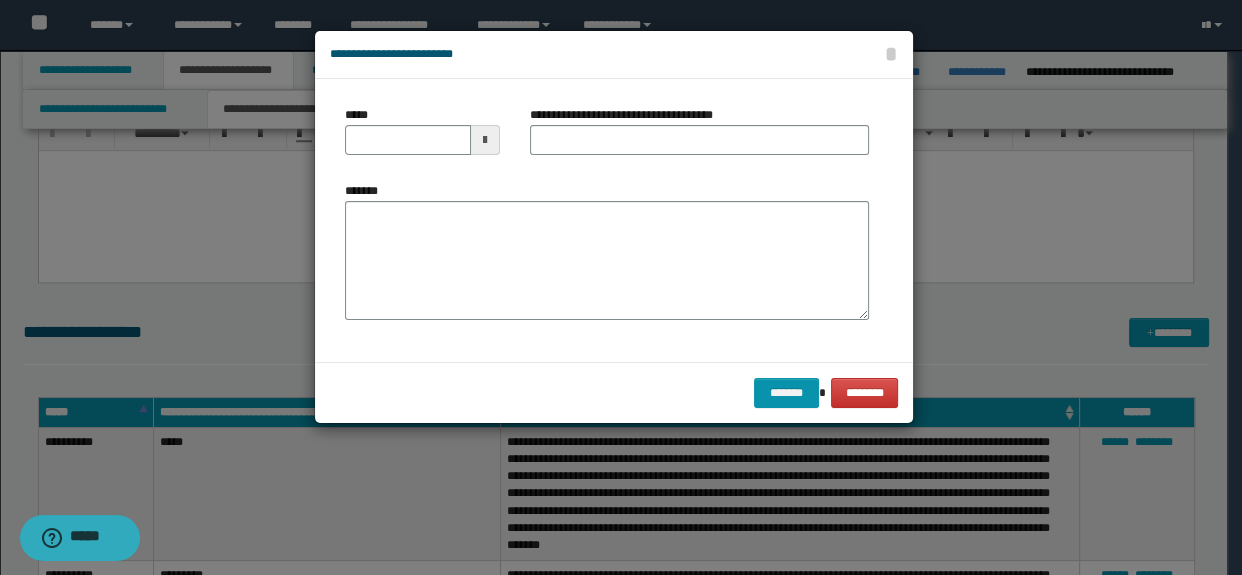 click on "*******" at bounding box center (607, 261) 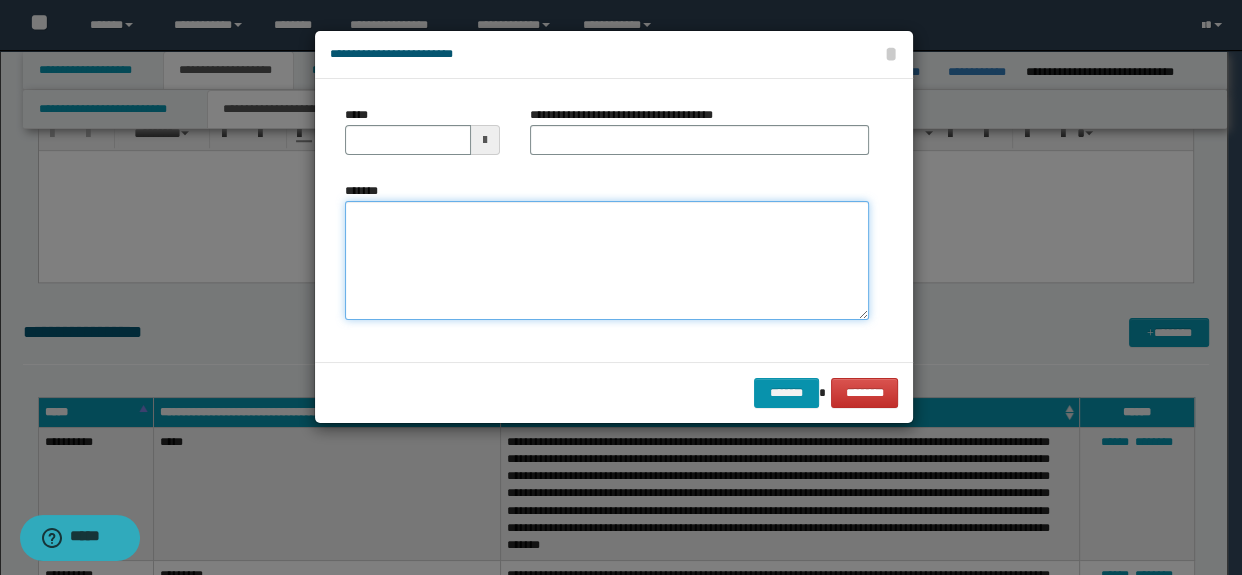 click on "*******" at bounding box center (607, 261) 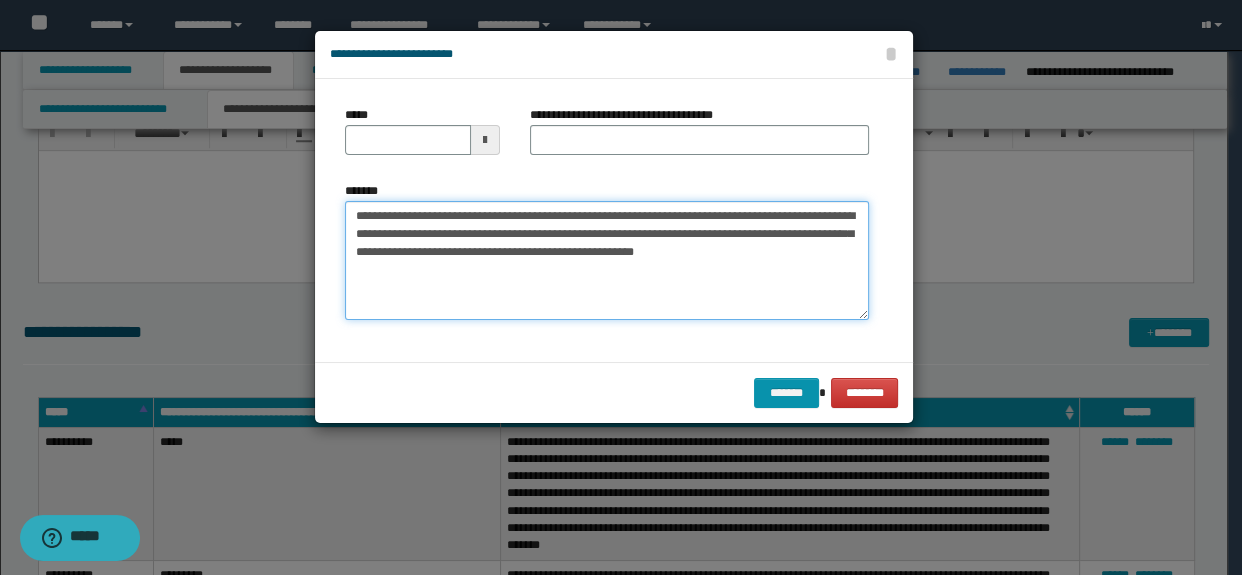 click on "**********" at bounding box center [607, 261] 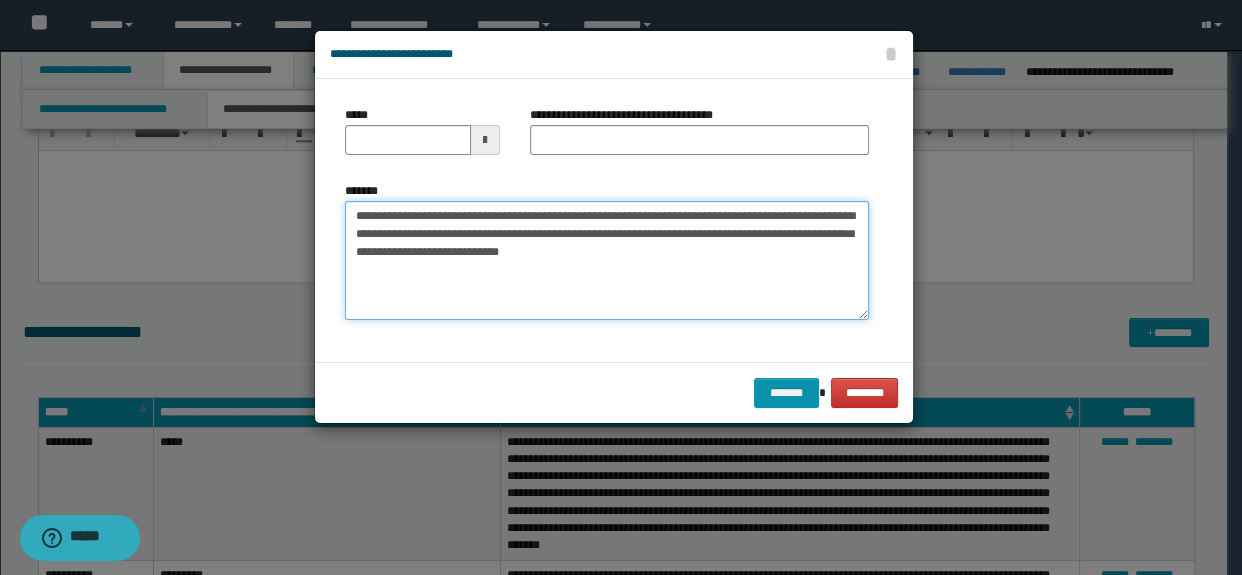 type 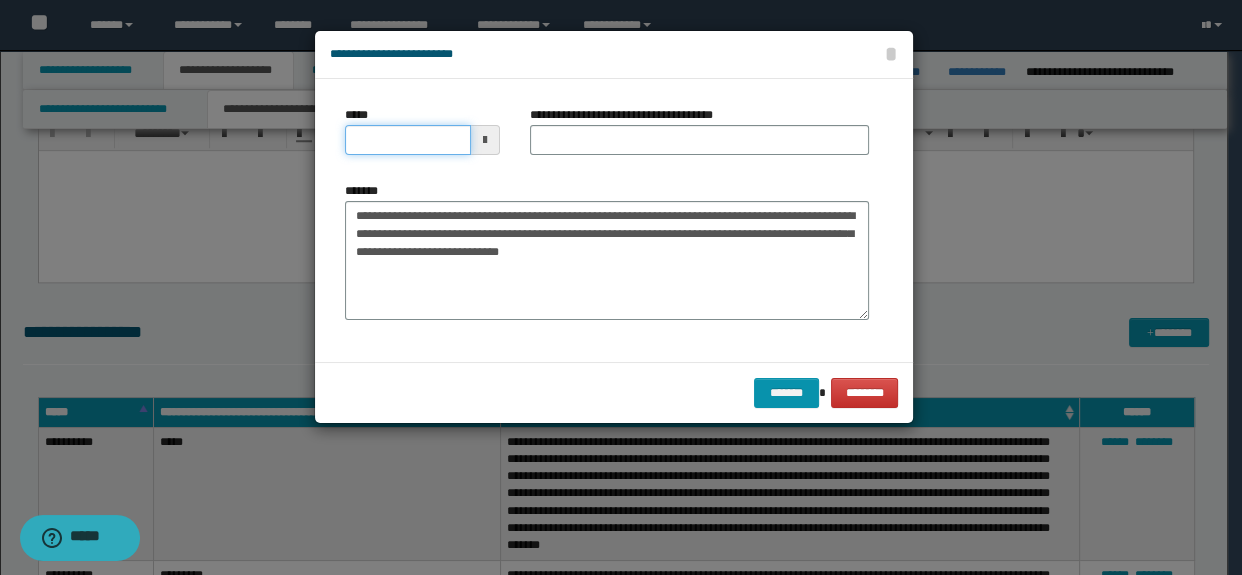 click on "*****" at bounding box center (408, 140) 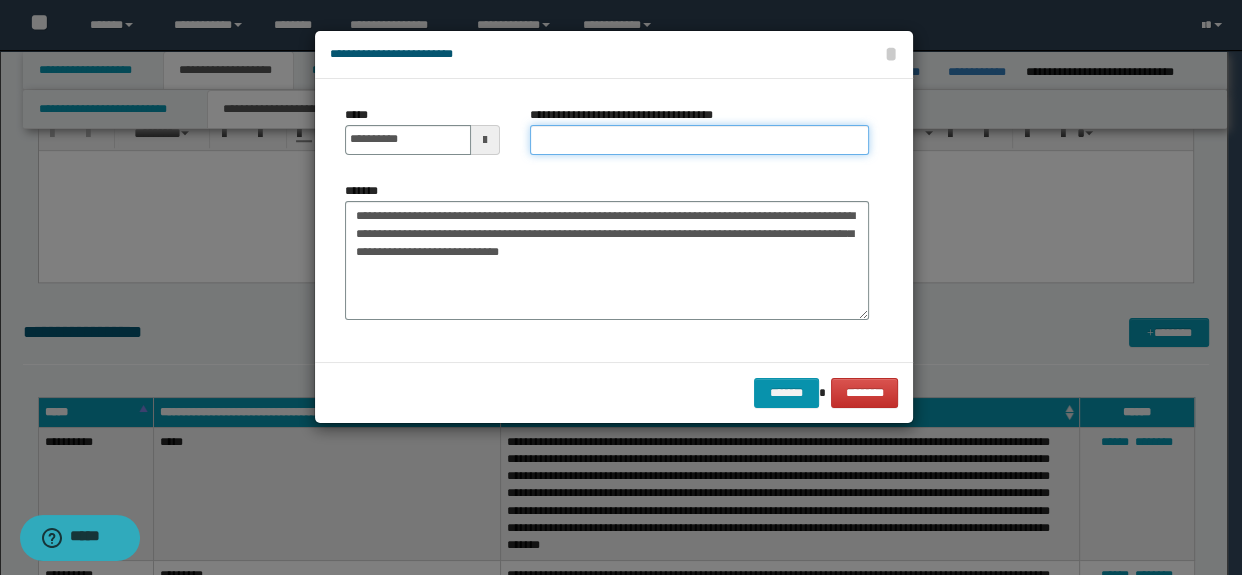 type on "**********" 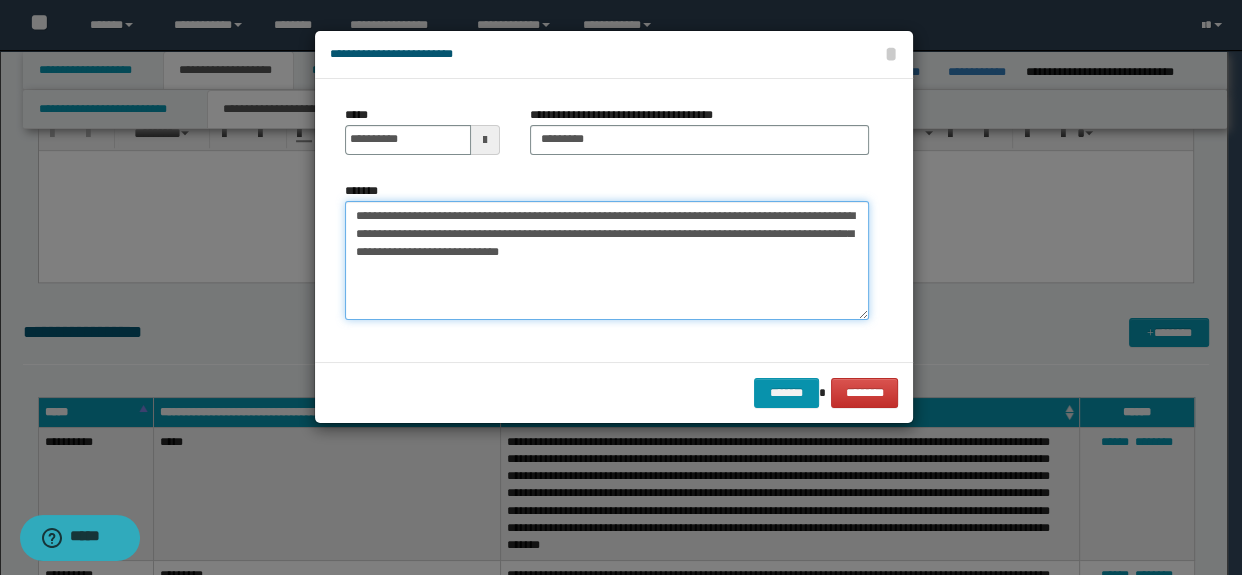 click on "**********" at bounding box center (607, 261) 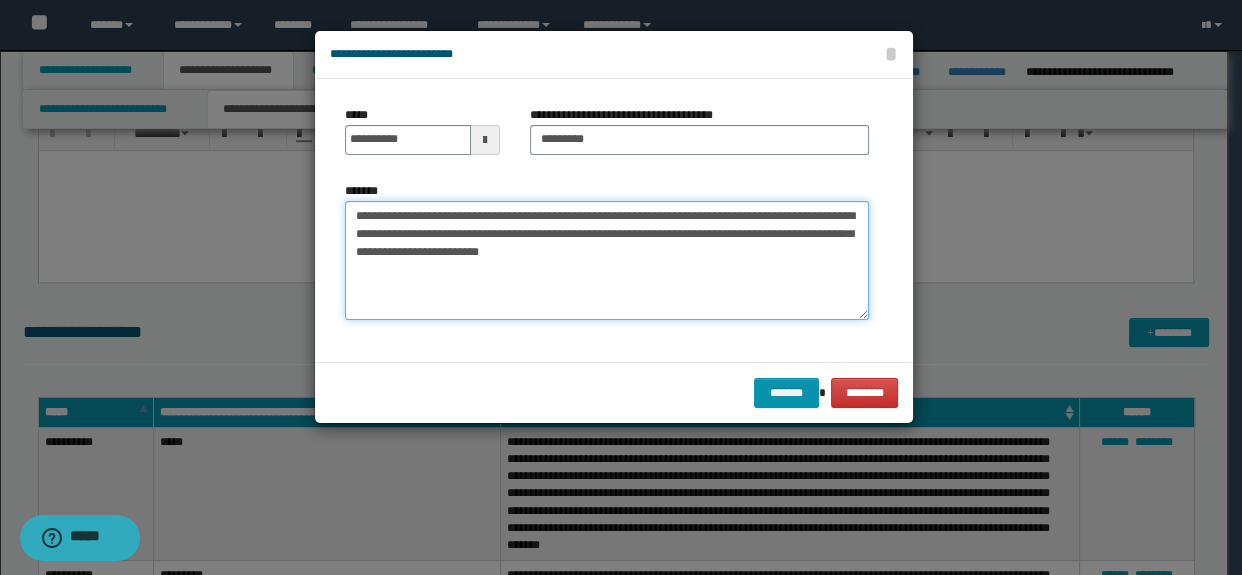 drag, startPoint x: 680, startPoint y: 239, endPoint x: 653, endPoint y: 244, distance: 27.45906 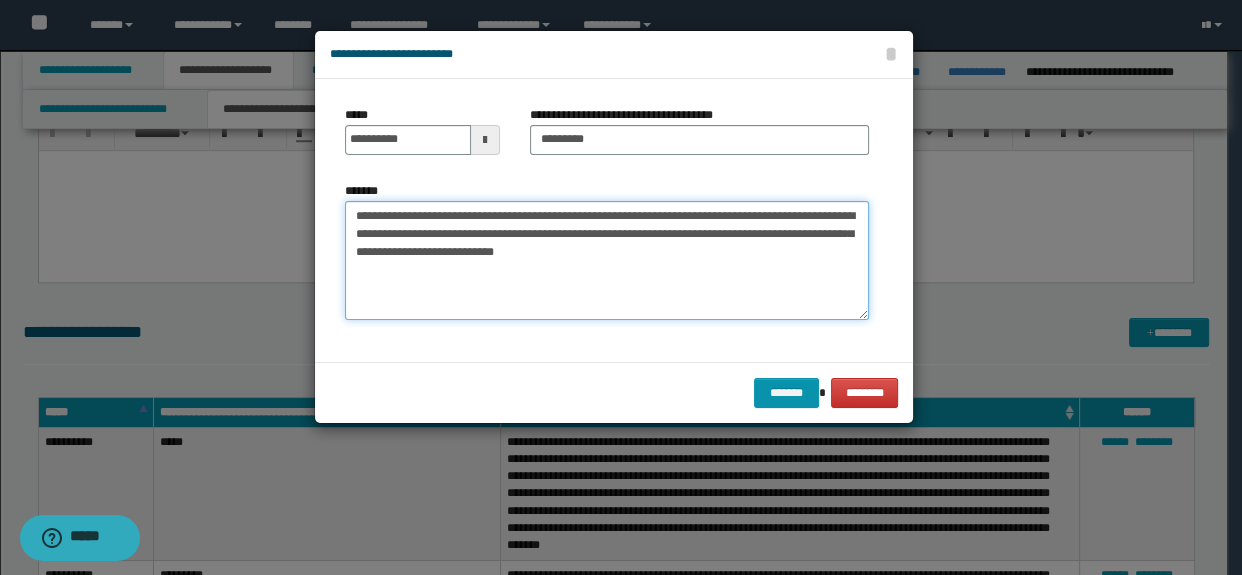 drag, startPoint x: 805, startPoint y: 267, endPoint x: 815, endPoint y: 262, distance: 11.18034 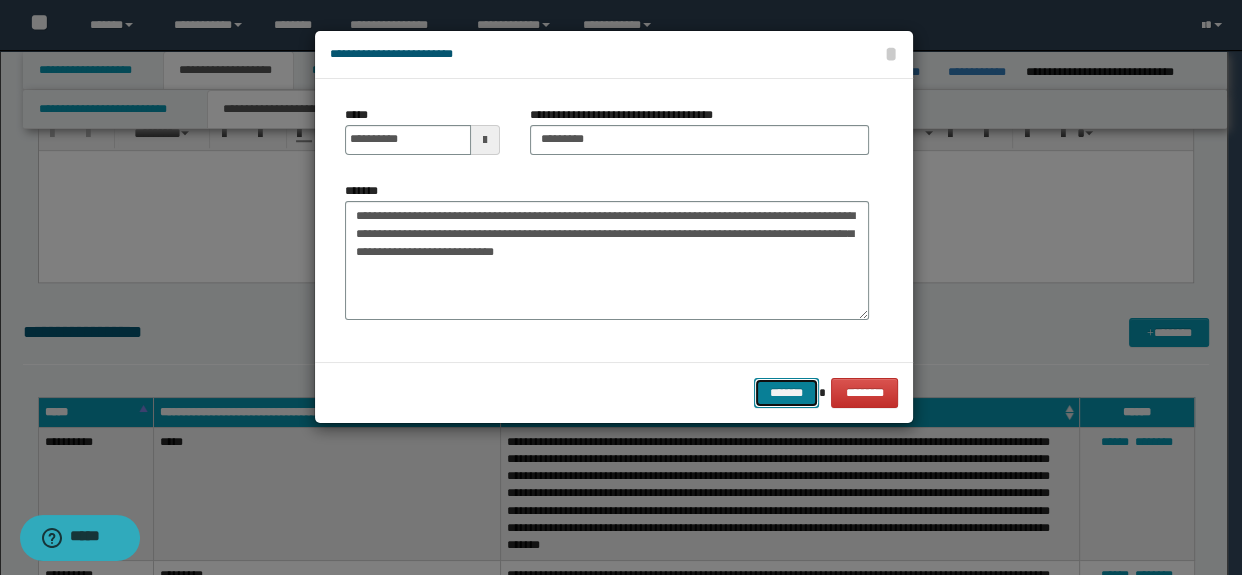 click on "*******" at bounding box center (786, 393) 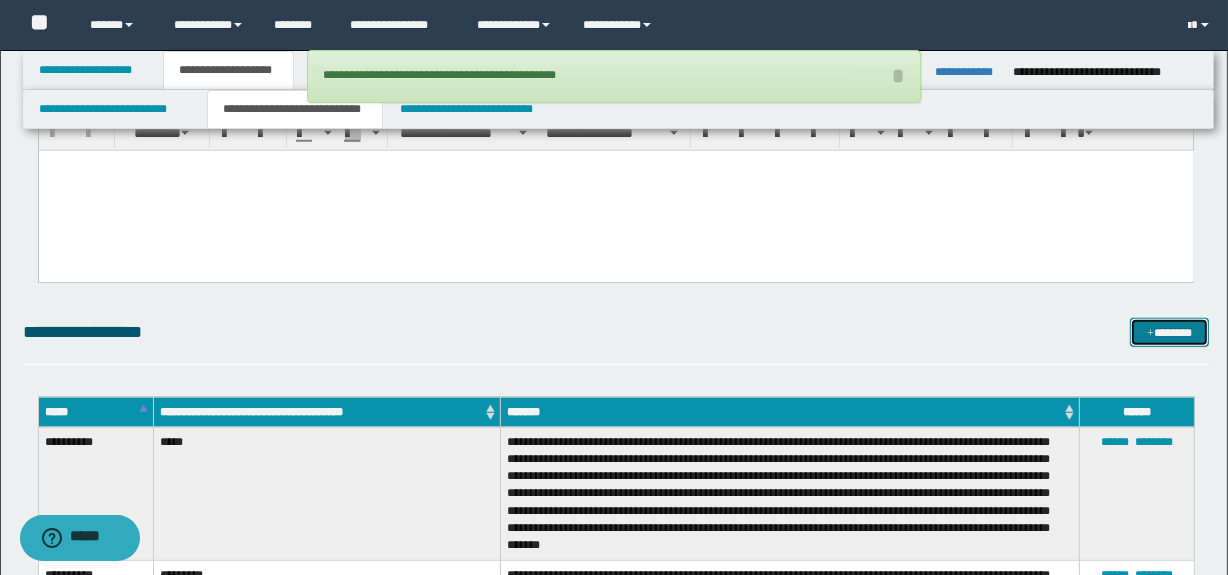 click on "*******" at bounding box center [1170, 333] 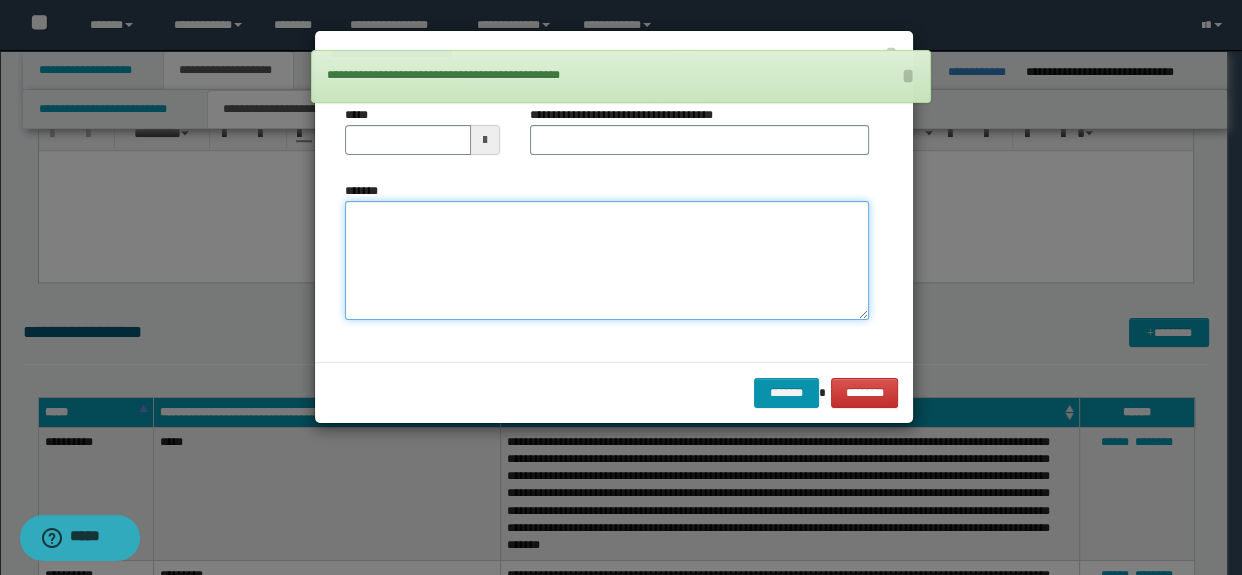 click on "*******" at bounding box center [607, 261] 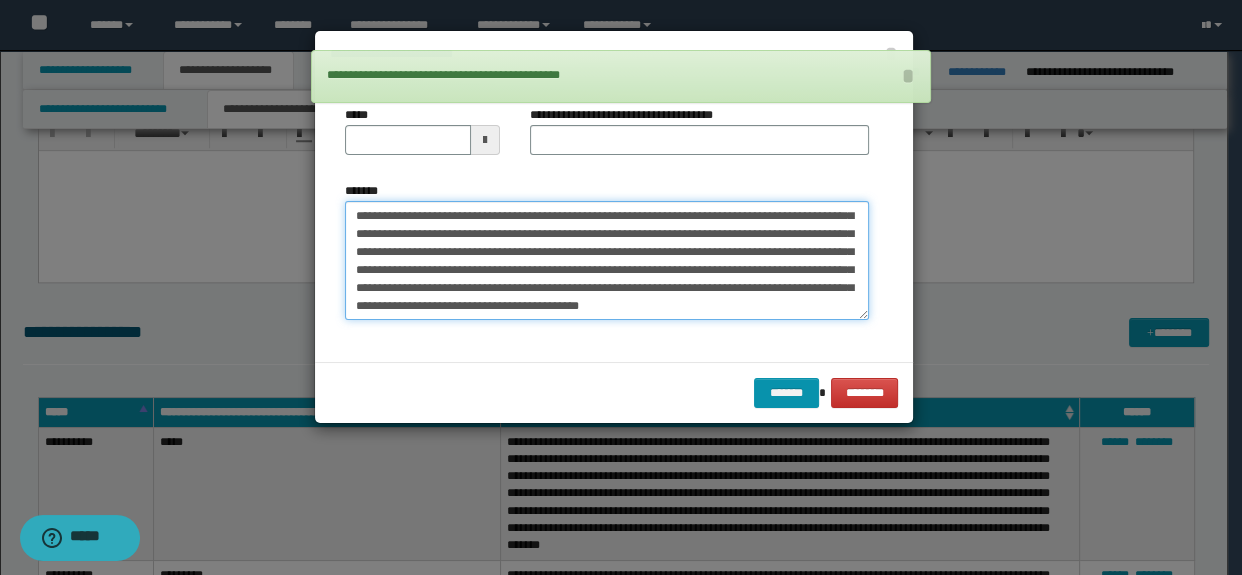 scroll, scrollTop: 323, scrollLeft: 0, axis: vertical 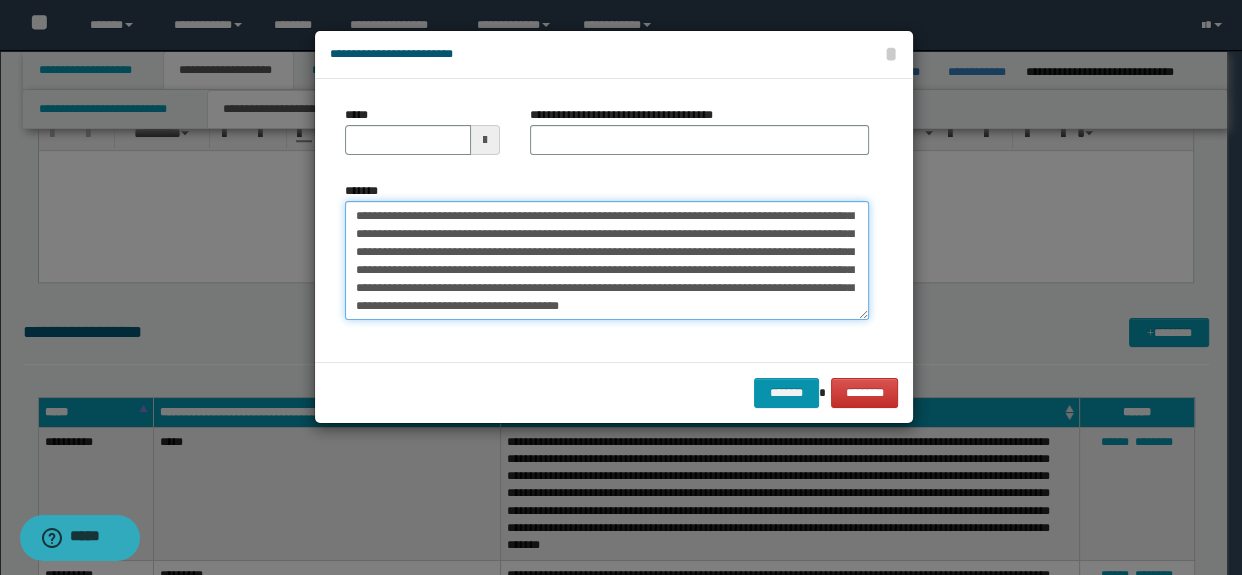 drag, startPoint x: 571, startPoint y: 281, endPoint x: 550, endPoint y: 285, distance: 21.377558 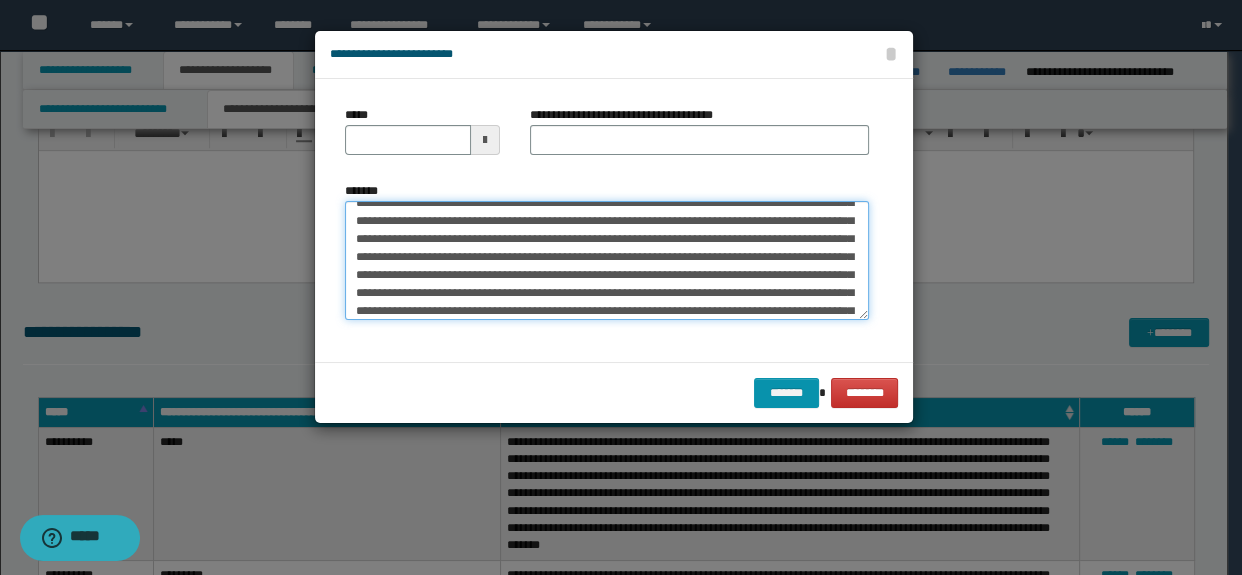 scroll, scrollTop: 323, scrollLeft: 0, axis: vertical 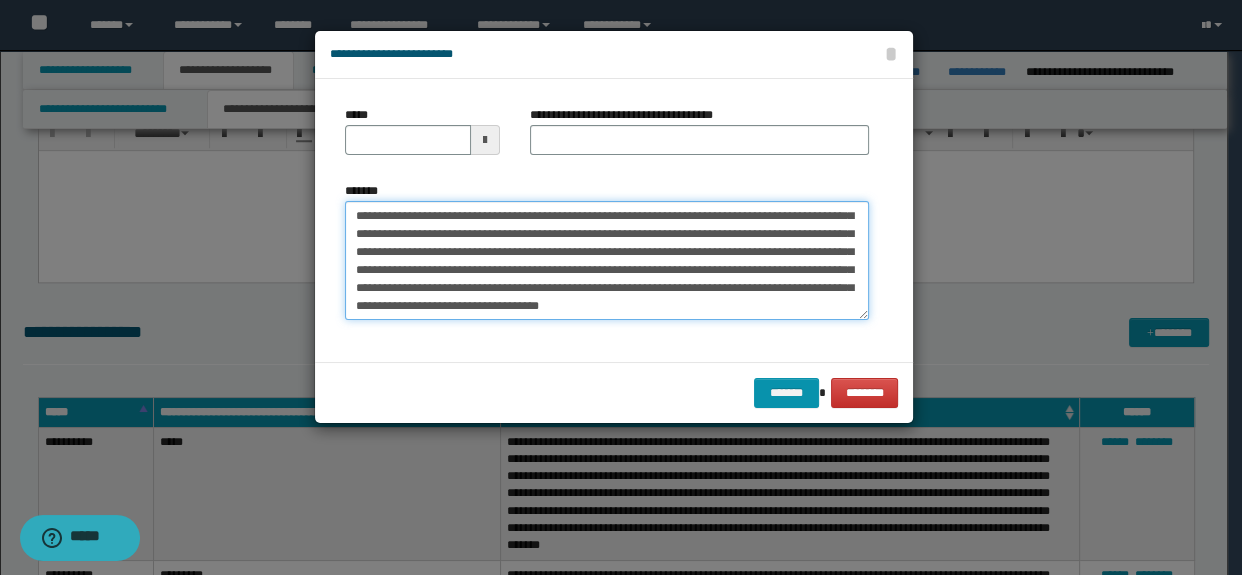 drag, startPoint x: 587, startPoint y: 235, endPoint x: 566, endPoint y: 235, distance: 21 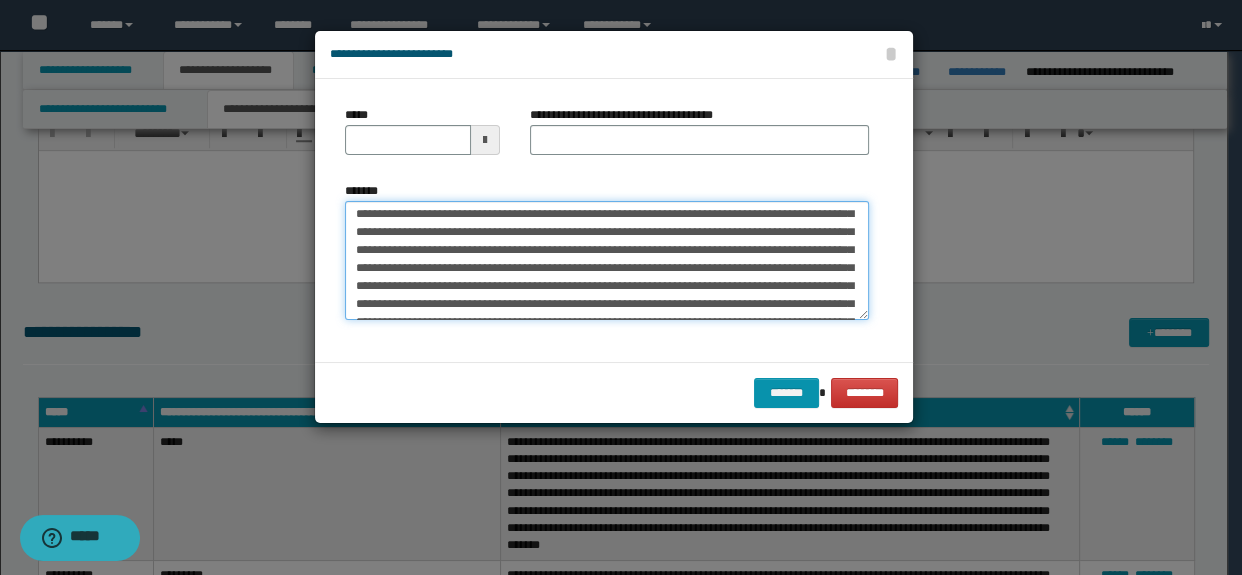 scroll, scrollTop: 0, scrollLeft: 0, axis: both 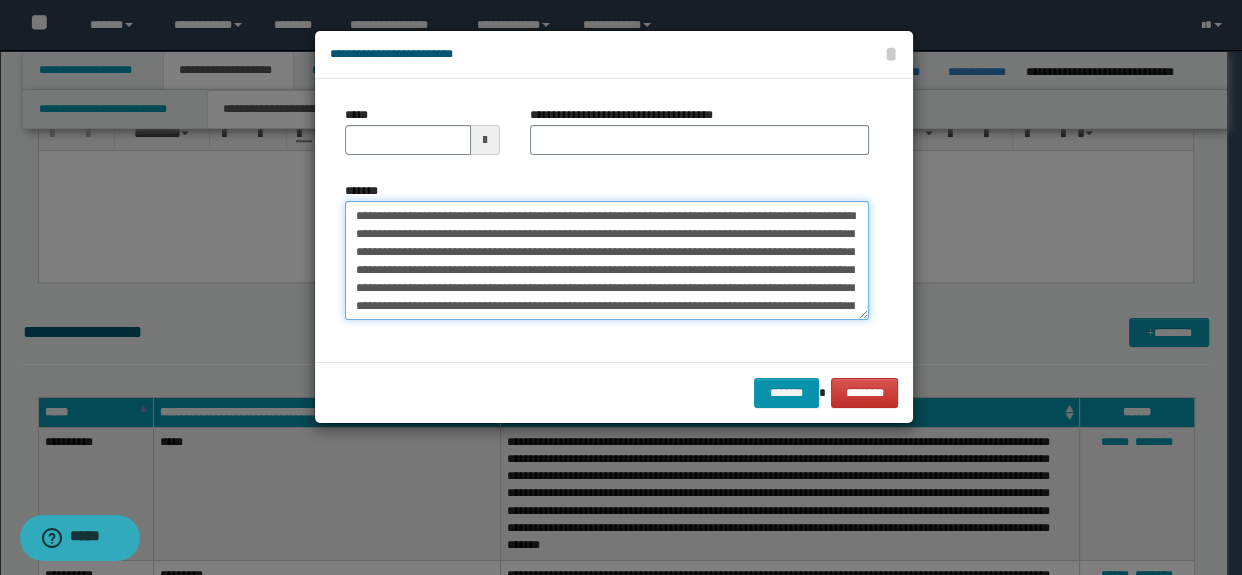 drag, startPoint x: 654, startPoint y: 249, endPoint x: 630, endPoint y: 248, distance: 24.020824 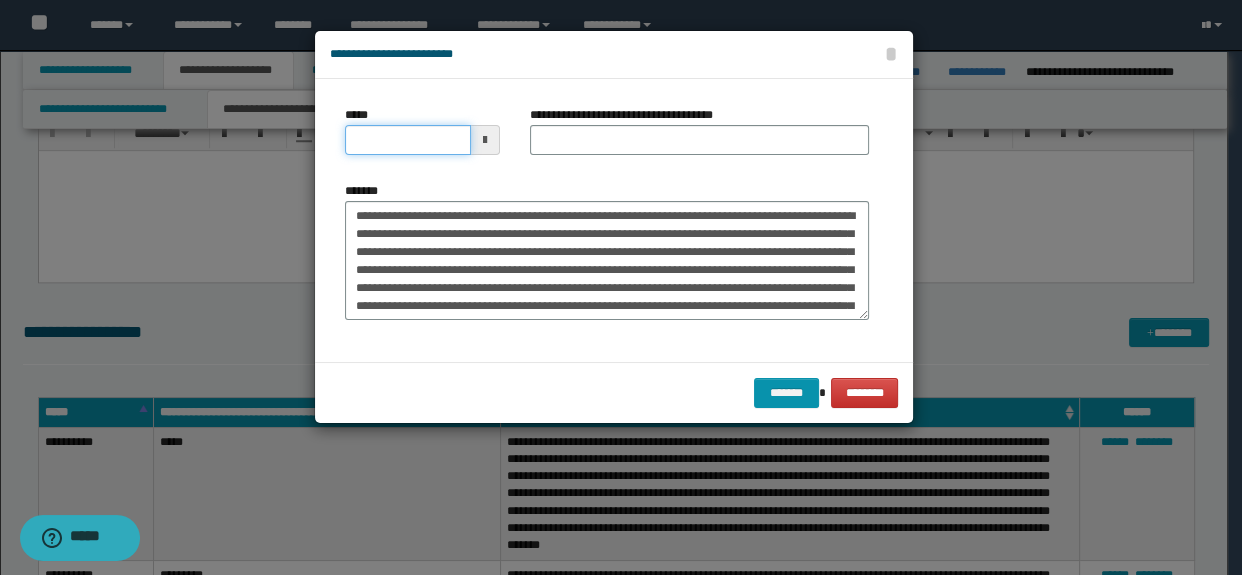 click on "*****" at bounding box center [408, 140] 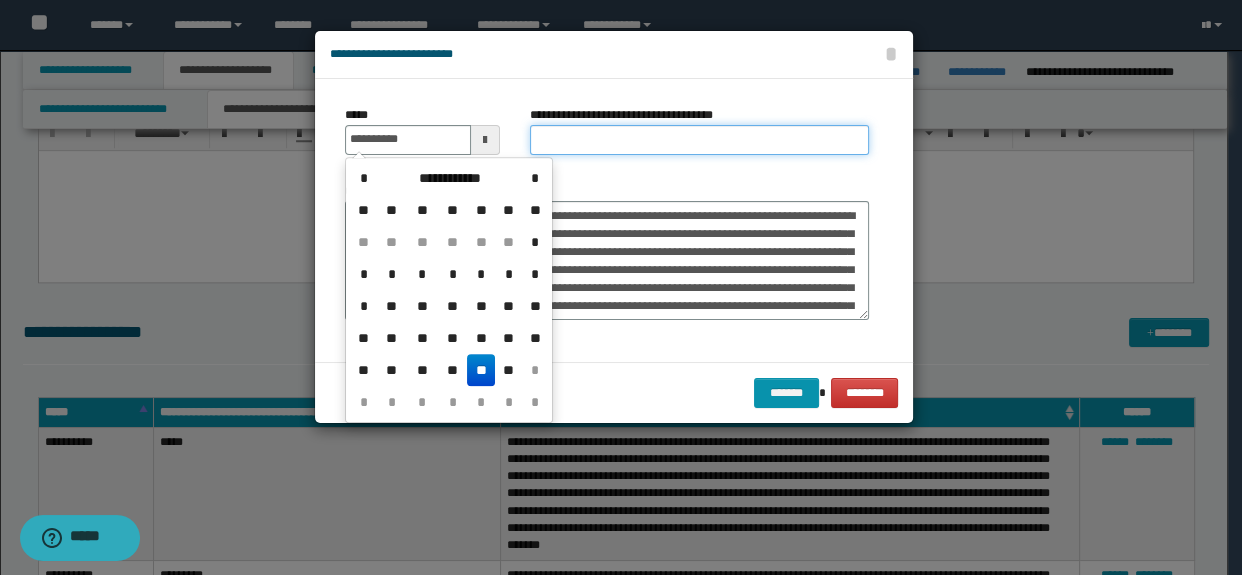 type on "**********" 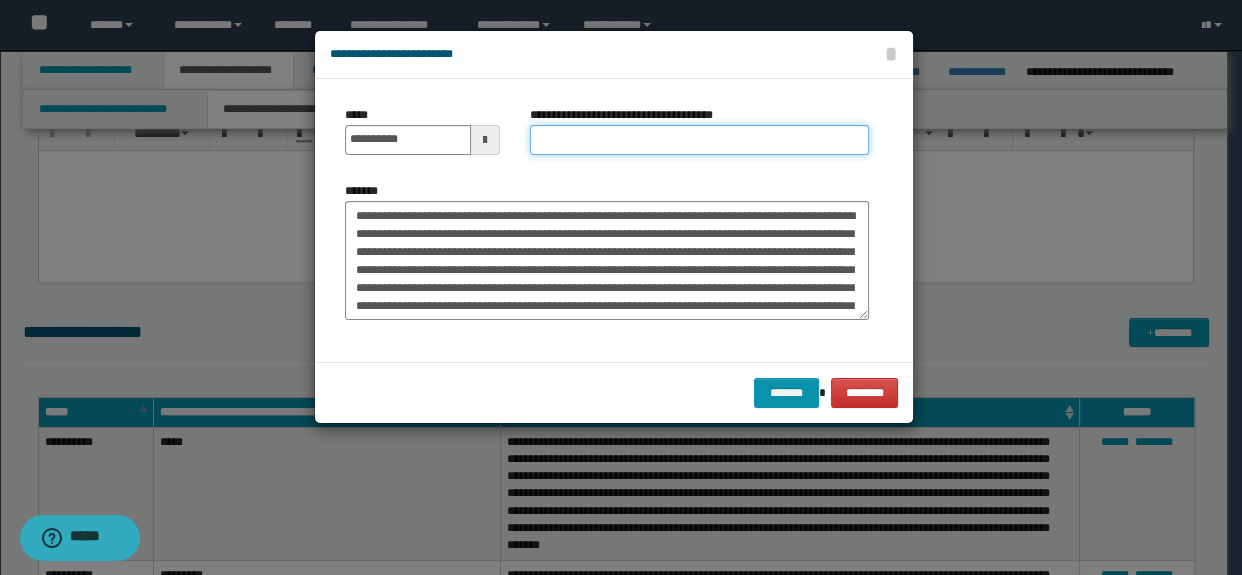 type on "**********" 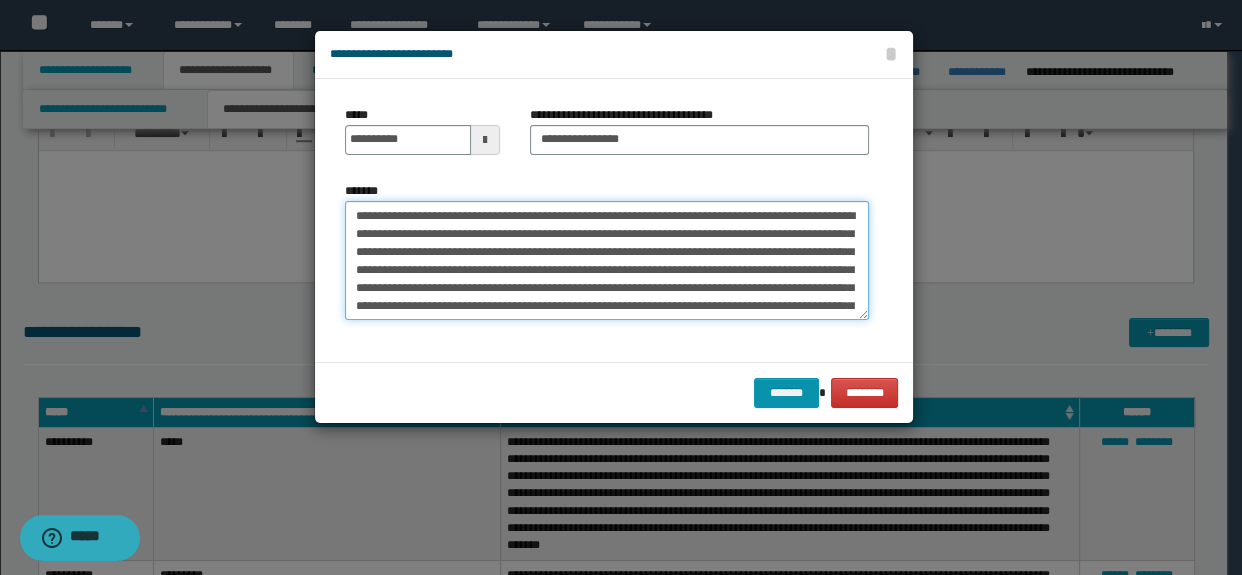 click on "*******" at bounding box center [607, 261] 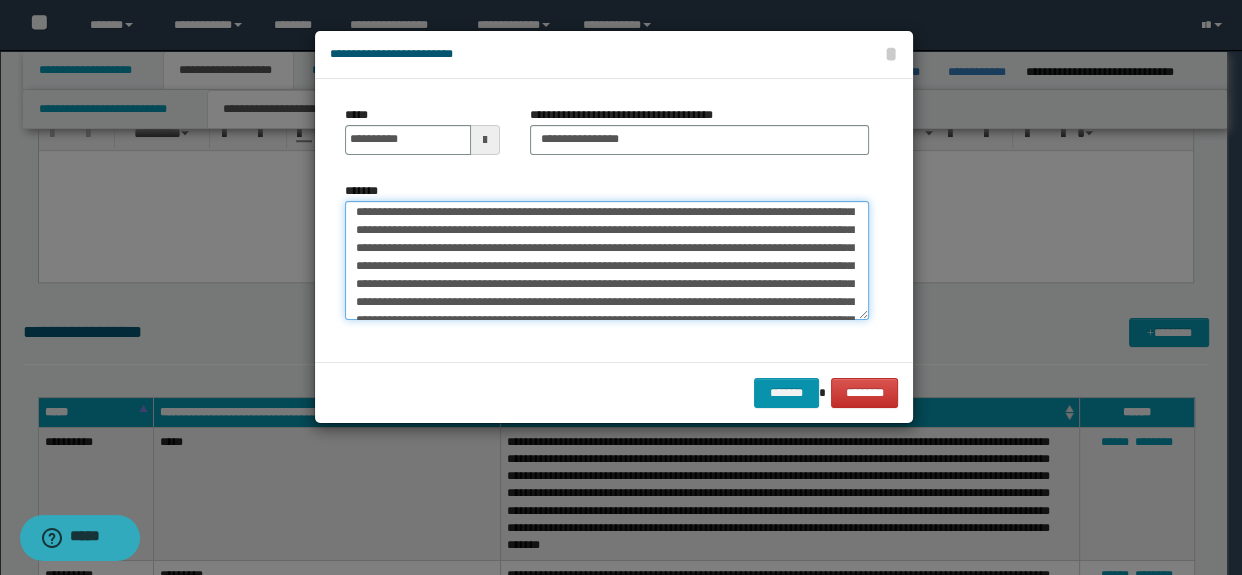 scroll, scrollTop: 215, scrollLeft: 0, axis: vertical 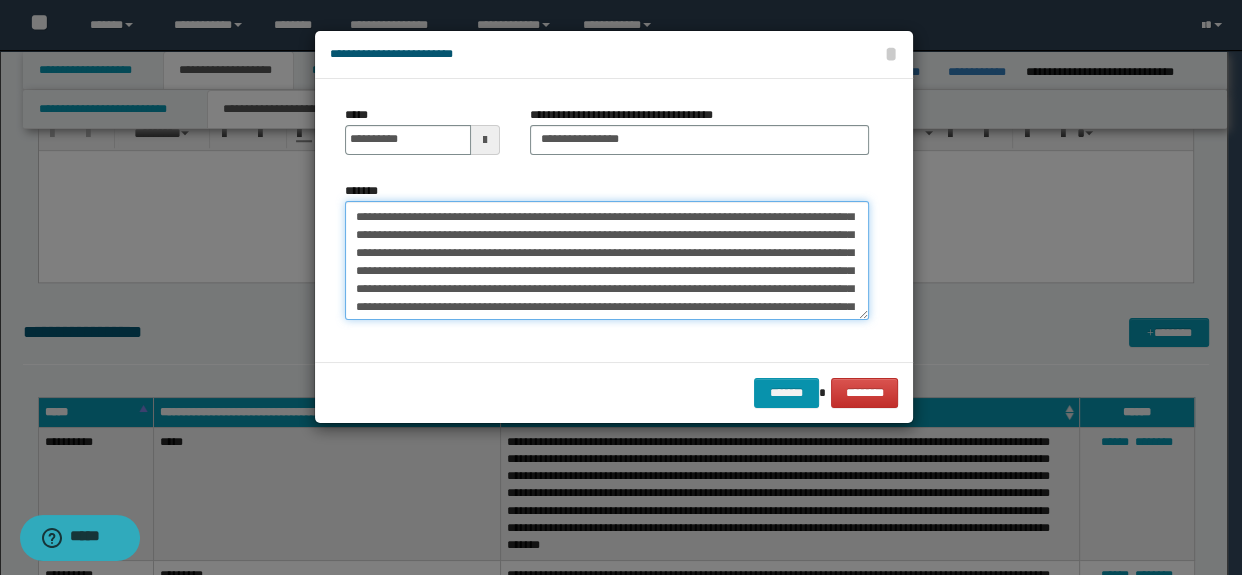 drag, startPoint x: 712, startPoint y: 232, endPoint x: 693, endPoint y: 232, distance: 19 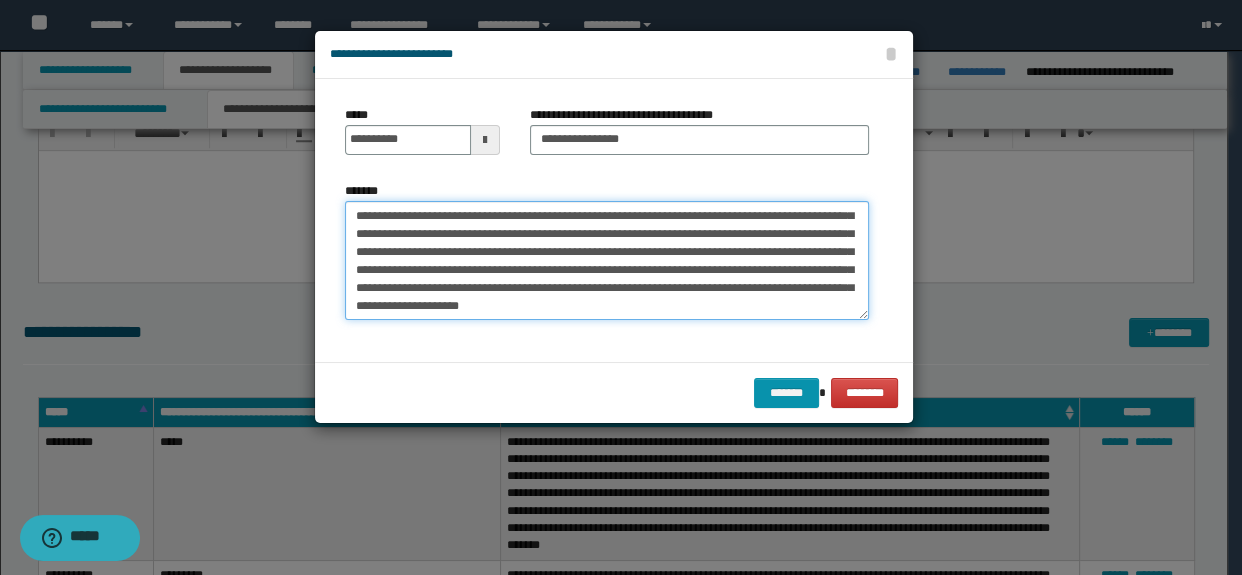 scroll, scrollTop: 305, scrollLeft: 0, axis: vertical 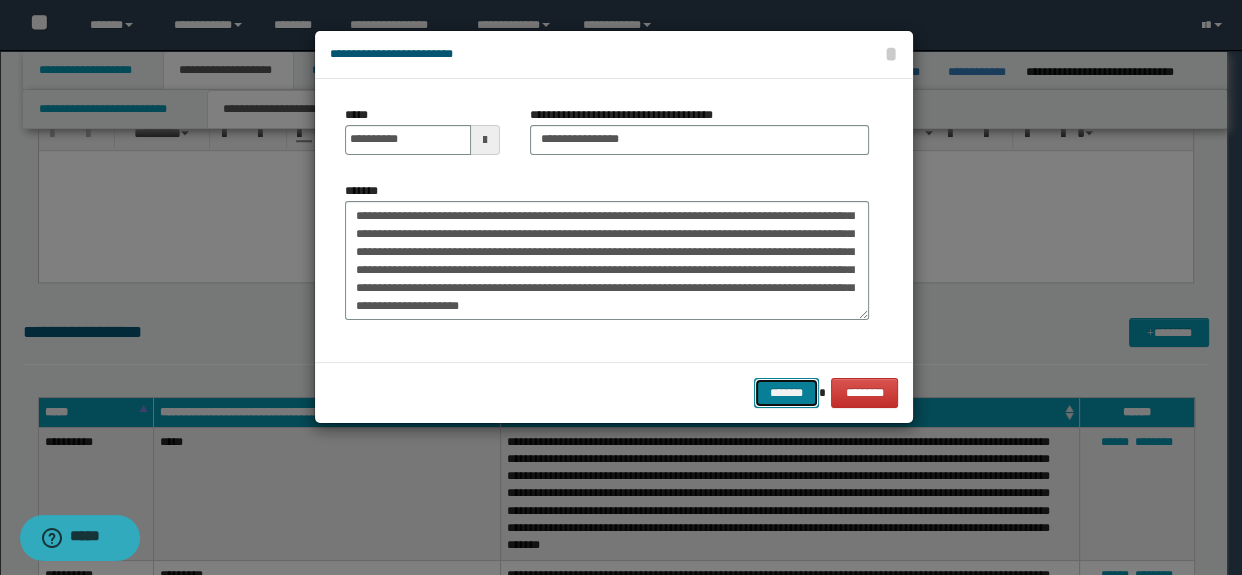 click on "*******" at bounding box center [786, 393] 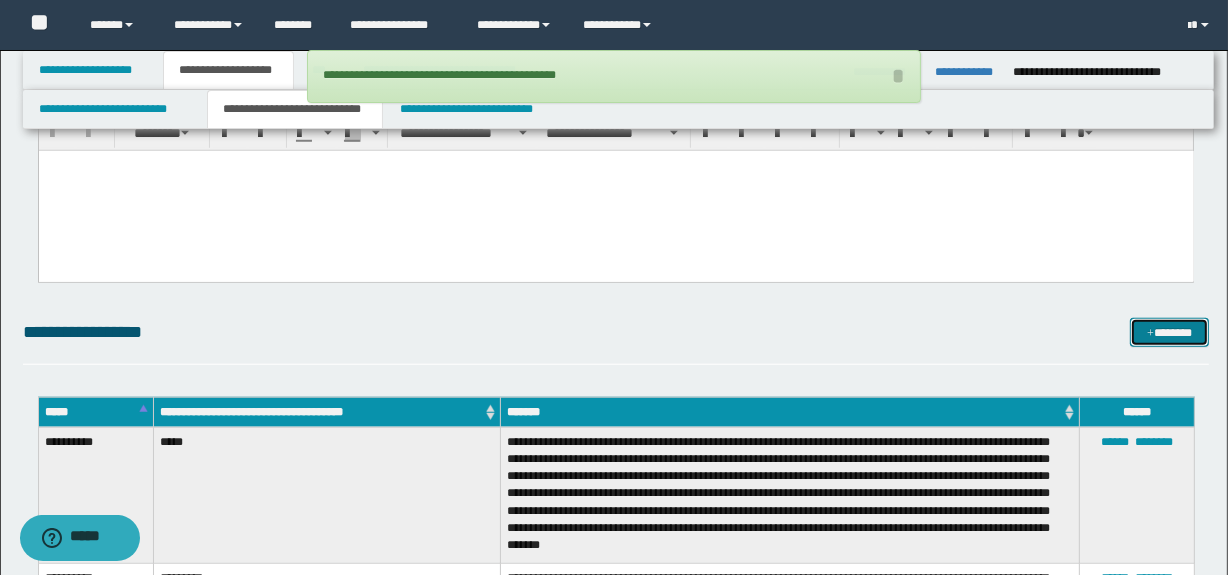 click on "*******" at bounding box center [1170, 333] 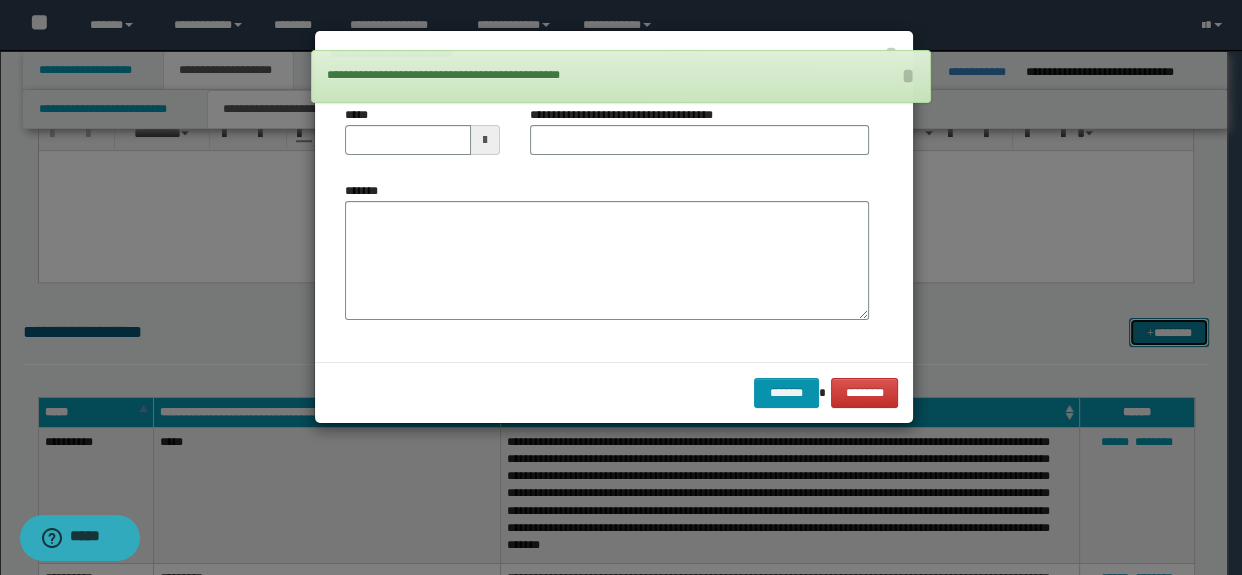 scroll, scrollTop: 0, scrollLeft: 0, axis: both 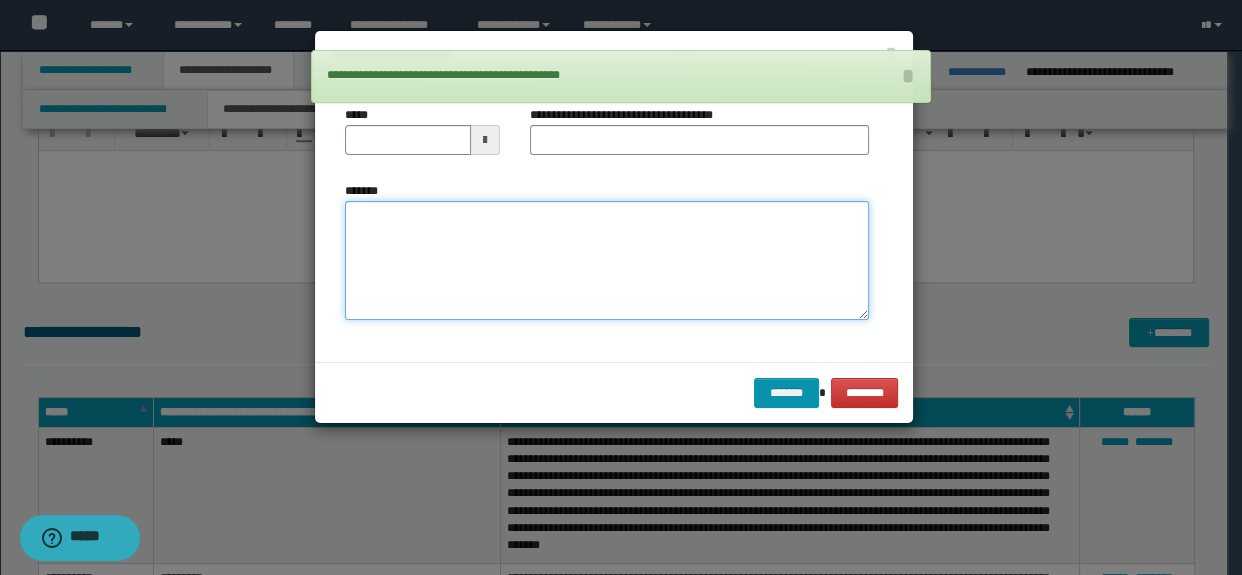 click on "*******" at bounding box center [607, 261] 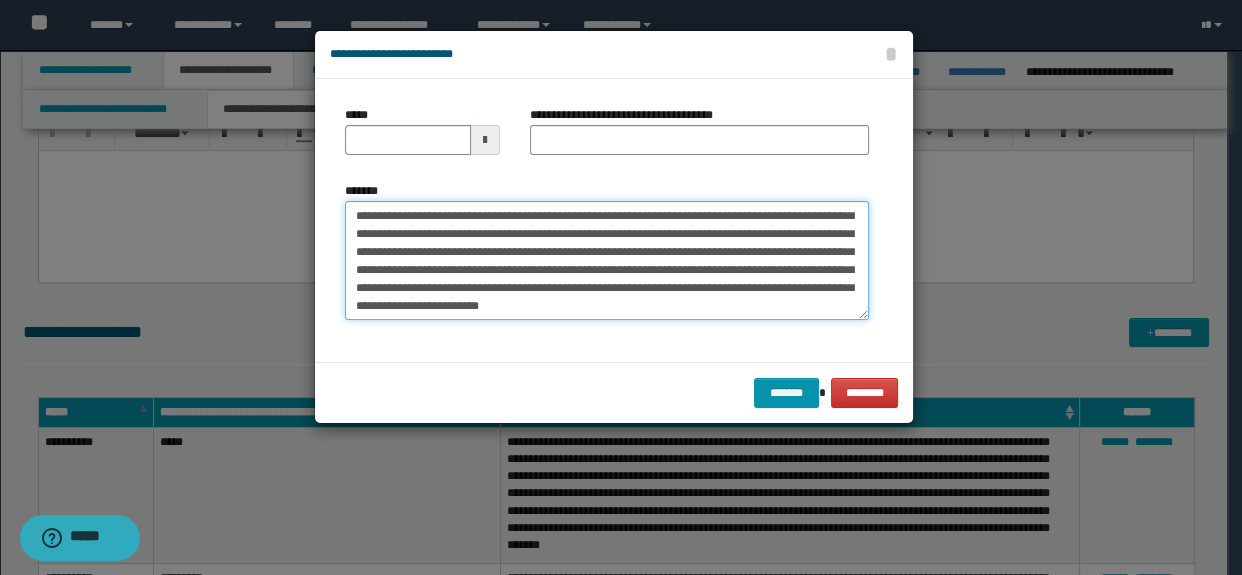scroll, scrollTop: 0, scrollLeft: 0, axis: both 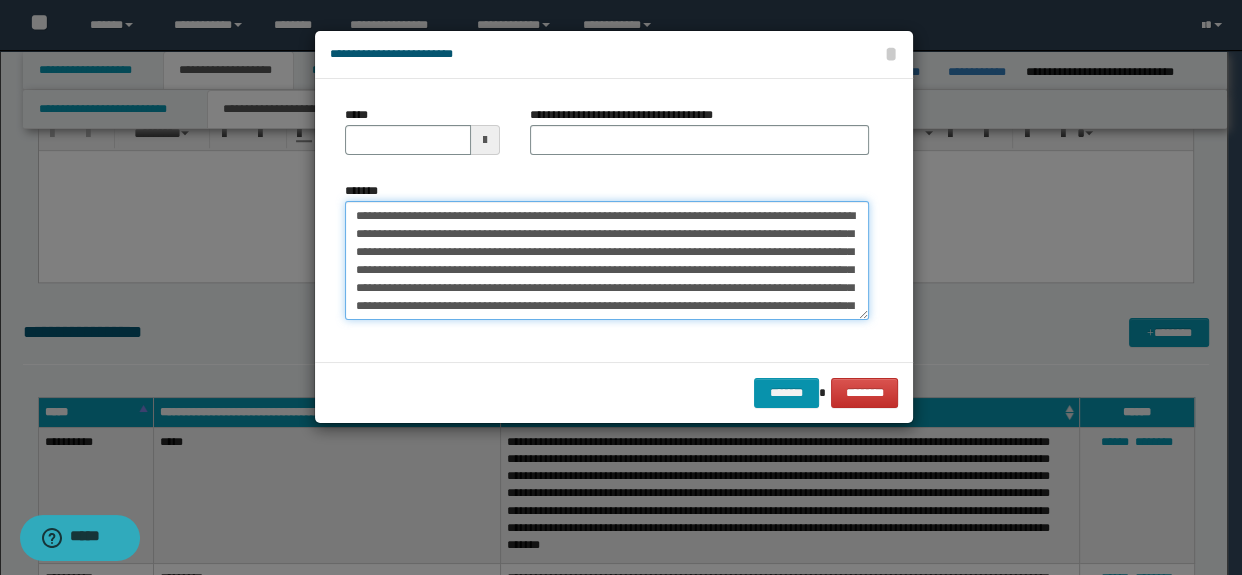 click on "*******" at bounding box center [607, 261] 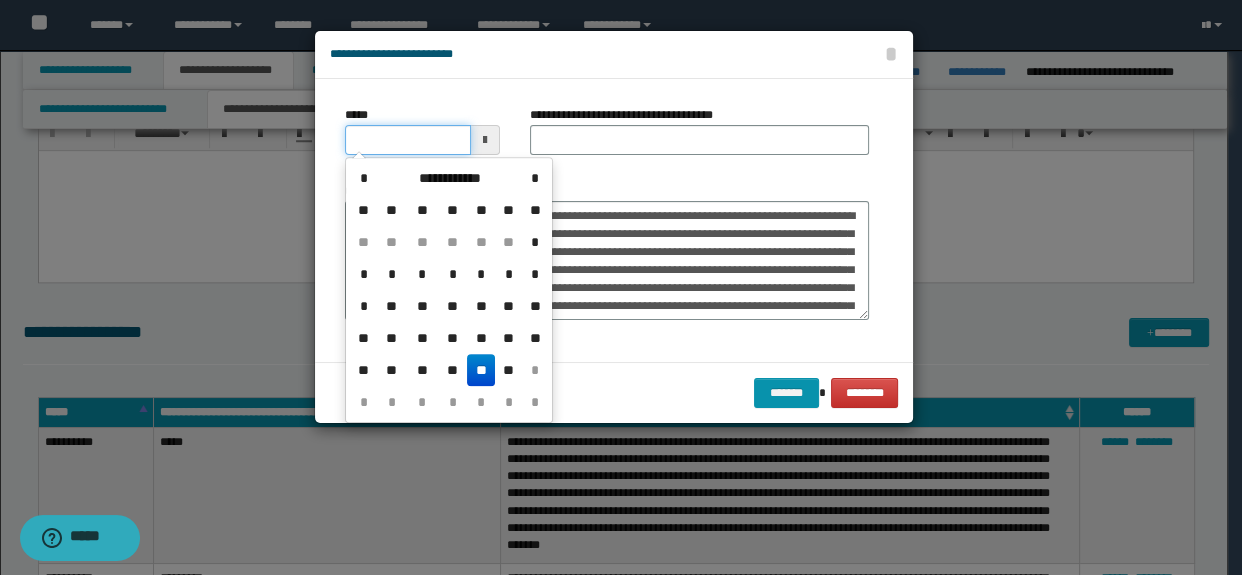 click on "*****" at bounding box center (408, 140) 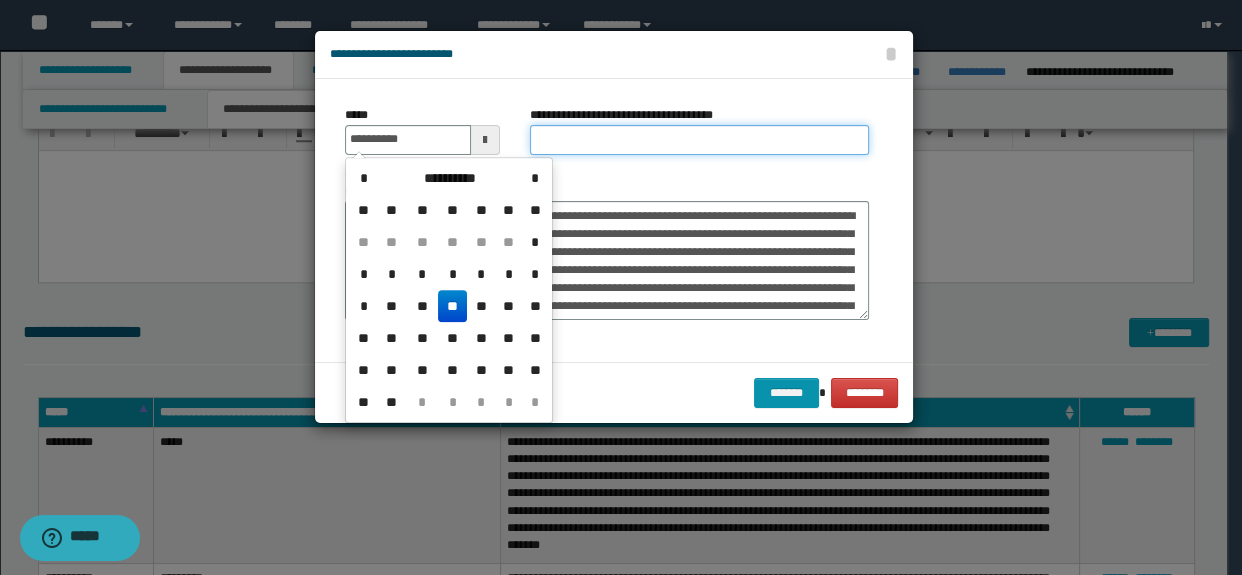 type on "**********" 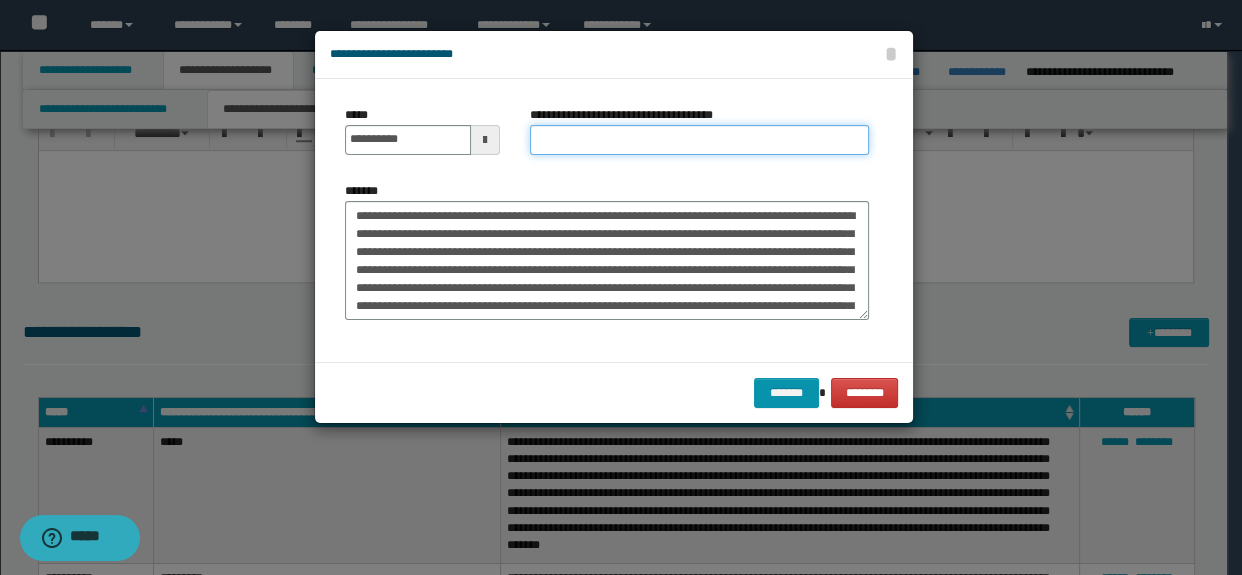 type on "**********" 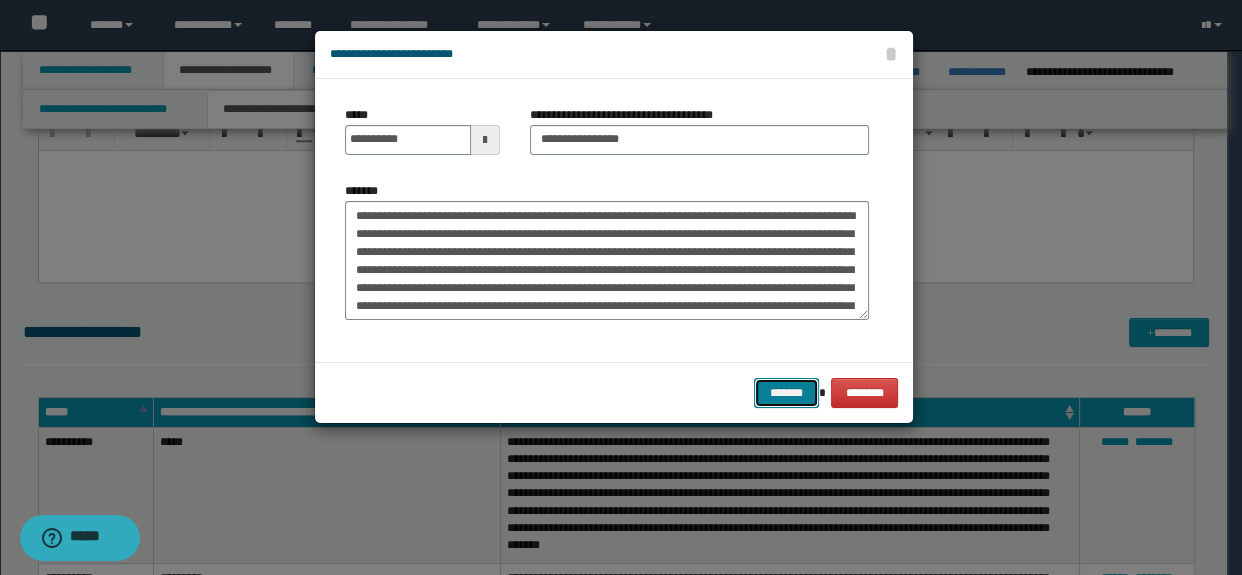 click on "*******" at bounding box center (786, 393) 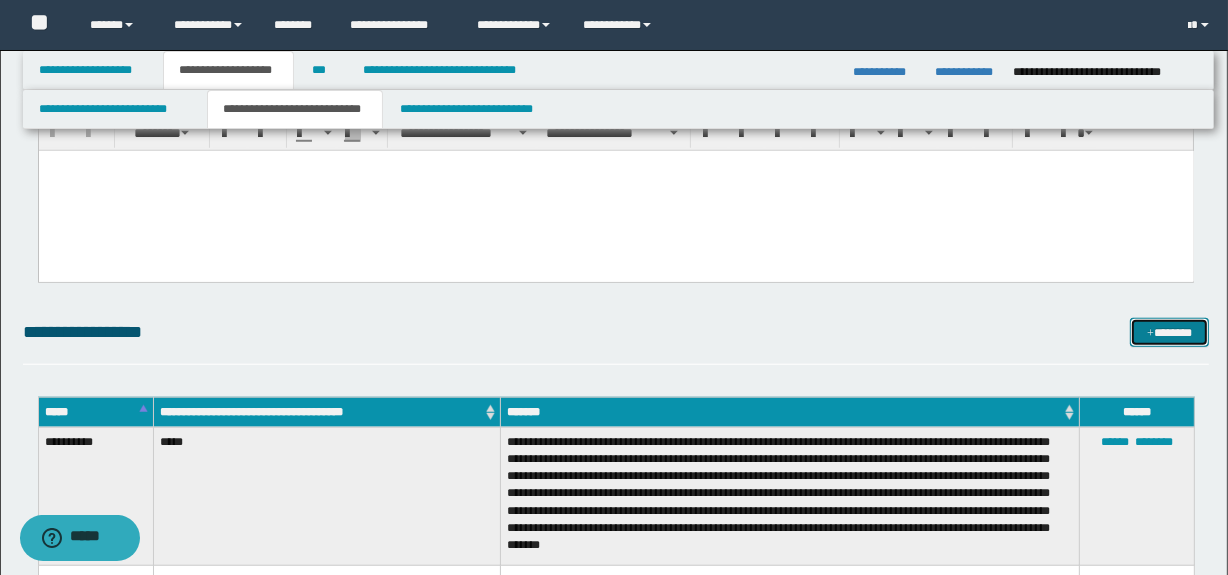 click on "*******" at bounding box center [1170, 333] 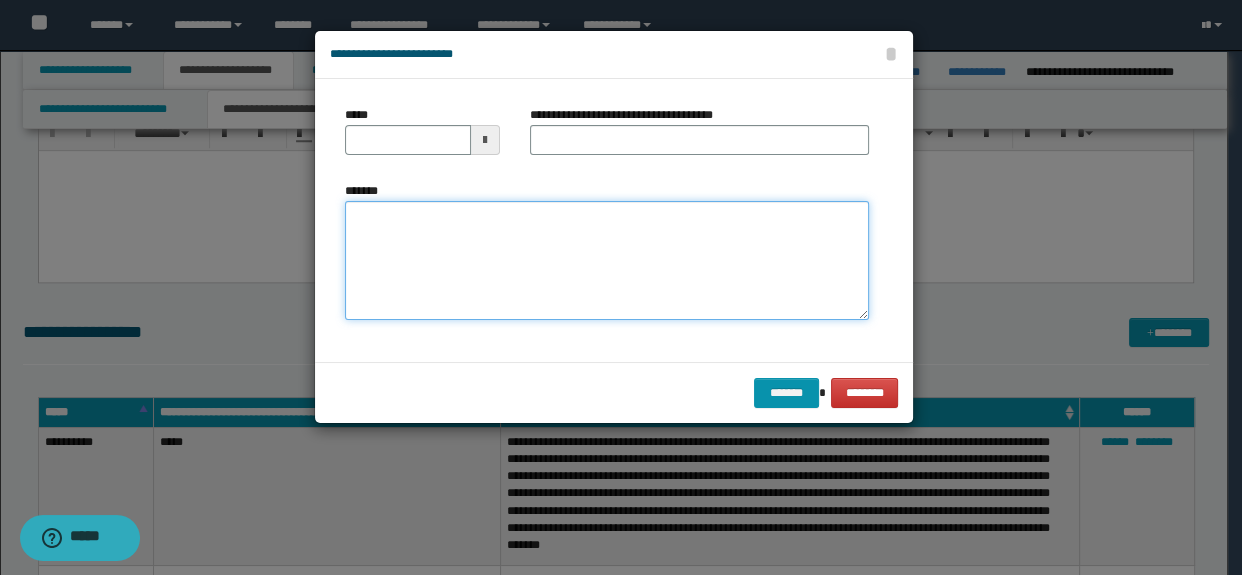click on "*******" at bounding box center [607, 261] 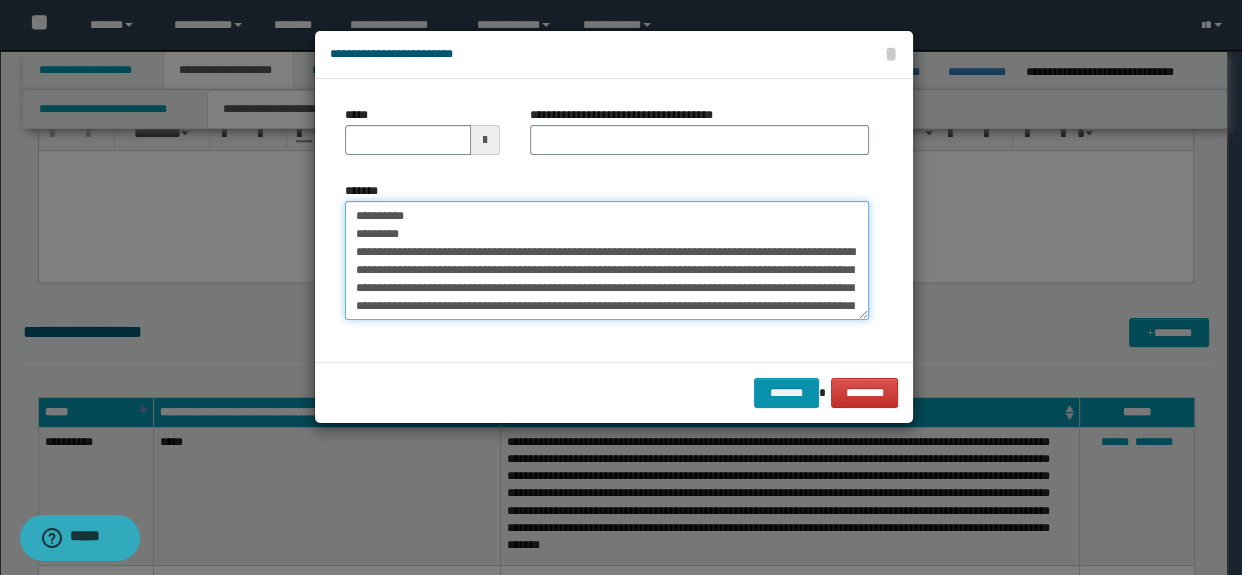 scroll, scrollTop: 0, scrollLeft: 0, axis: both 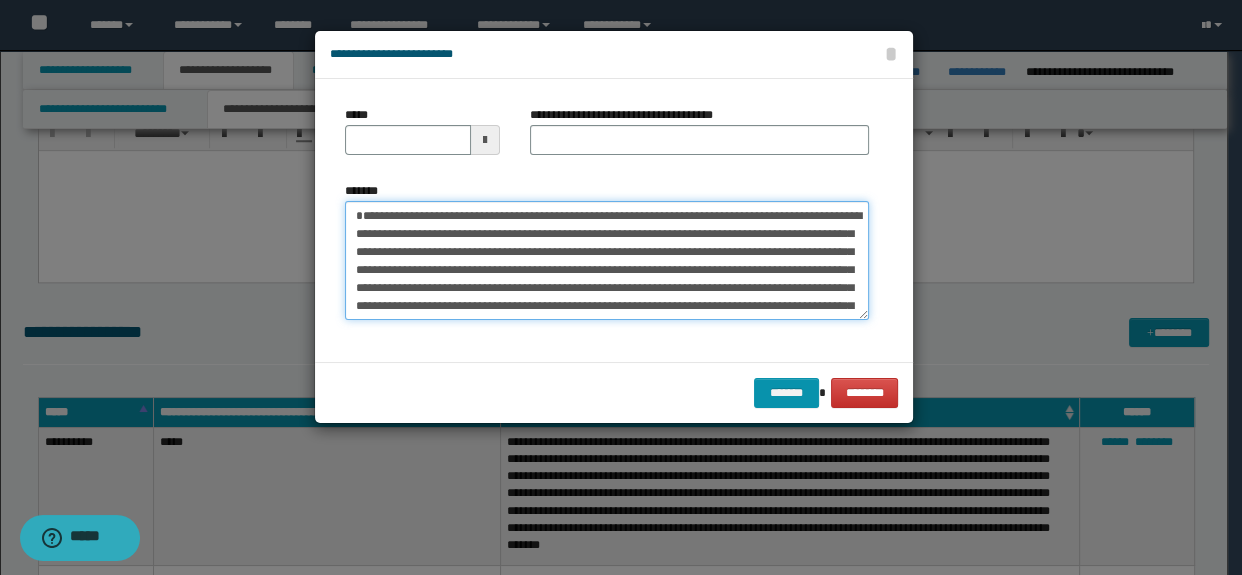 type 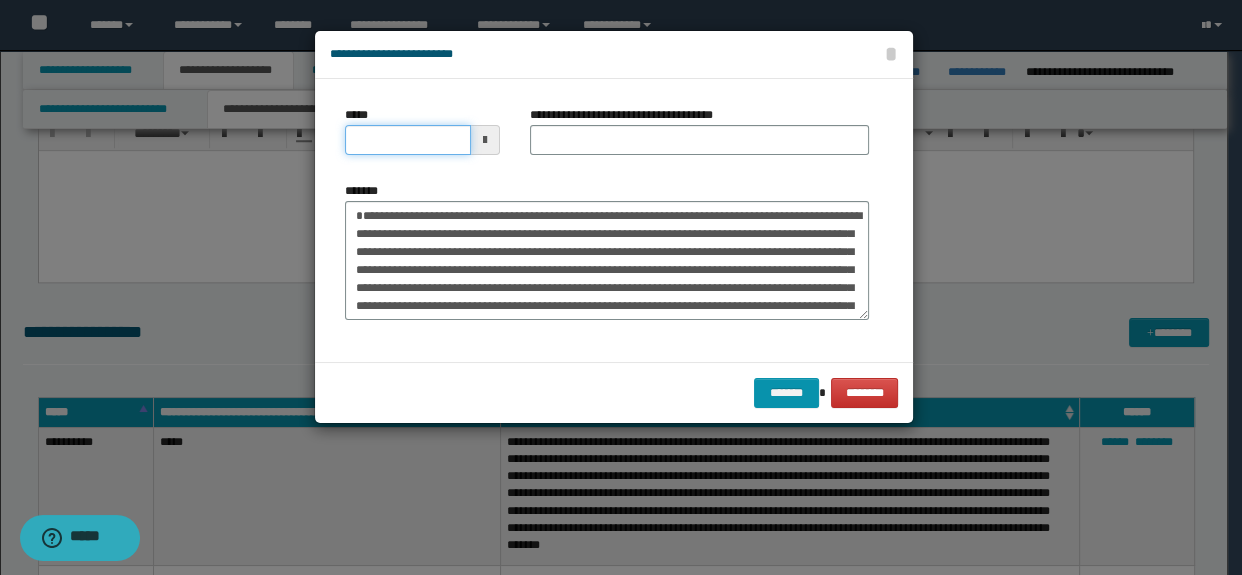 click on "*****" at bounding box center (408, 140) 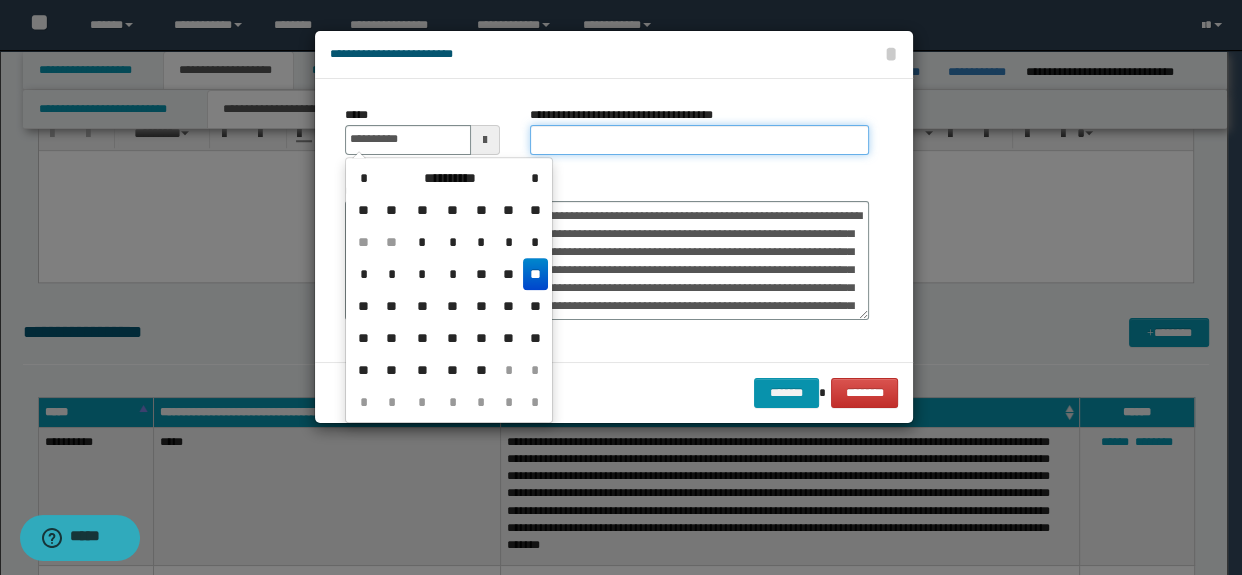type on "**********" 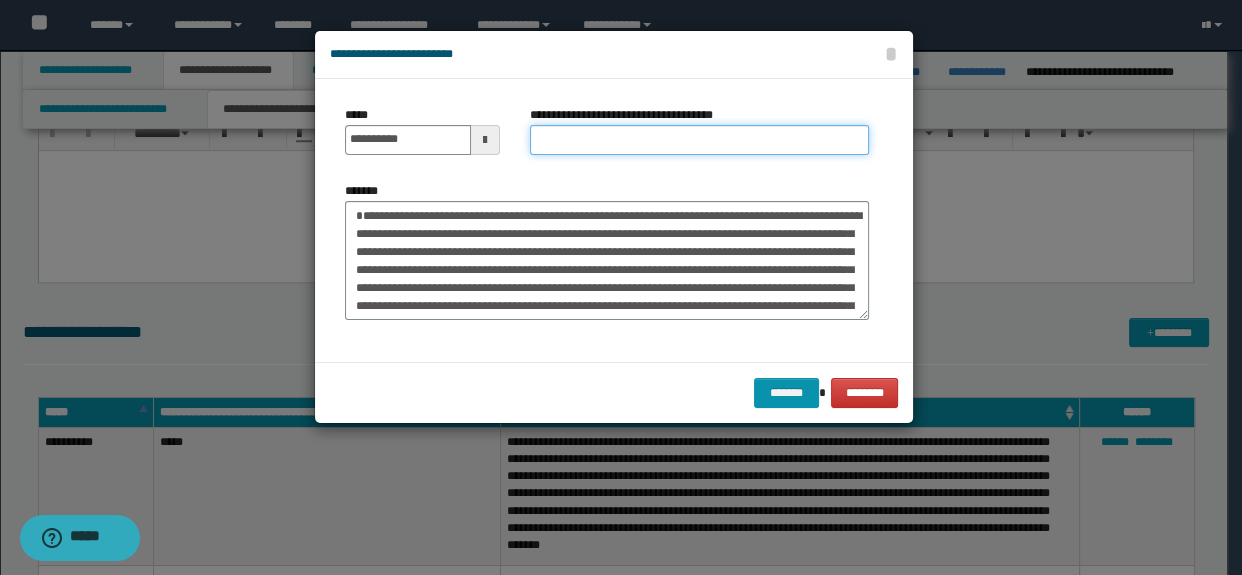 type on "**********" 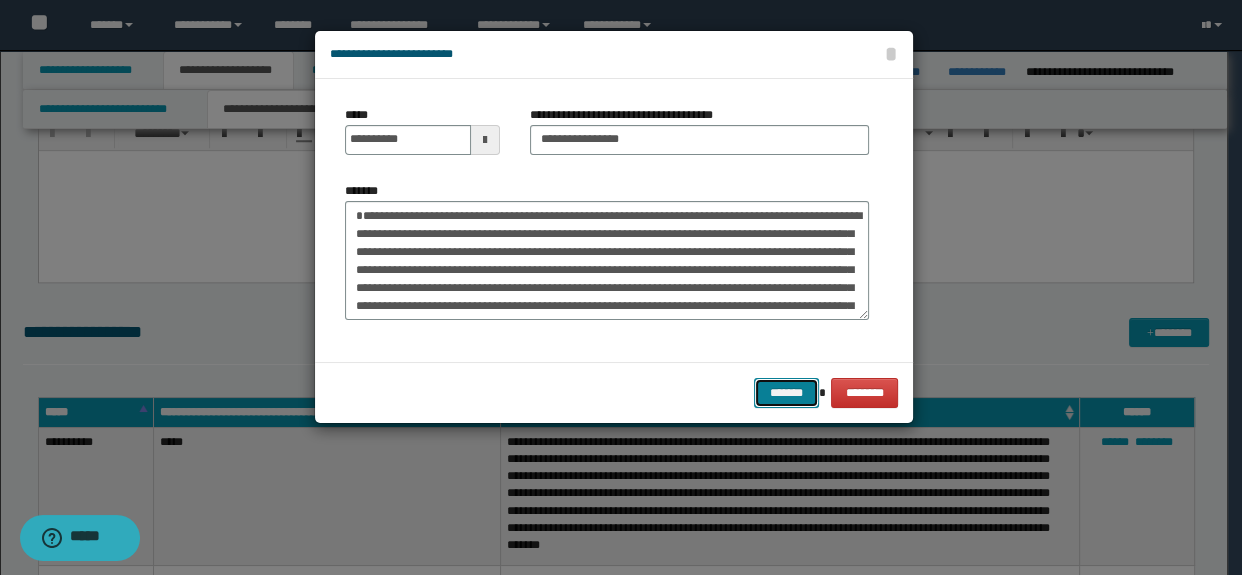 click on "*******" at bounding box center (786, 393) 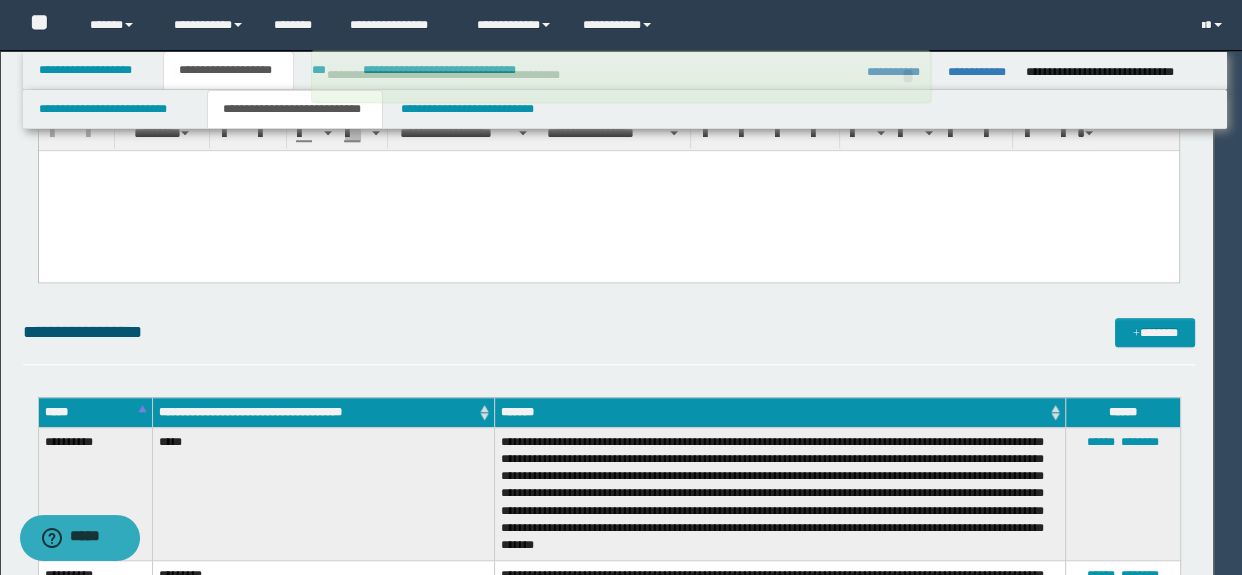type 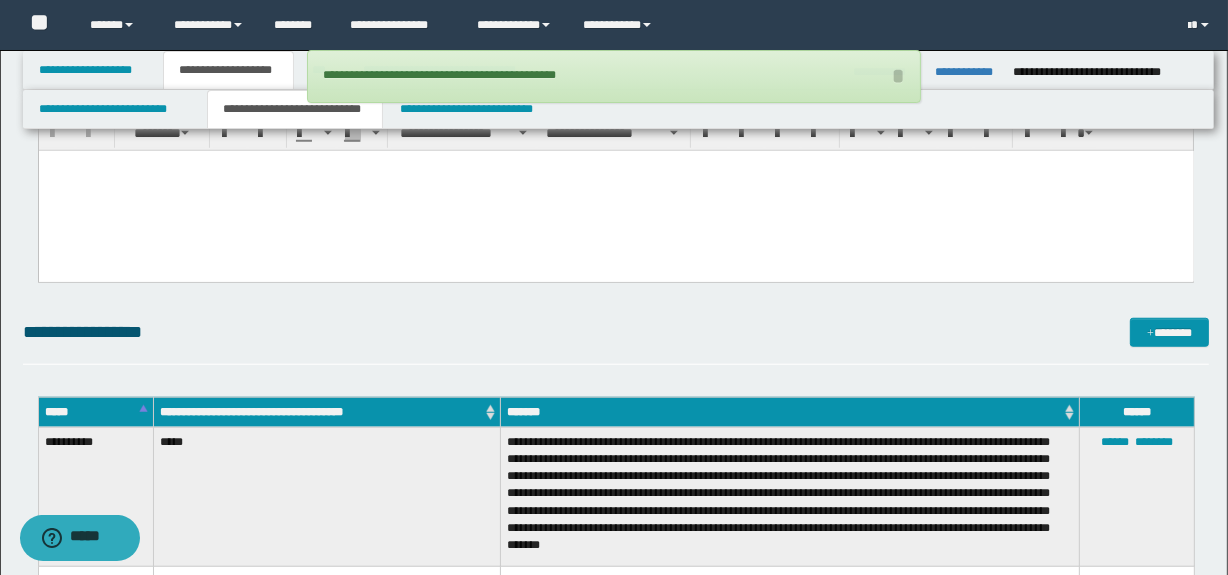 click on "**********" at bounding box center (614, 835) 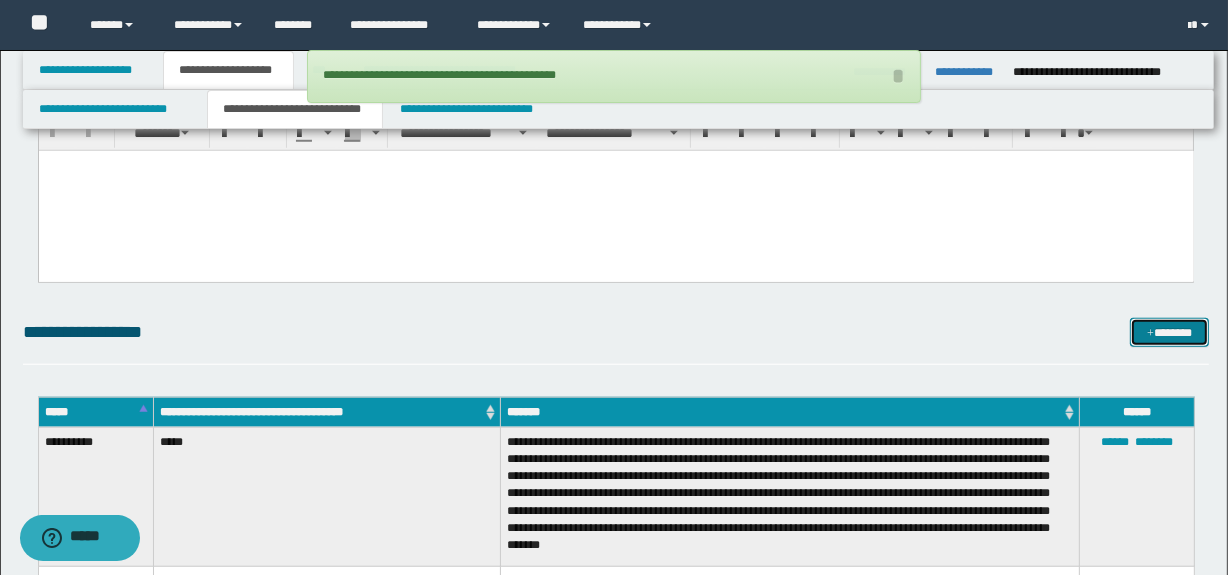 click on "*******" at bounding box center (1170, 333) 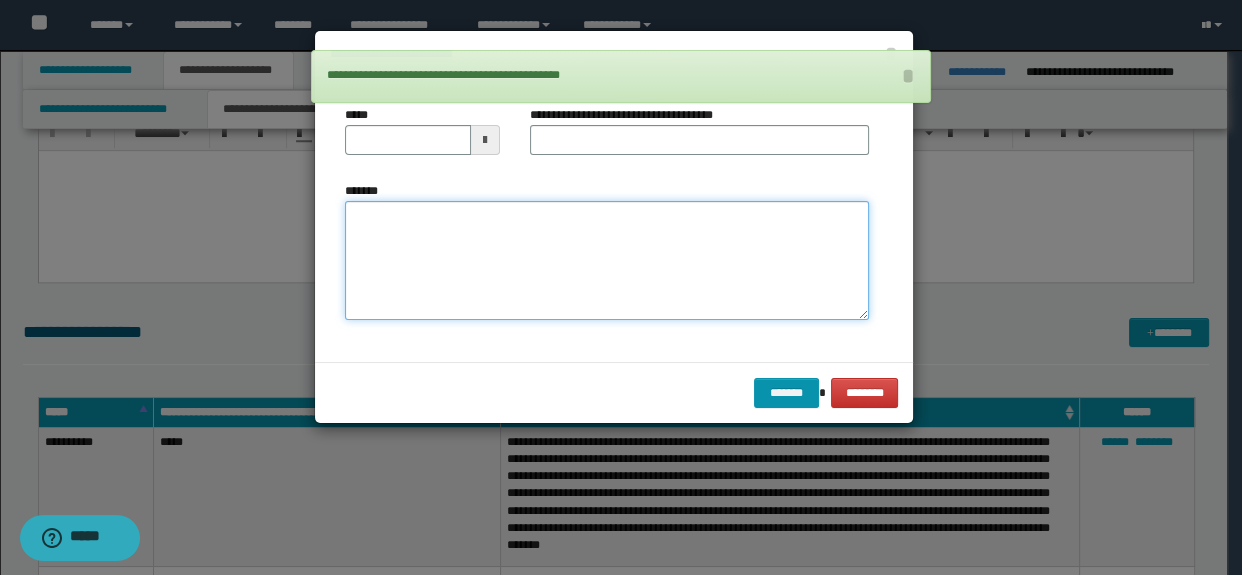 click on "*******" at bounding box center (607, 261) 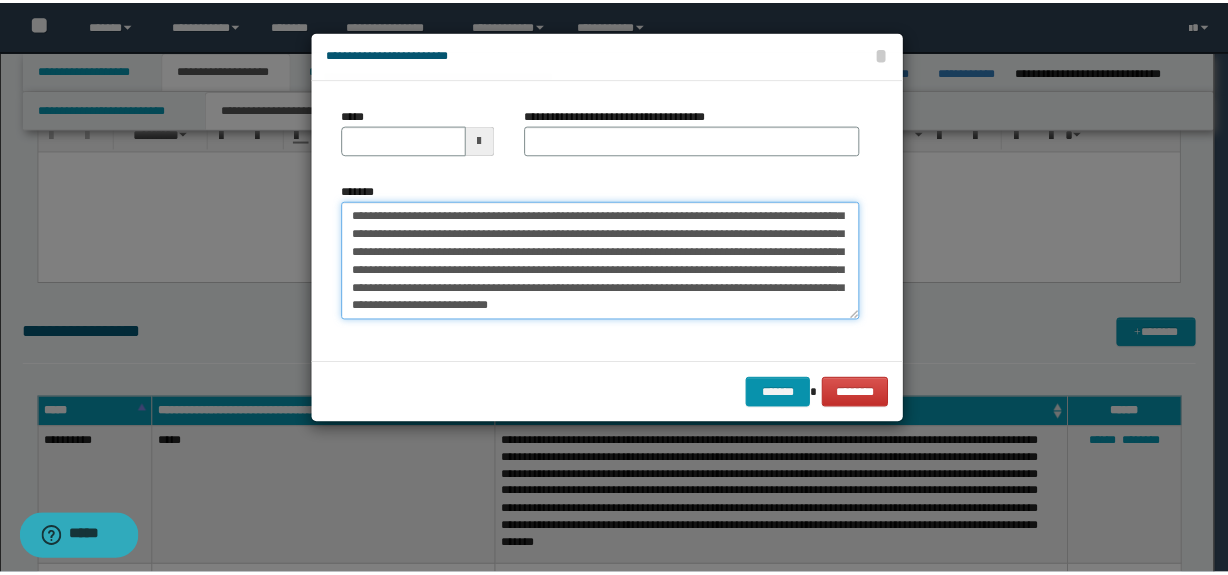 scroll, scrollTop: 0, scrollLeft: 0, axis: both 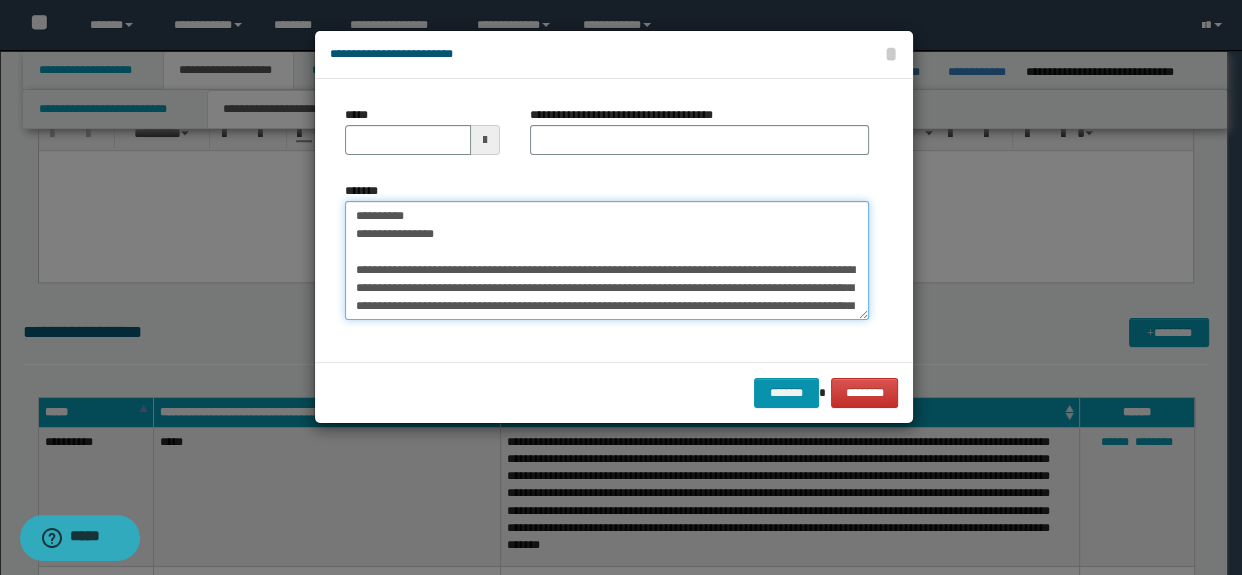 drag, startPoint x: 447, startPoint y: 241, endPoint x: 260, endPoint y: 179, distance: 197.01015 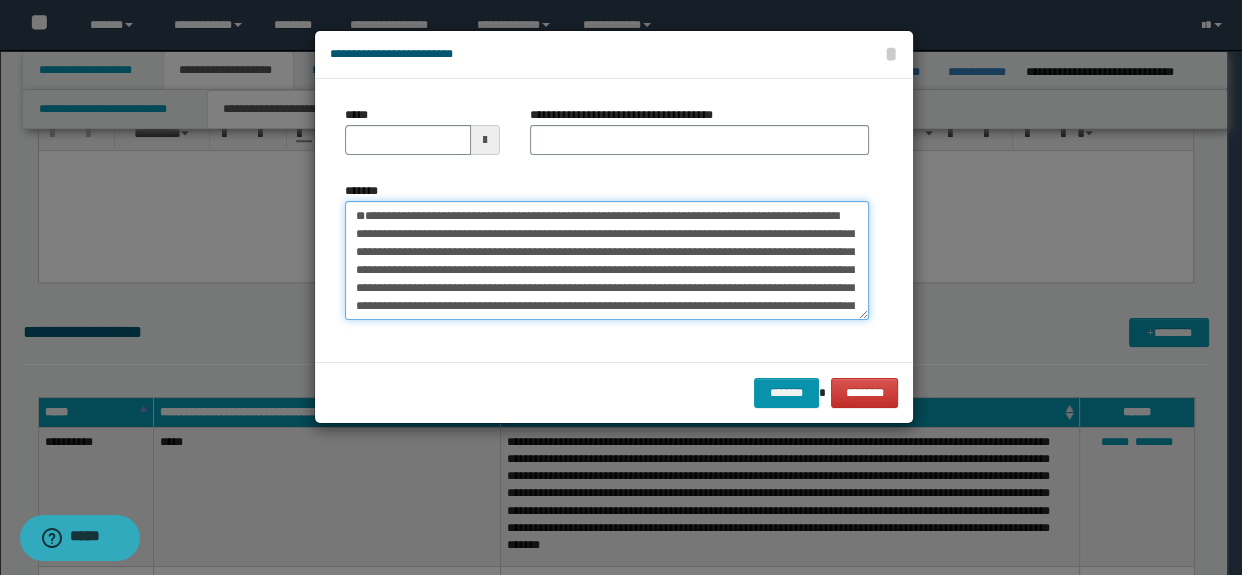 type 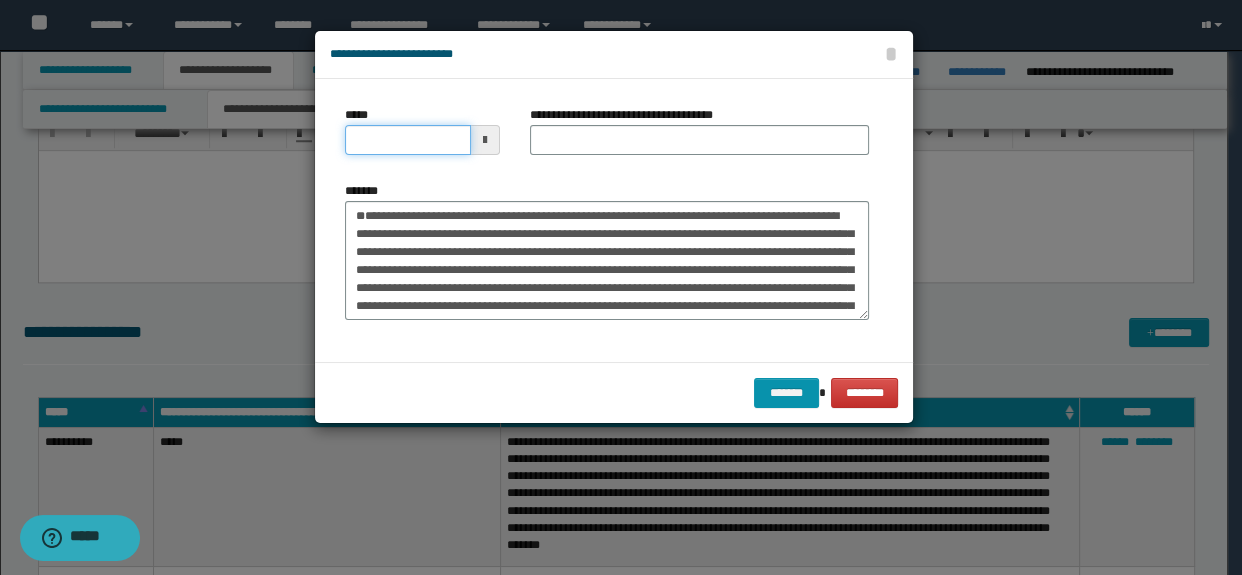 click on "*****" at bounding box center [408, 140] 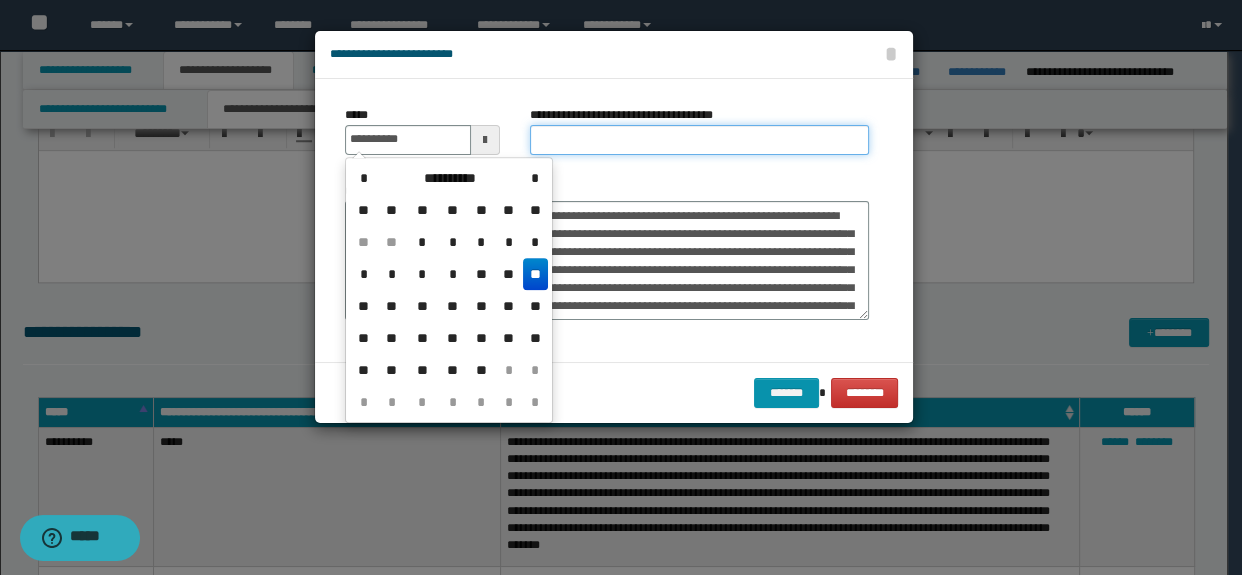 type on "**********" 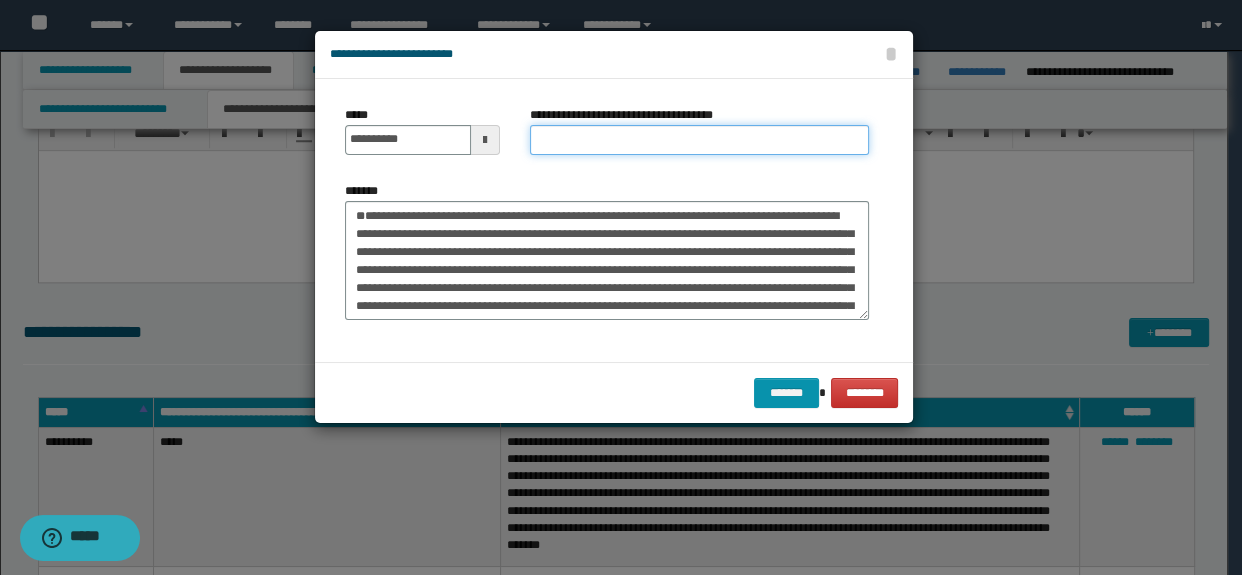 click on "**********" at bounding box center [700, 140] 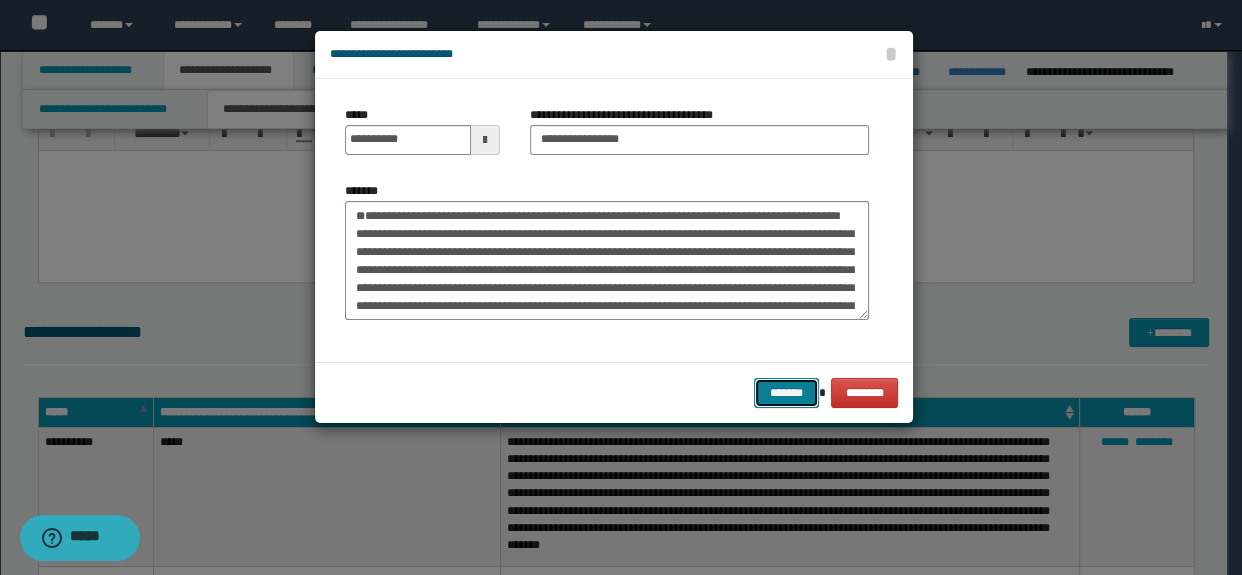 click on "*******" at bounding box center (786, 393) 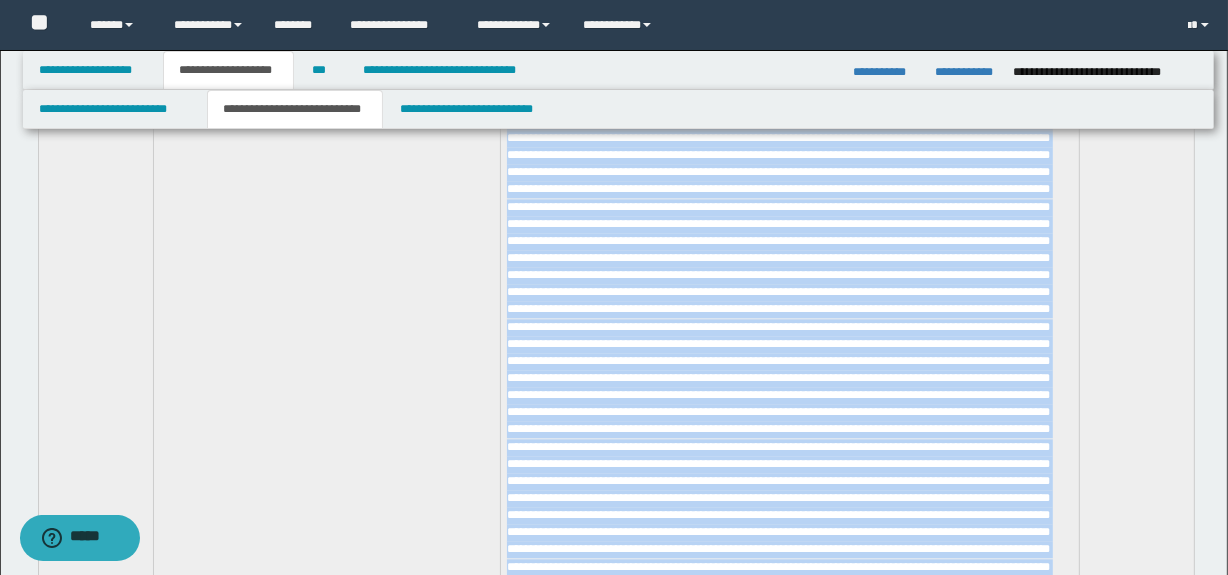 scroll, scrollTop: 3996, scrollLeft: 0, axis: vertical 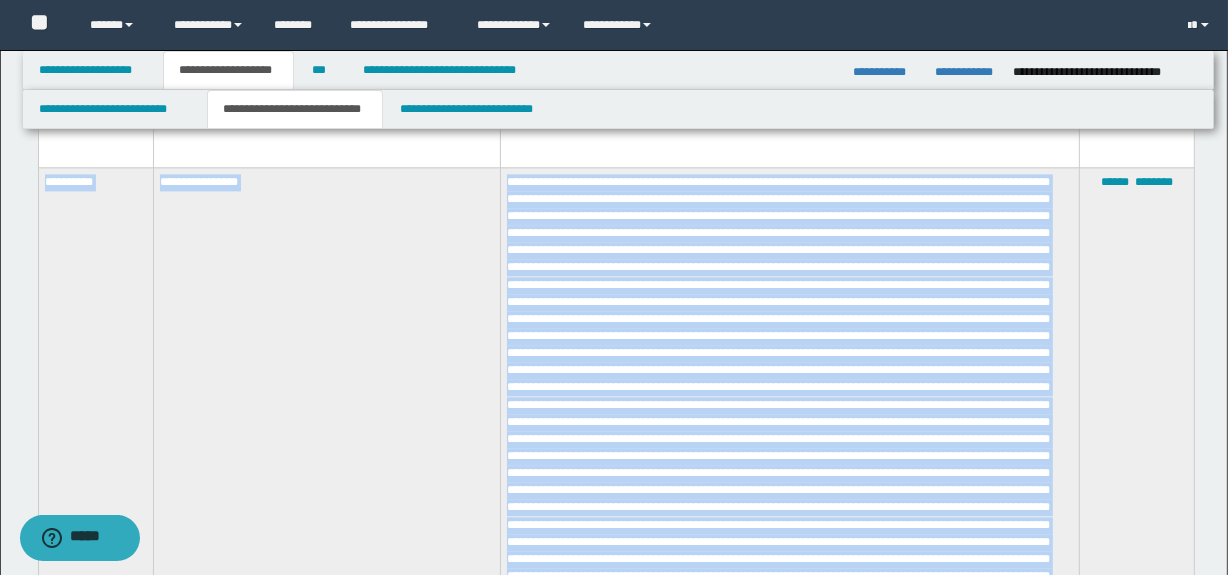 drag, startPoint x: 658, startPoint y: 467, endPoint x: 45, endPoint y: 179, distance: 677.28357 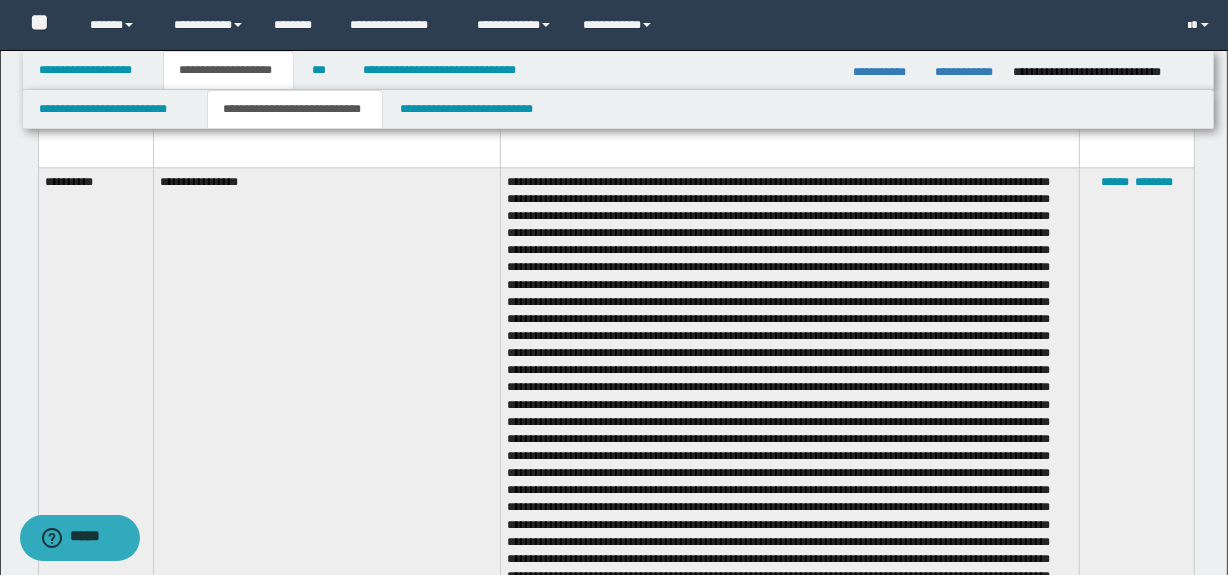 drag, startPoint x: 1223, startPoint y: 400, endPoint x: 1238, endPoint y: 432, distance: 35.341194 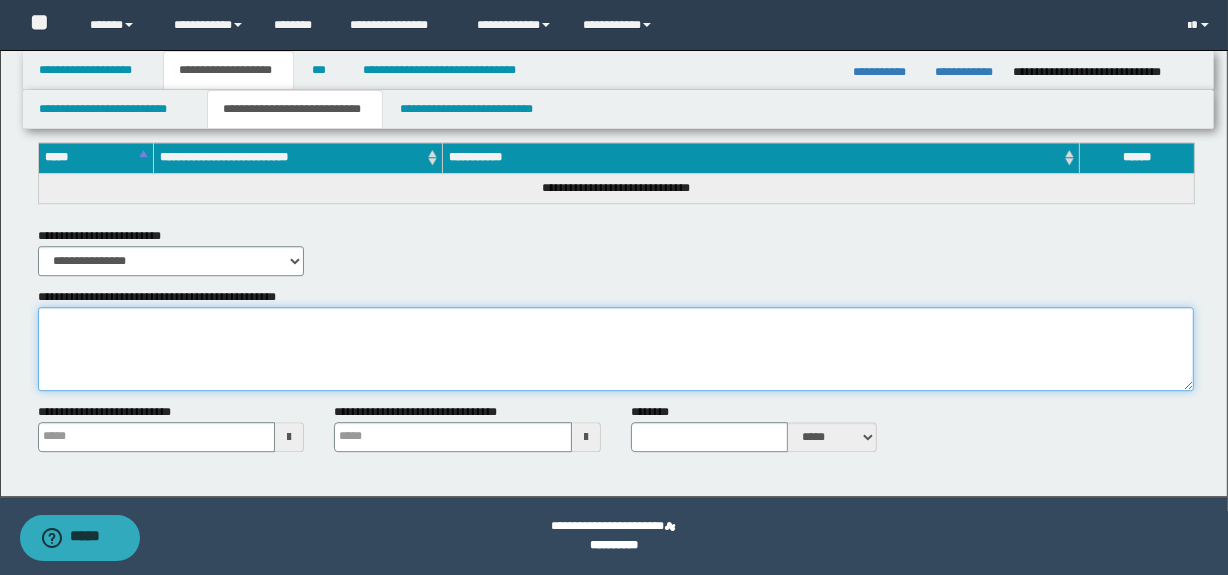 click on "**********" at bounding box center [616, 349] 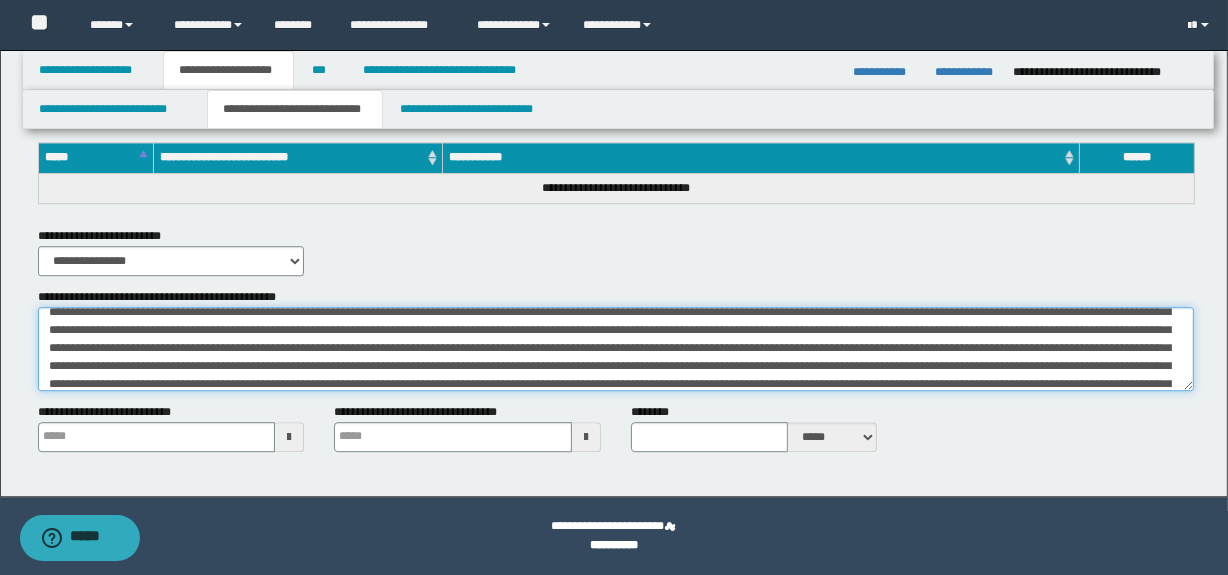 scroll, scrollTop: 0, scrollLeft: 0, axis: both 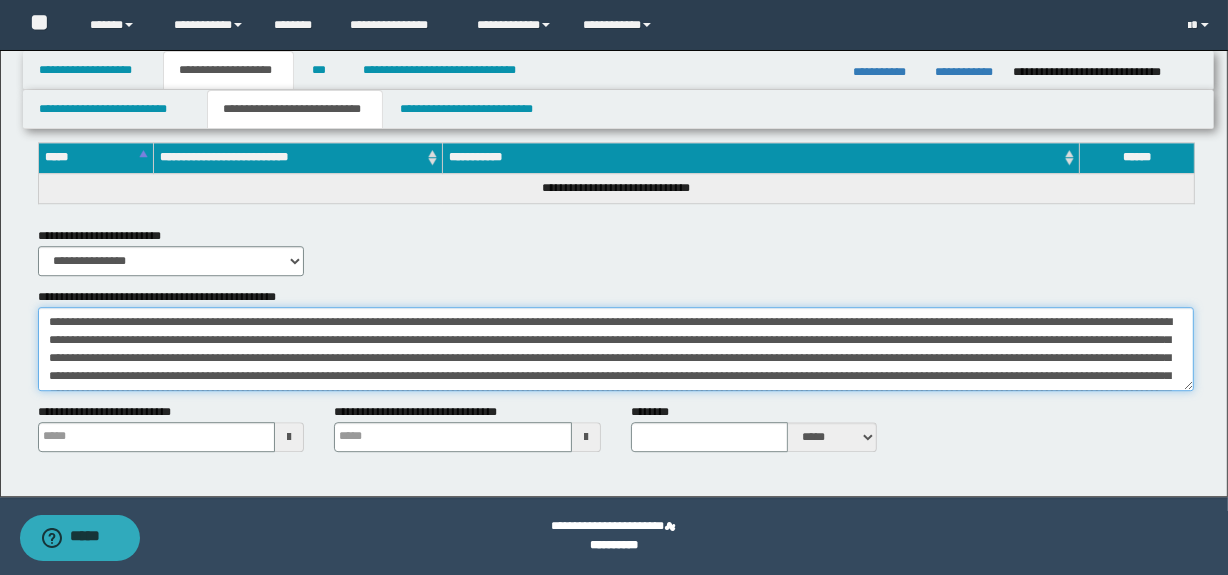 click on "**********" at bounding box center [616, 349] 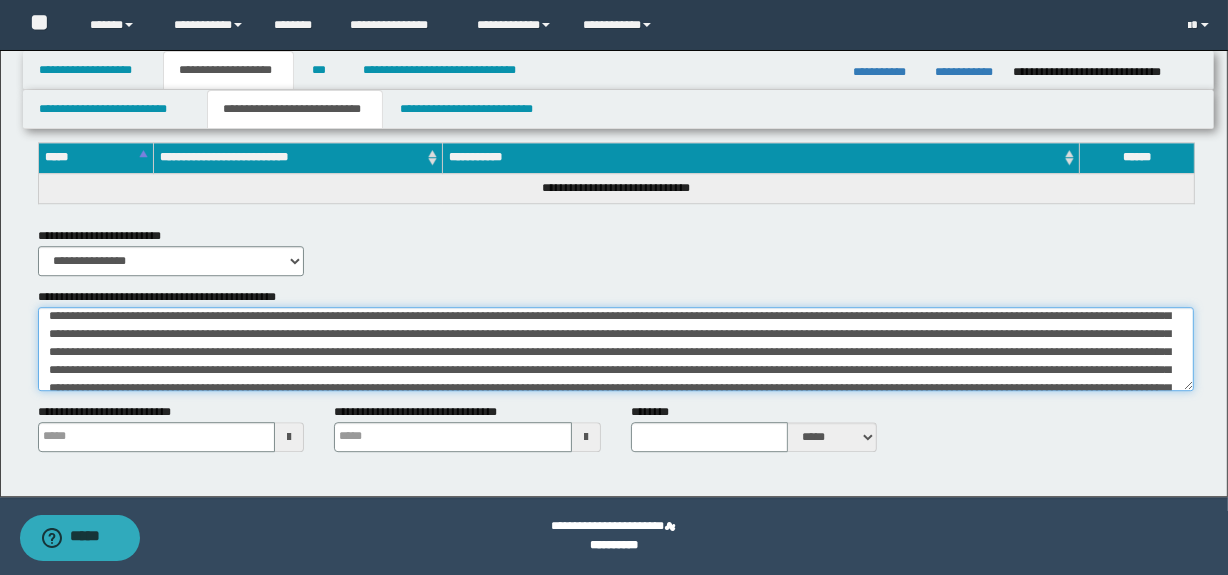 scroll, scrollTop: 30, scrollLeft: 0, axis: vertical 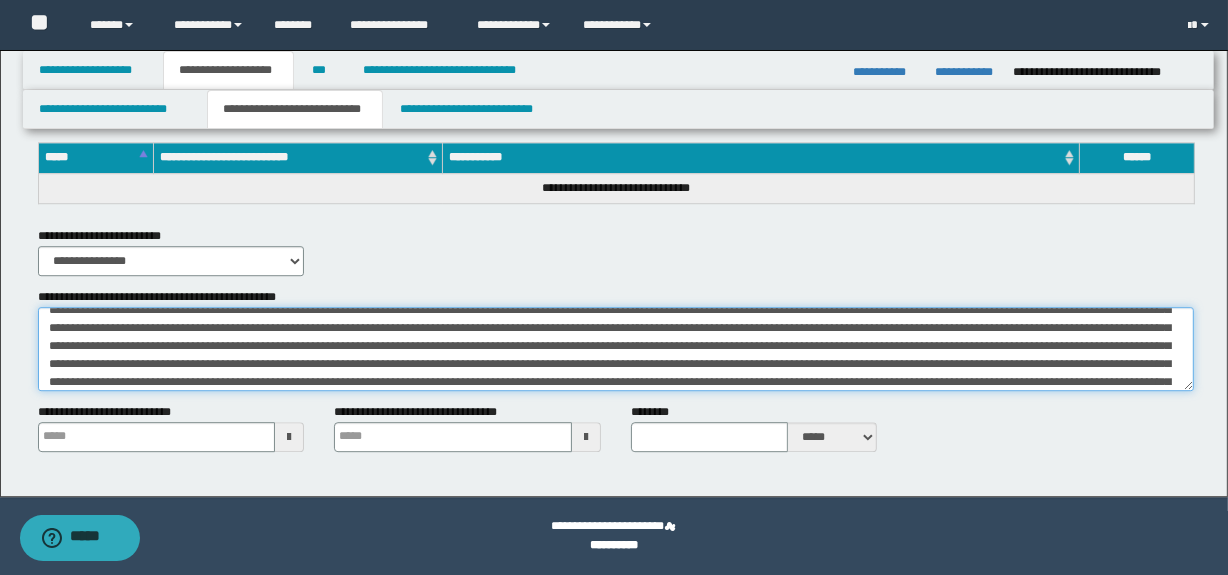 click on "**********" at bounding box center (616, 349) 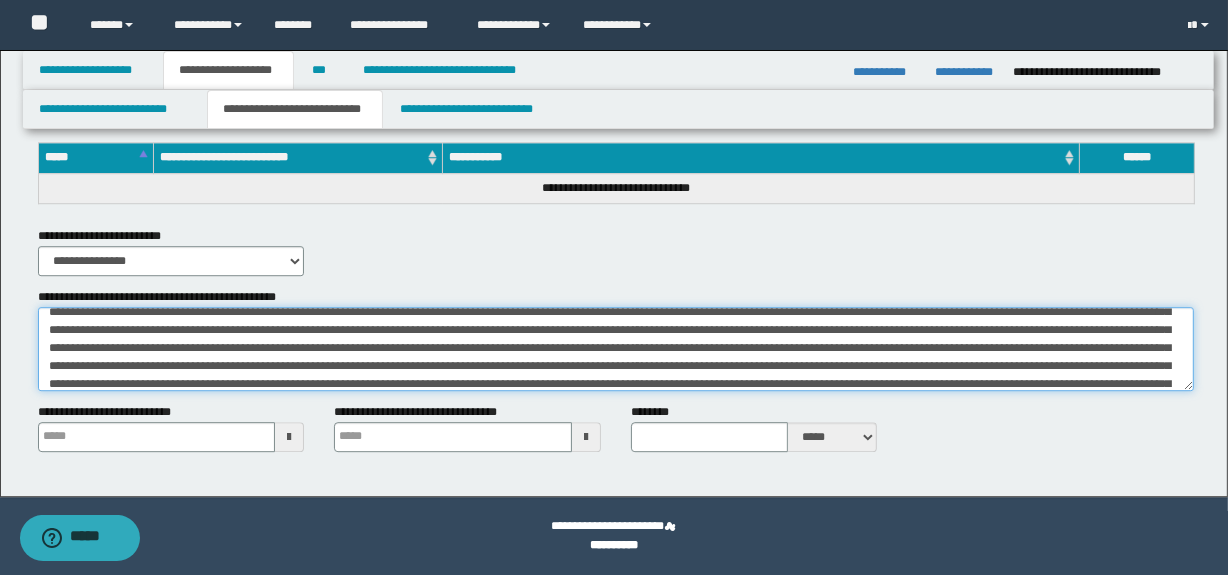 scroll, scrollTop: 0, scrollLeft: 0, axis: both 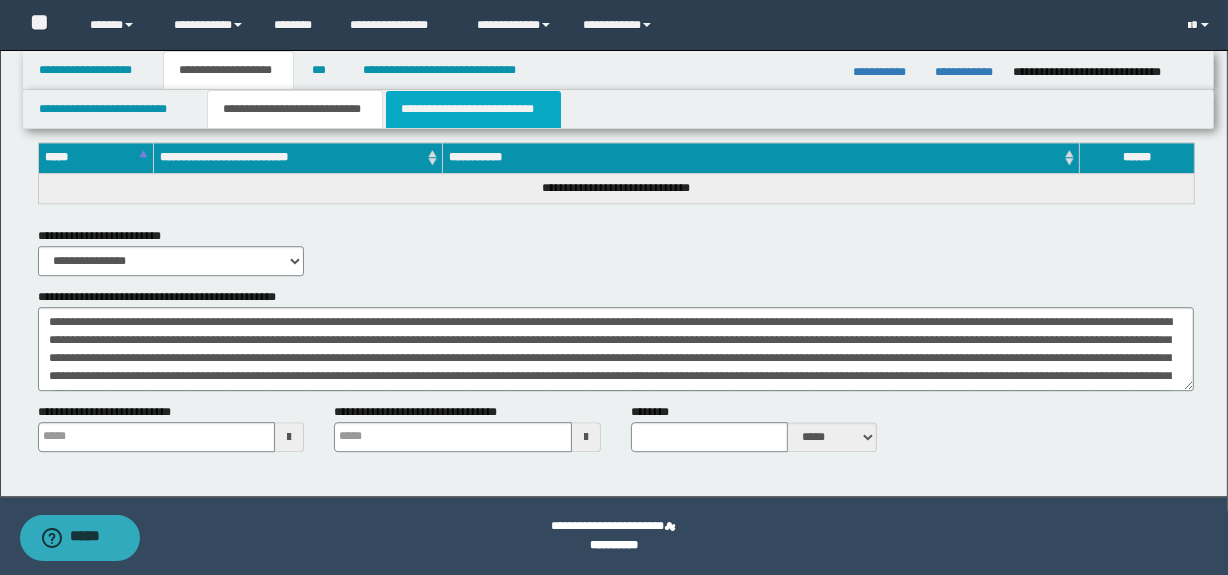 click on "**********" at bounding box center (473, 109) 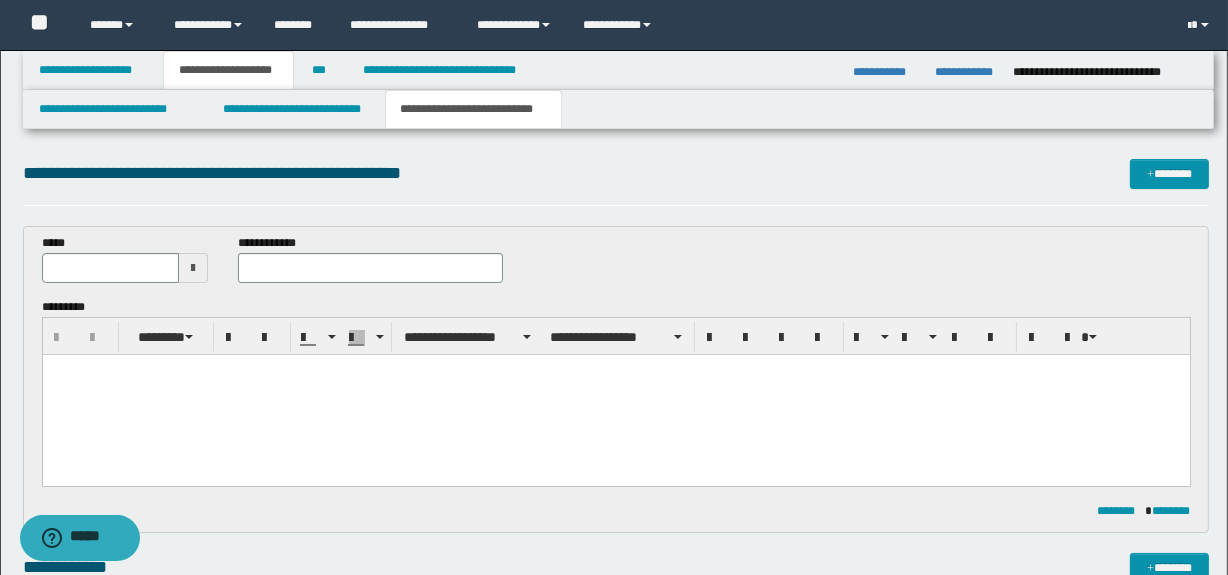 scroll, scrollTop: 0, scrollLeft: 0, axis: both 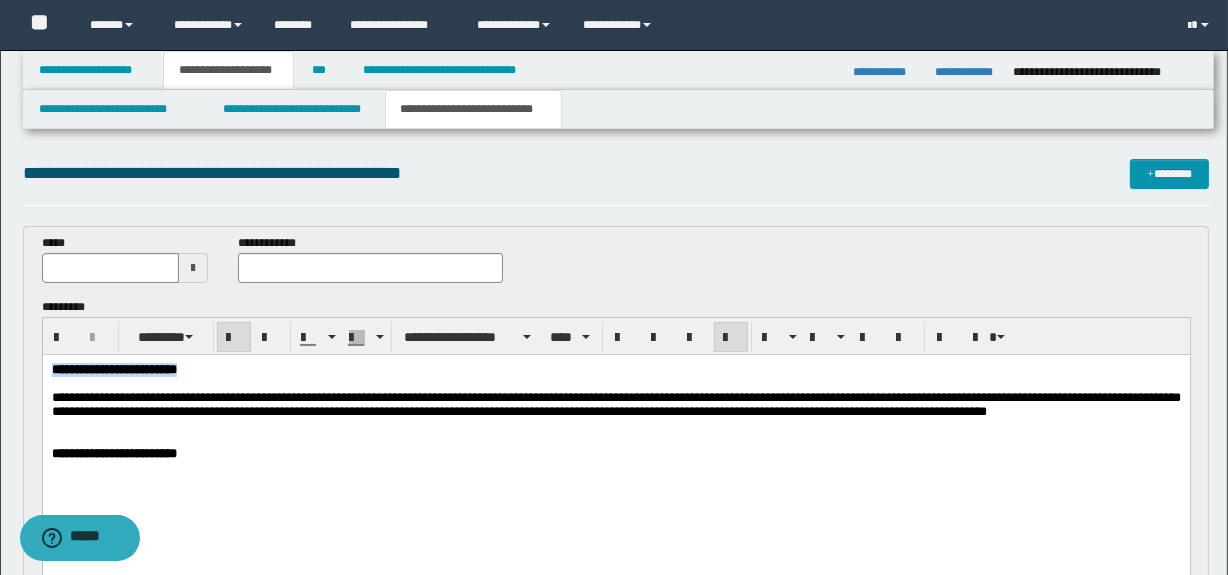drag, startPoint x: 281, startPoint y: 365, endPoint x: 24, endPoint y: 364, distance: 257.00195 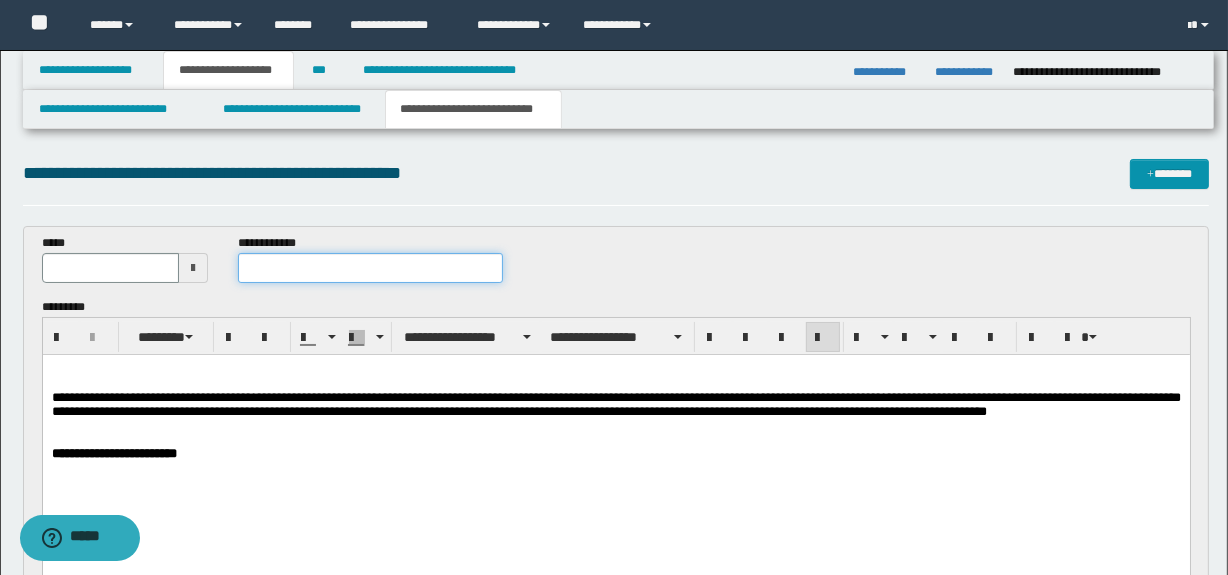 click at bounding box center (370, 268) 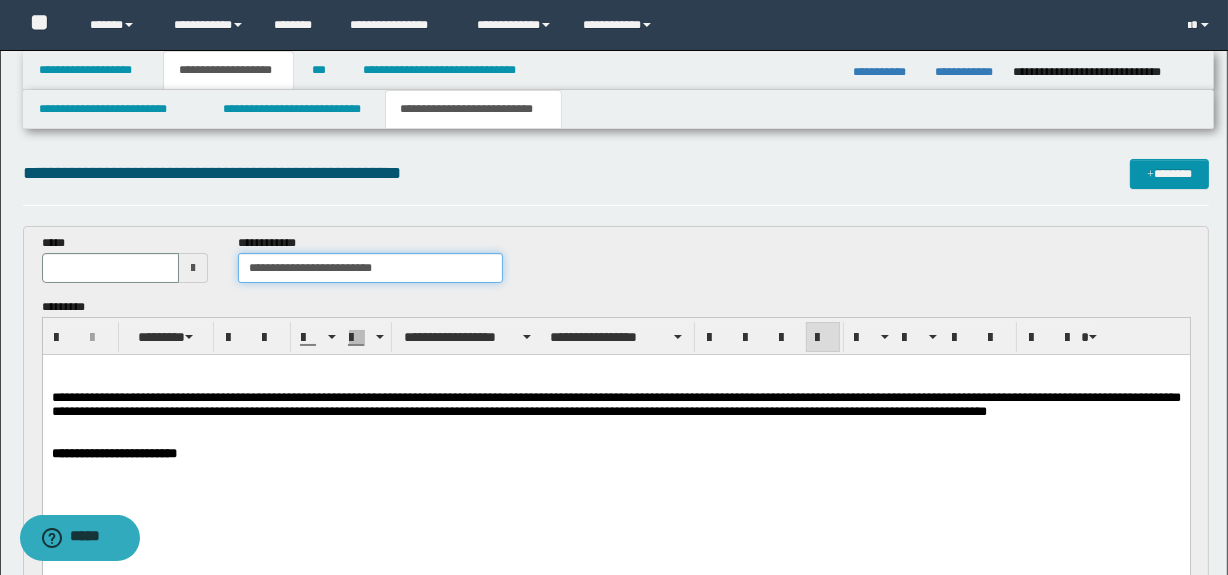 type on "**********" 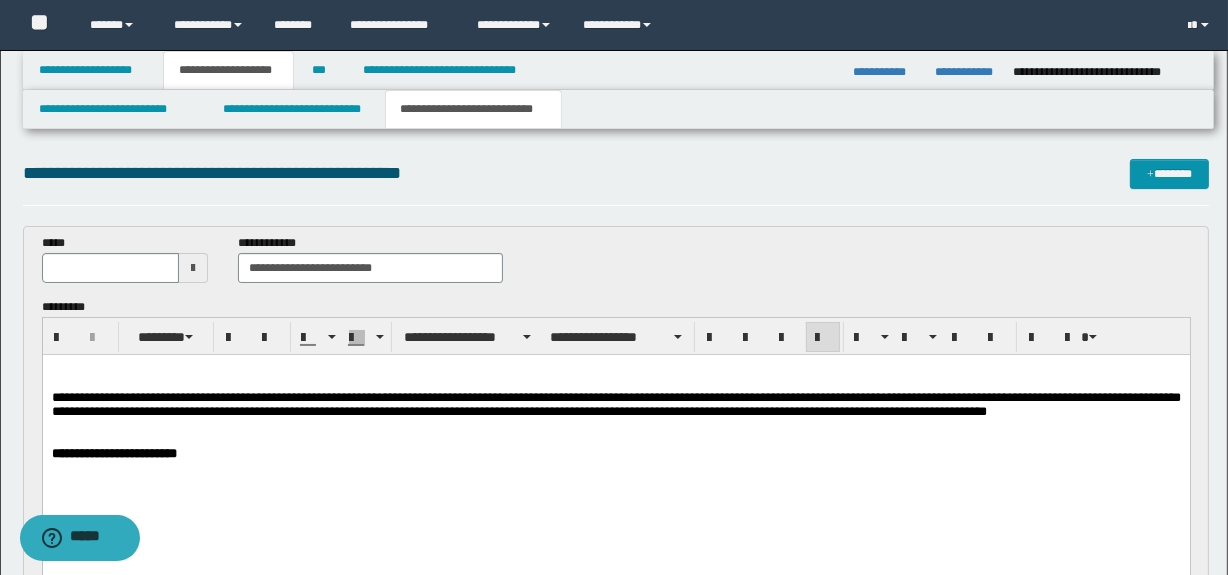 click on "**********" at bounding box center (615, 437) 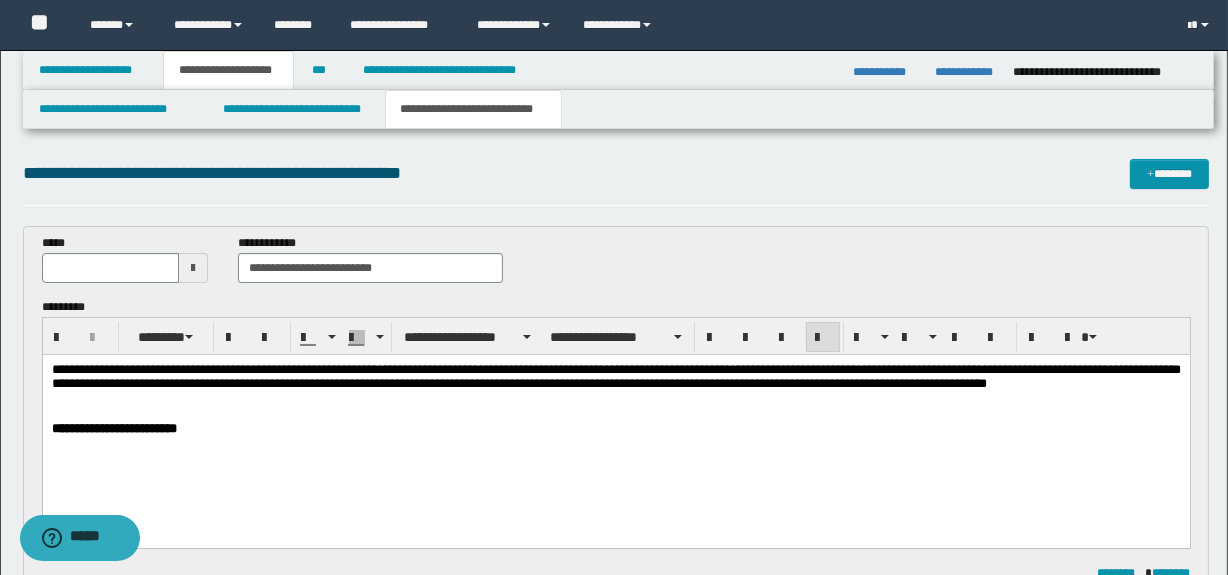 click at bounding box center [193, 268] 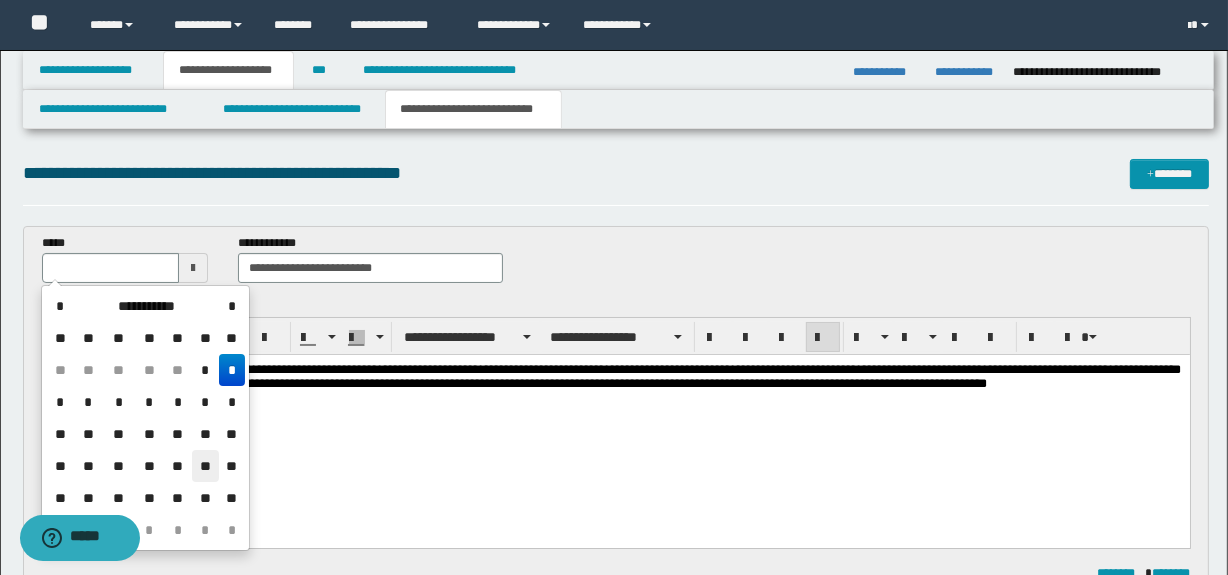 drag, startPoint x: 199, startPoint y: 473, endPoint x: 95, endPoint y: 66, distance: 420.07736 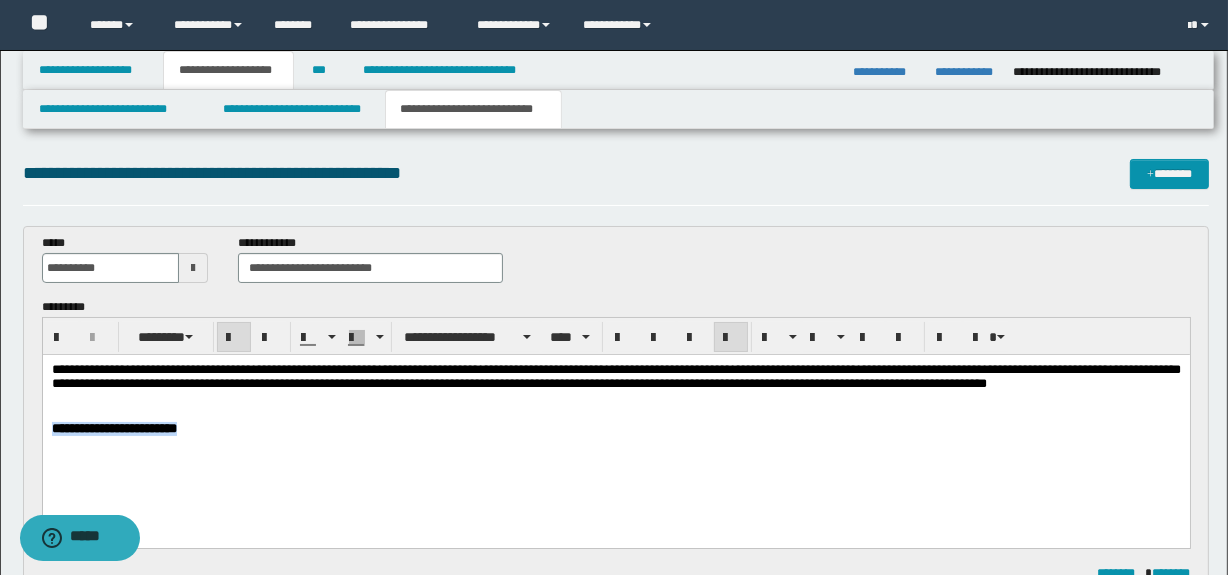 drag, startPoint x: 271, startPoint y: 435, endPoint x: -1, endPoint y: 435, distance: 272 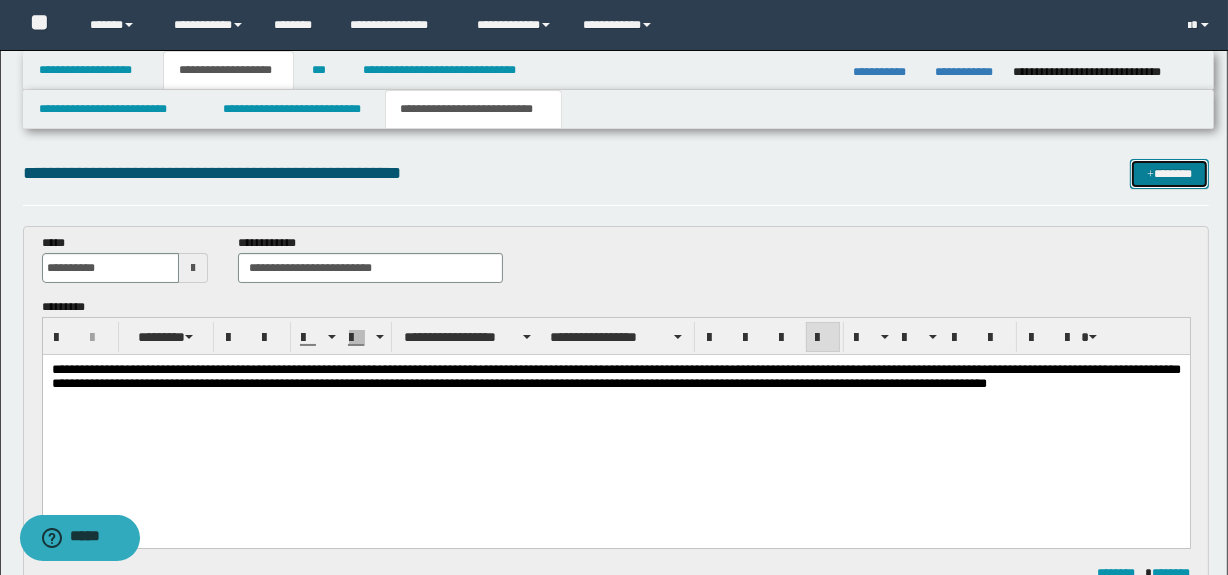 click on "*******" at bounding box center [1170, 174] 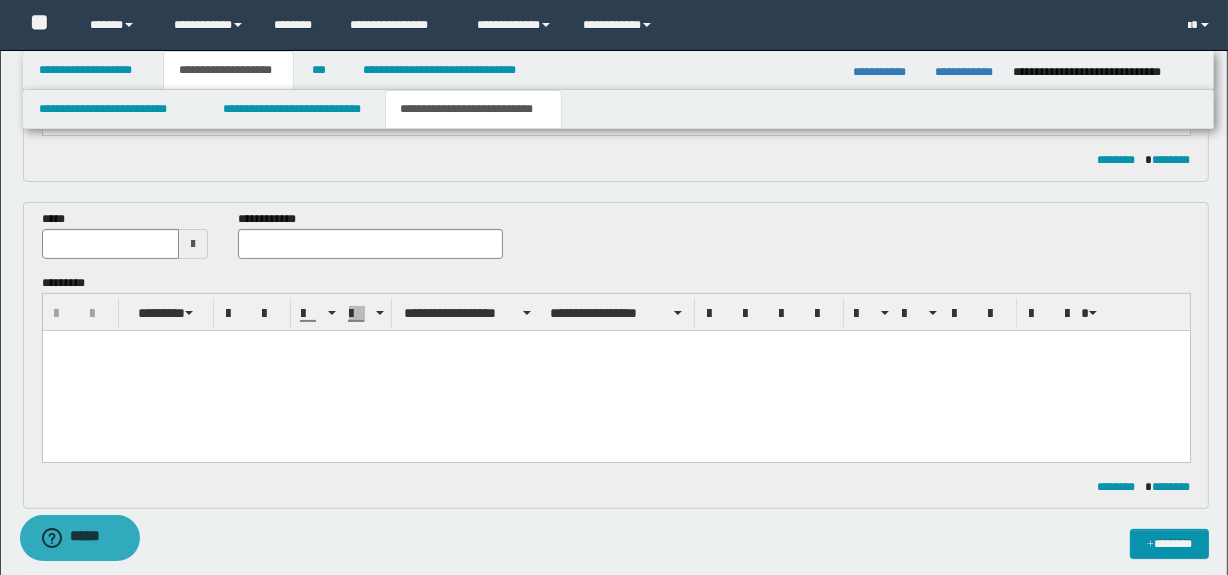 scroll, scrollTop: 390, scrollLeft: 0, axis: vertical 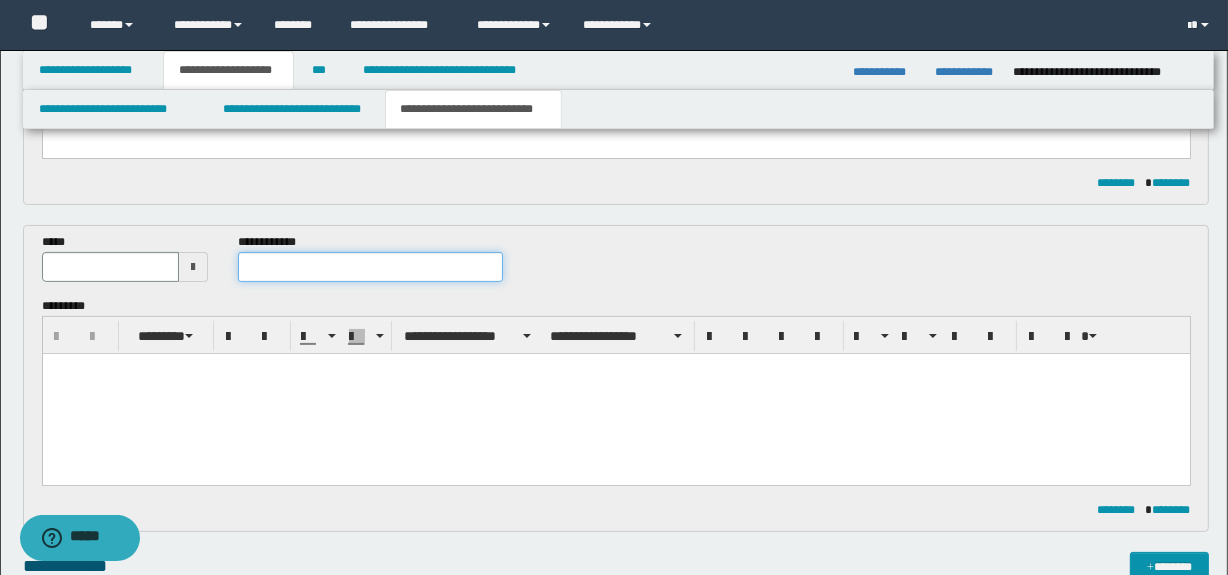 click at bounding box center [370, 267] 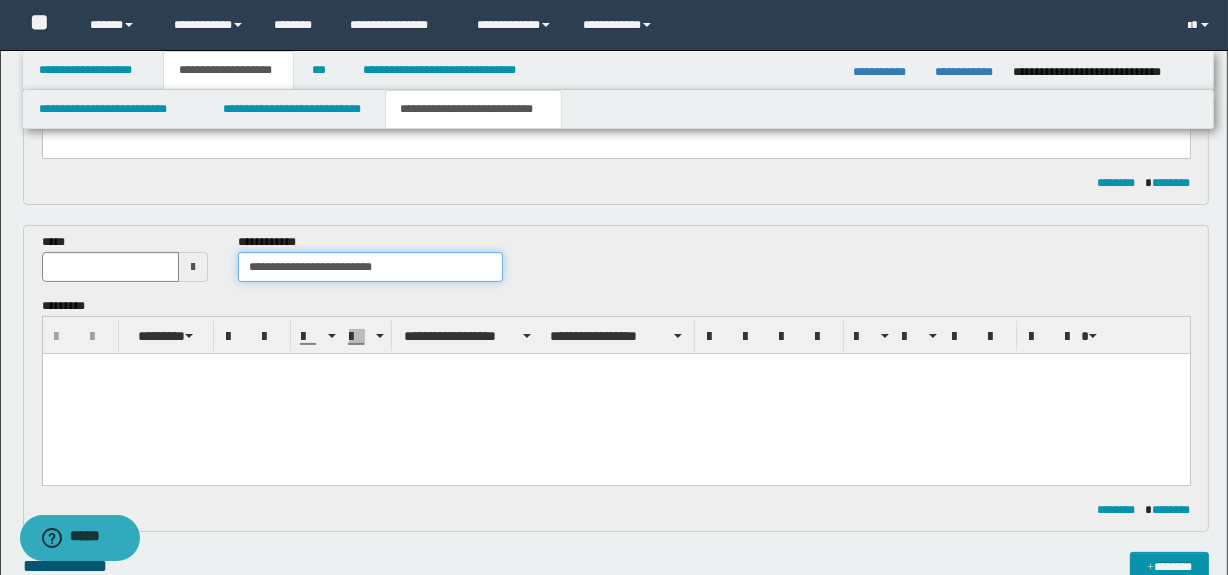 type on "**********" 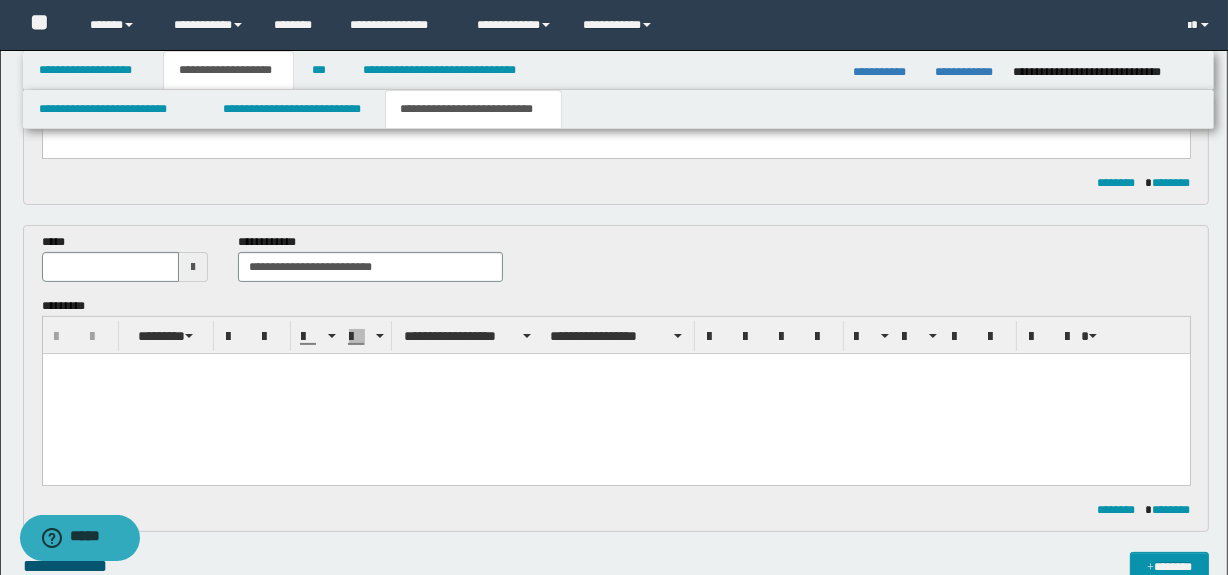 click at bounding box center (193, 267) 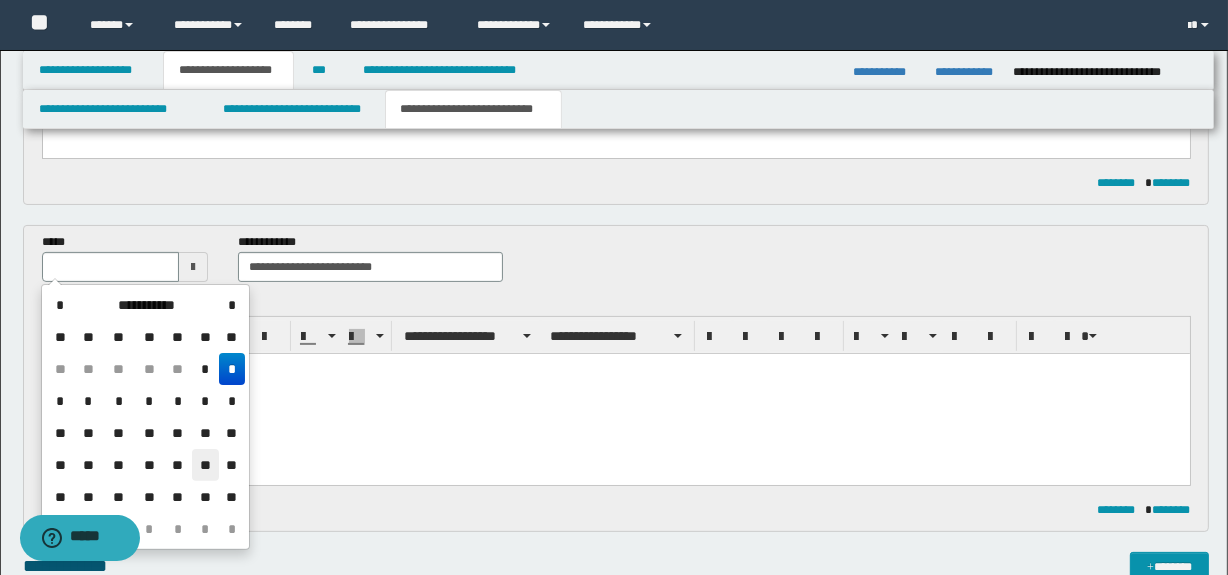 click on "**" at bounding box center (206, 465) 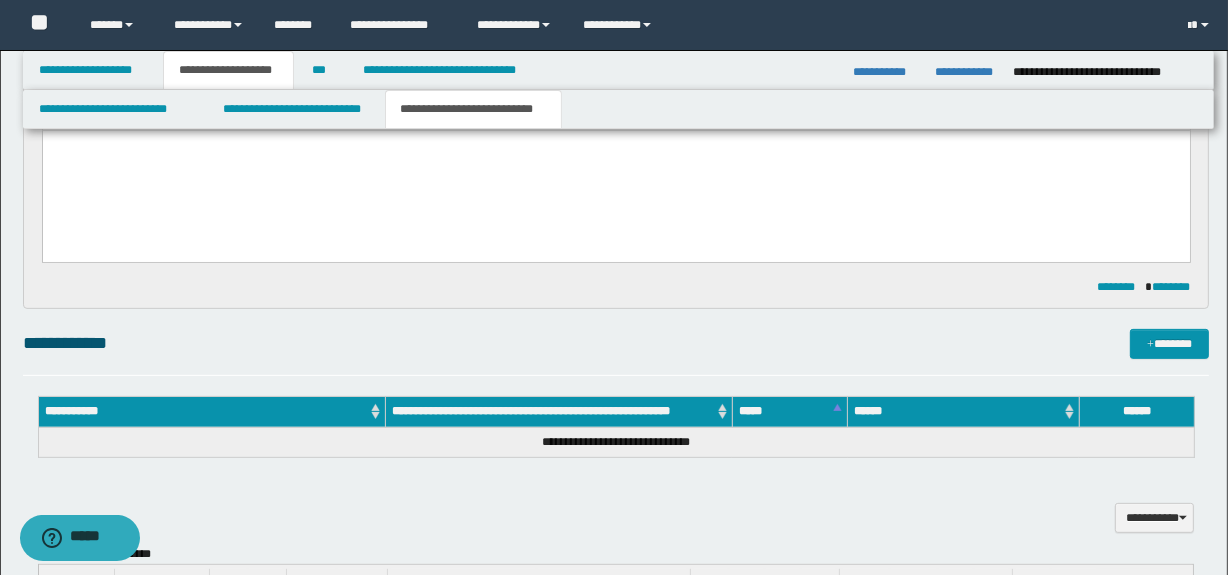 scroll, scrollTop: 1324, scrollLeft: 0, axis: vertical 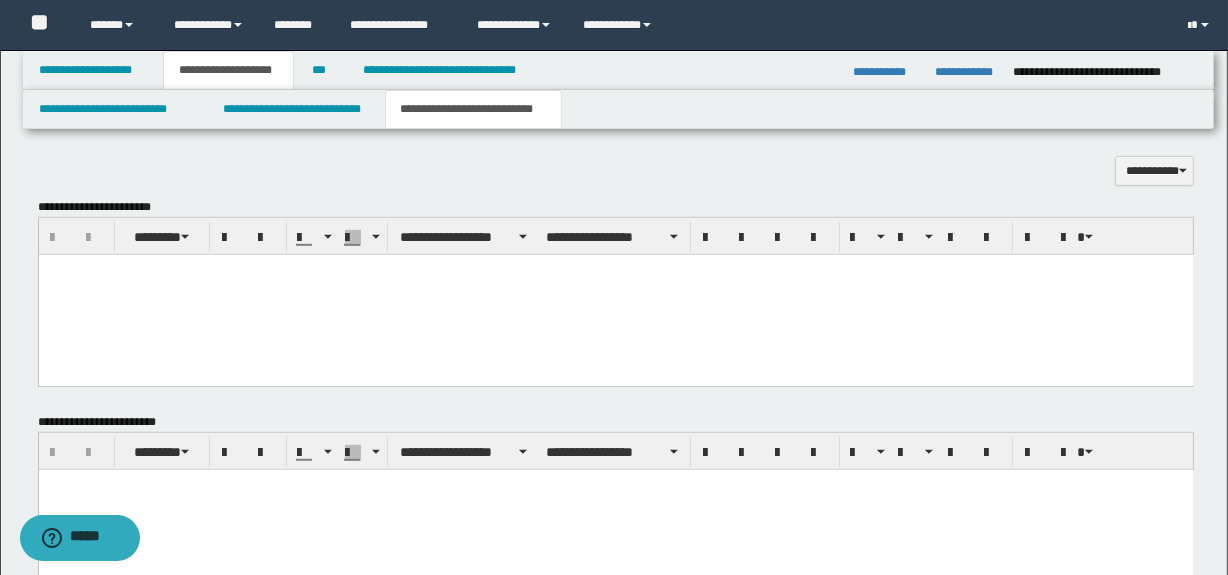 click at bounding box center (615, 294) 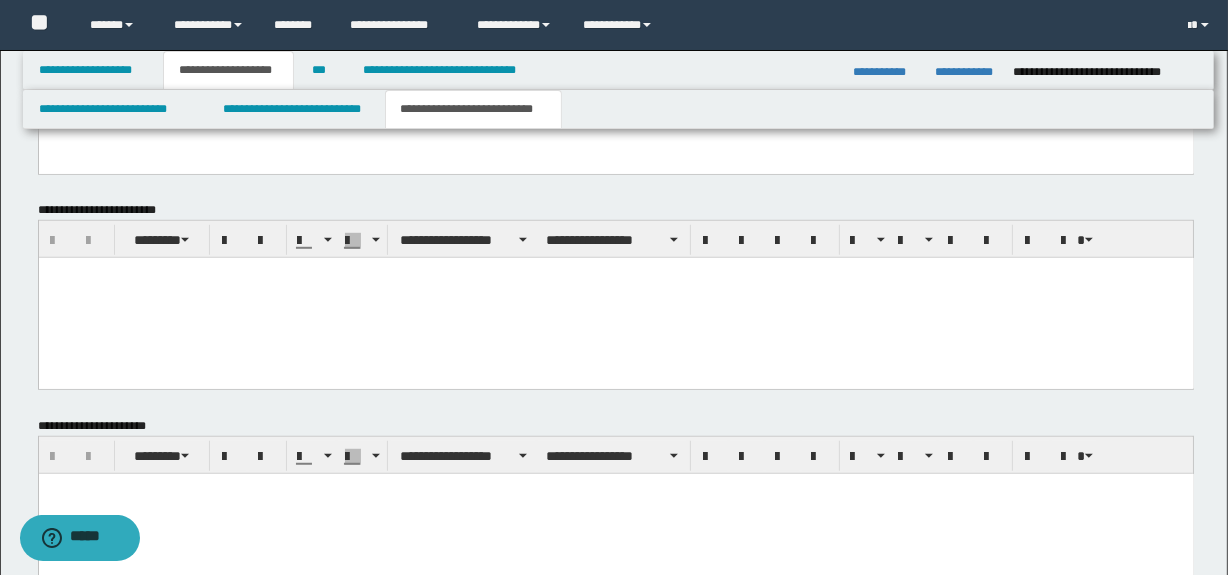 scroll, scrollTop: 1294, scrollLeft: 0, axis: vertical 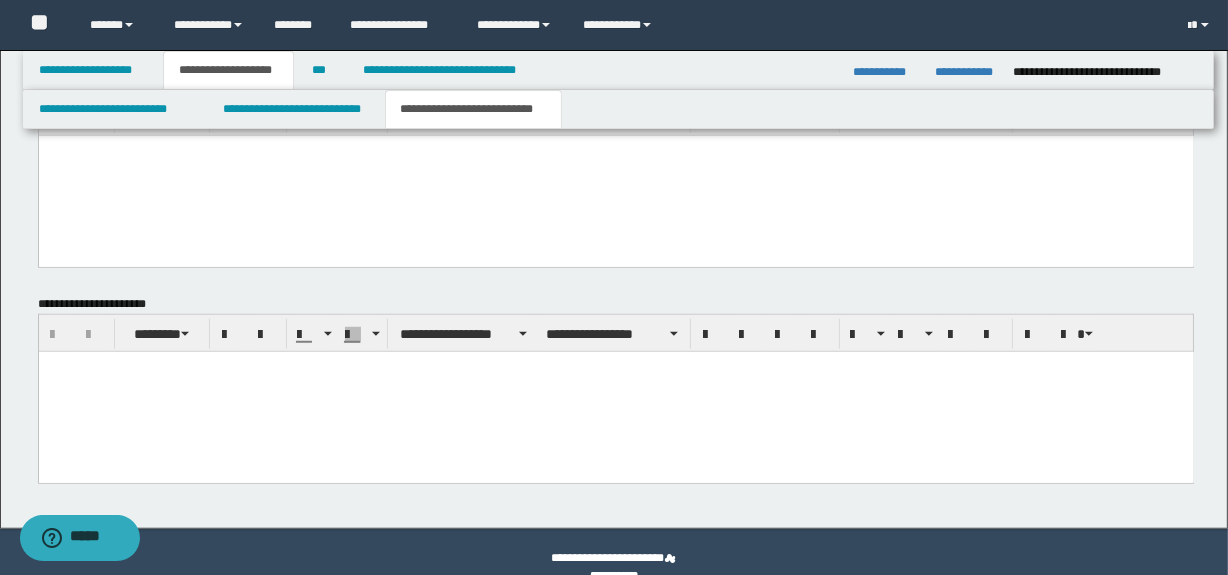 click at bounding box center [615, 391] 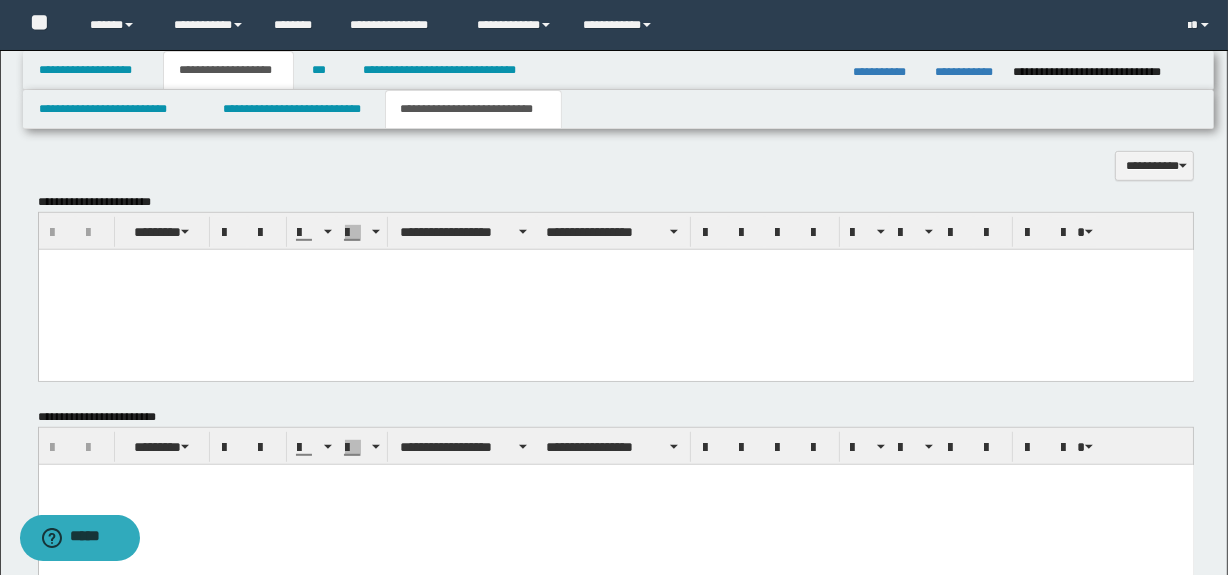 scroll, scrollTop: 960, scrollLeft: 0, axis: vertical 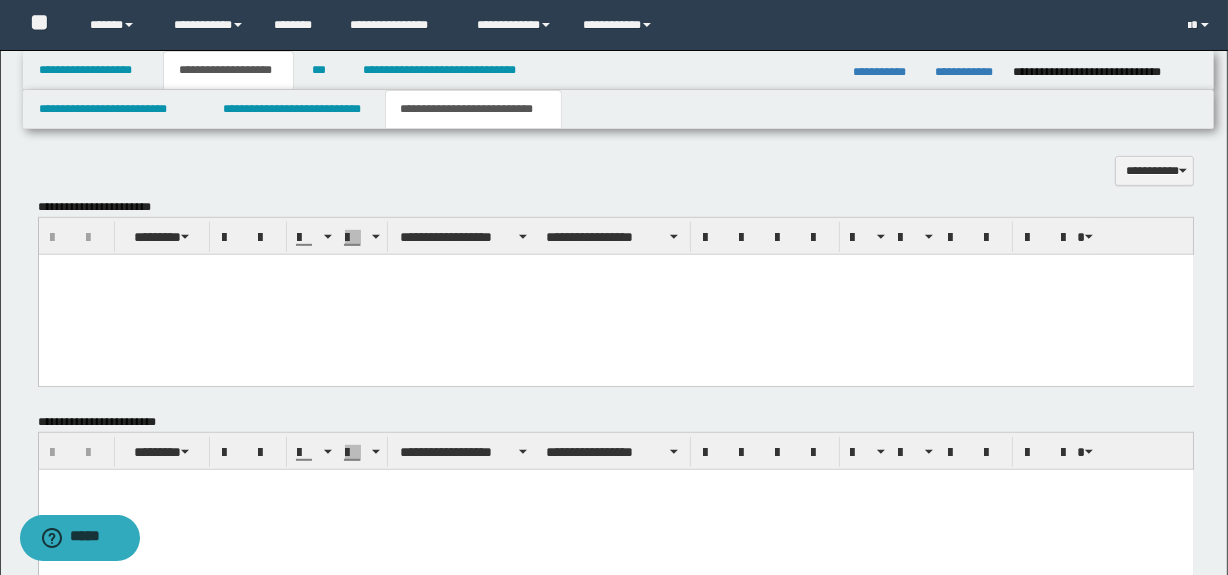 click at bounding box center [615, 294] 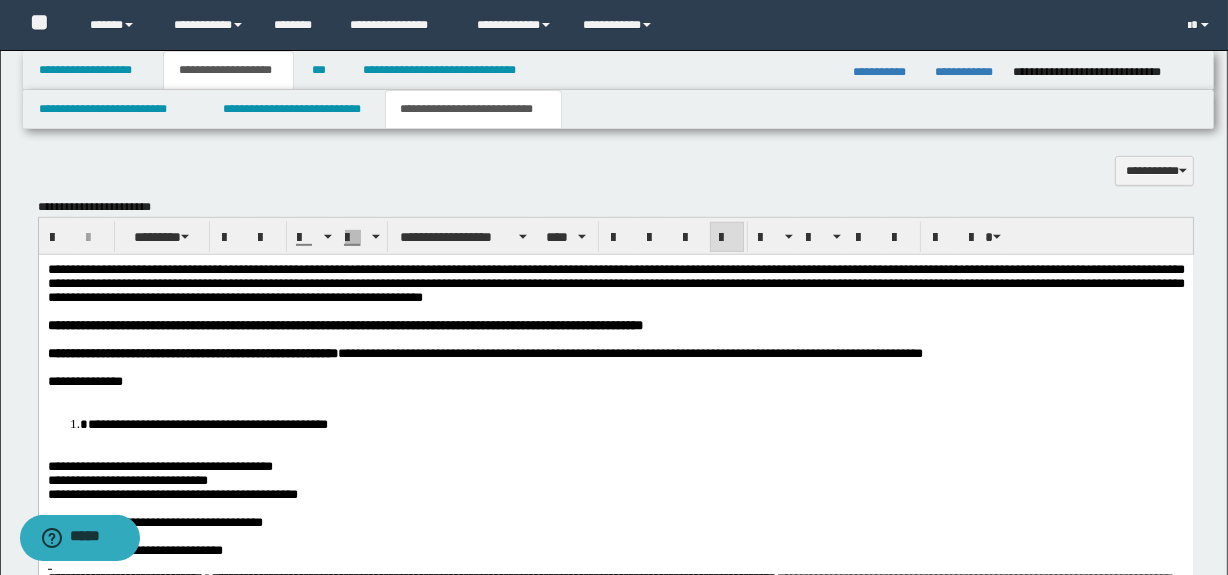 click at bounding box center (615, 395) 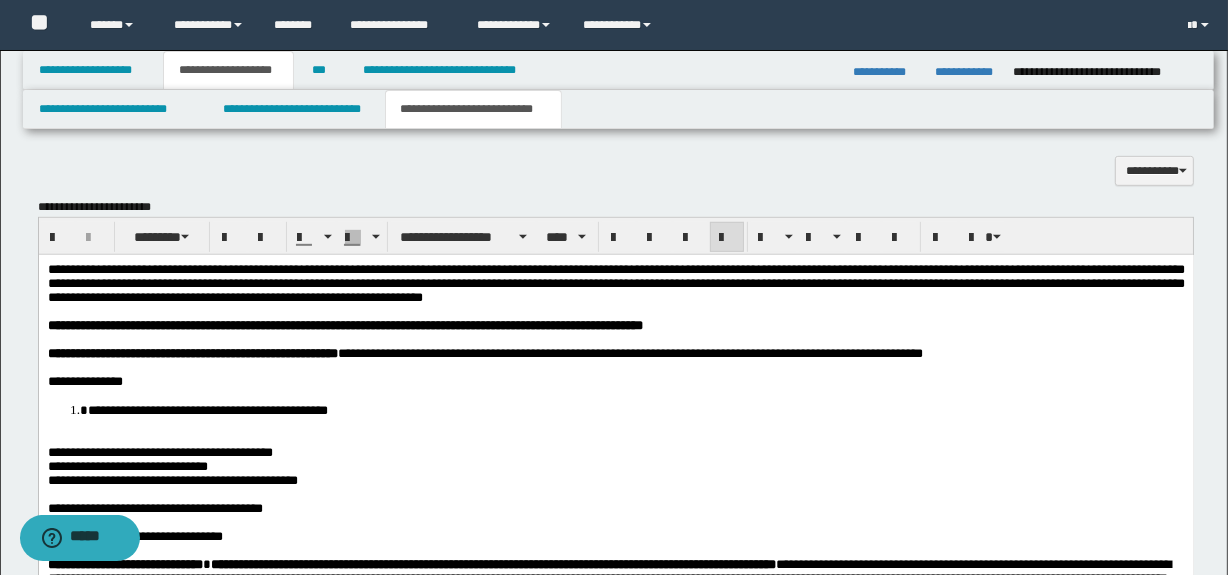 click on "**********" at bounding box center (615, 616) 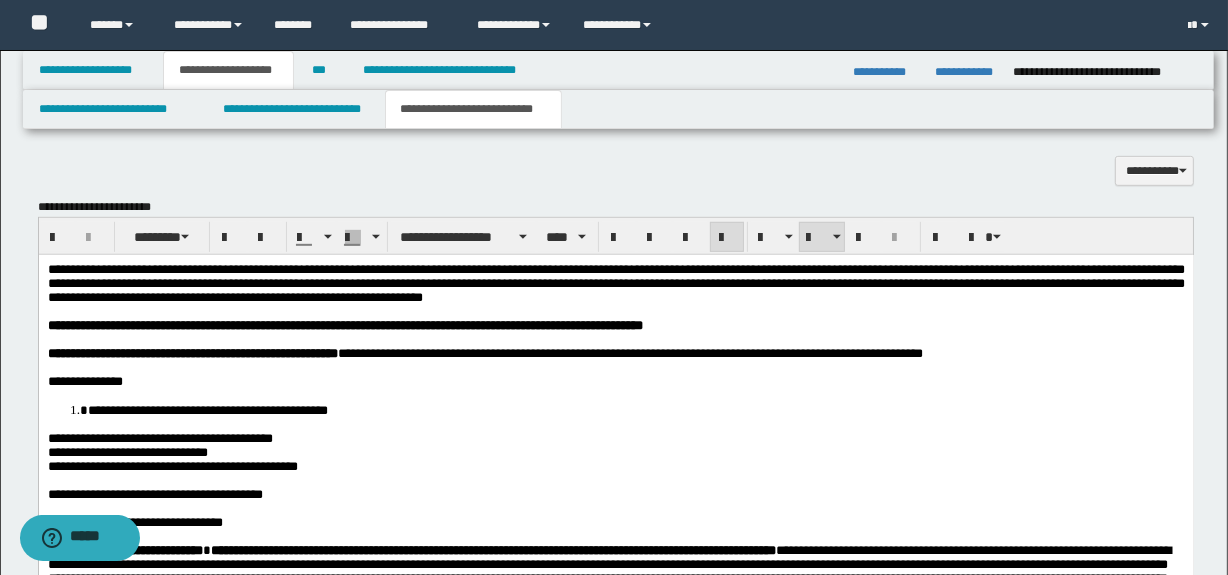 drag, startPoint x: 223, startPoint y: 453, endPoint x: 245, endPoint y: 452, distance: 22.022715 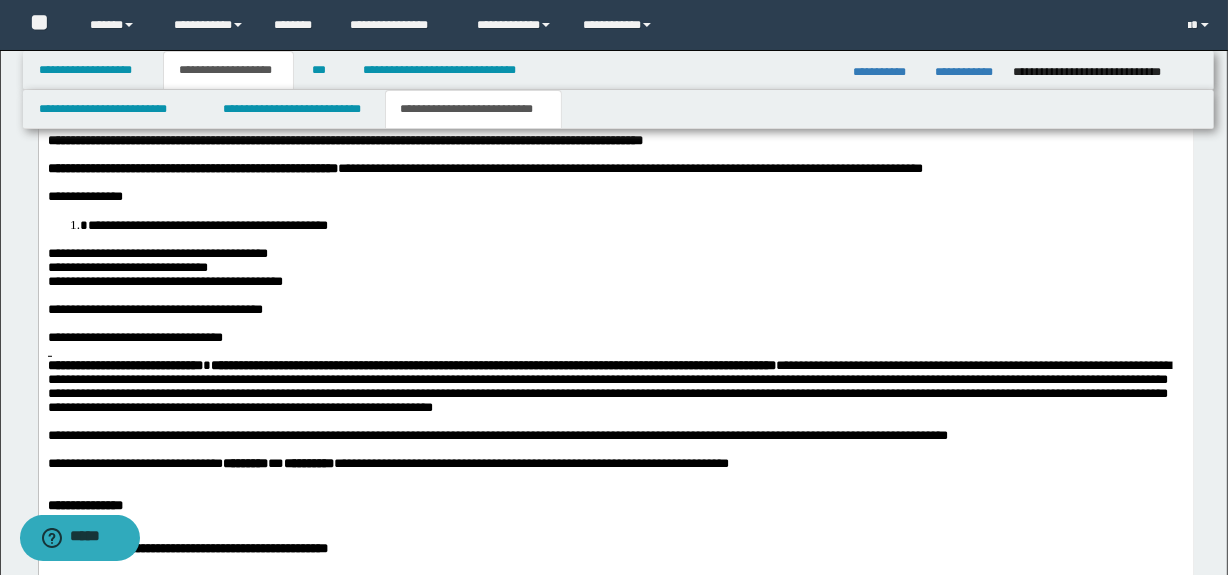 scroll, scrollTop: 1172, scrollLeft: 0, axis: vertical 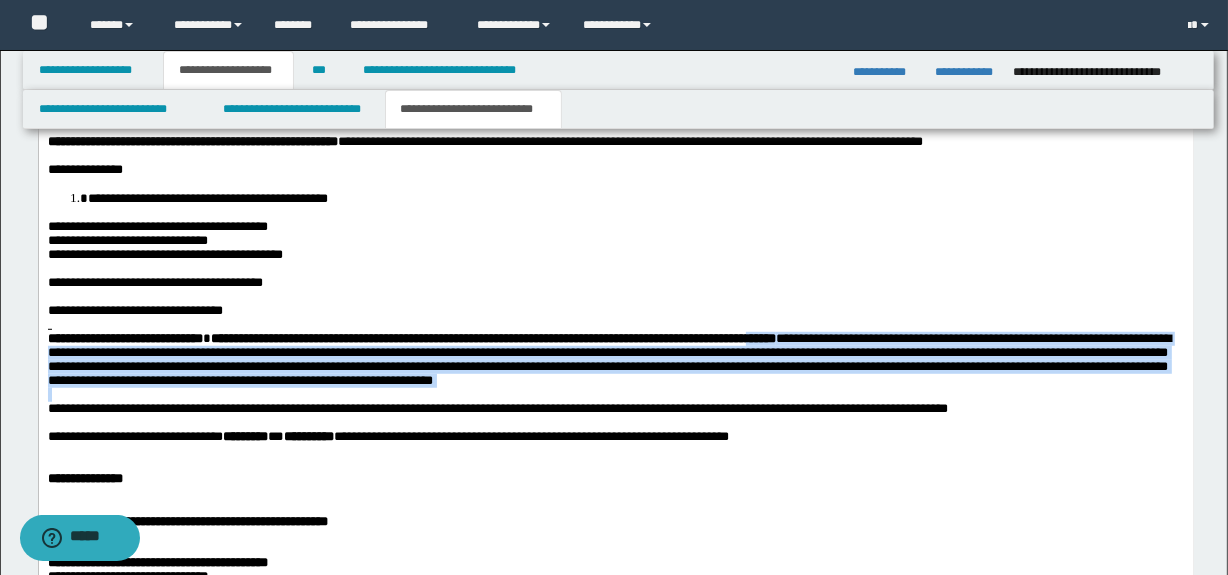 drag, startPoint x: 977, startPoint y: 416, endPoint x: 901, endPoint y: 361, distance: 93.813644 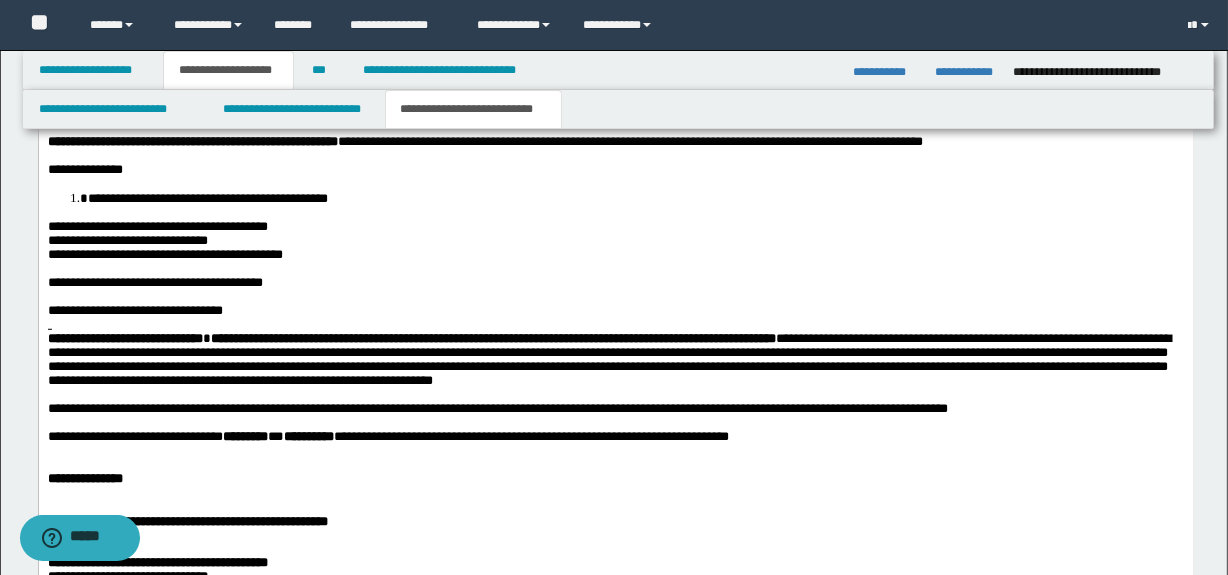 click at bounding box center [615, 324] 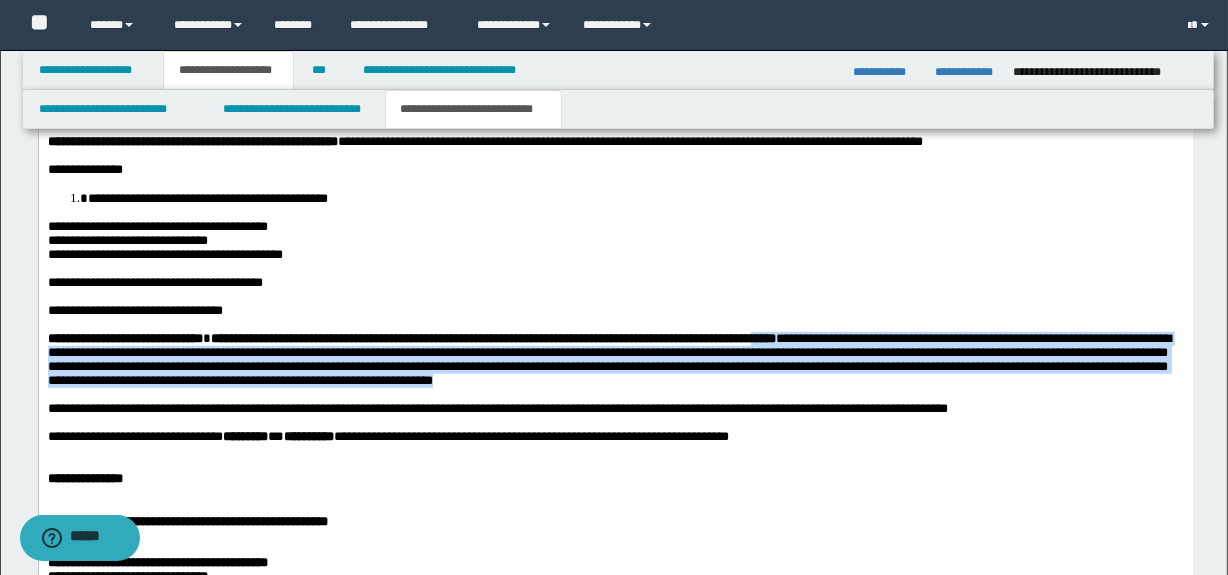 drag, startPoint x: 951, startPoint y: 411, endPoint x: 906, endPoint y: 366, distance: 63.63961 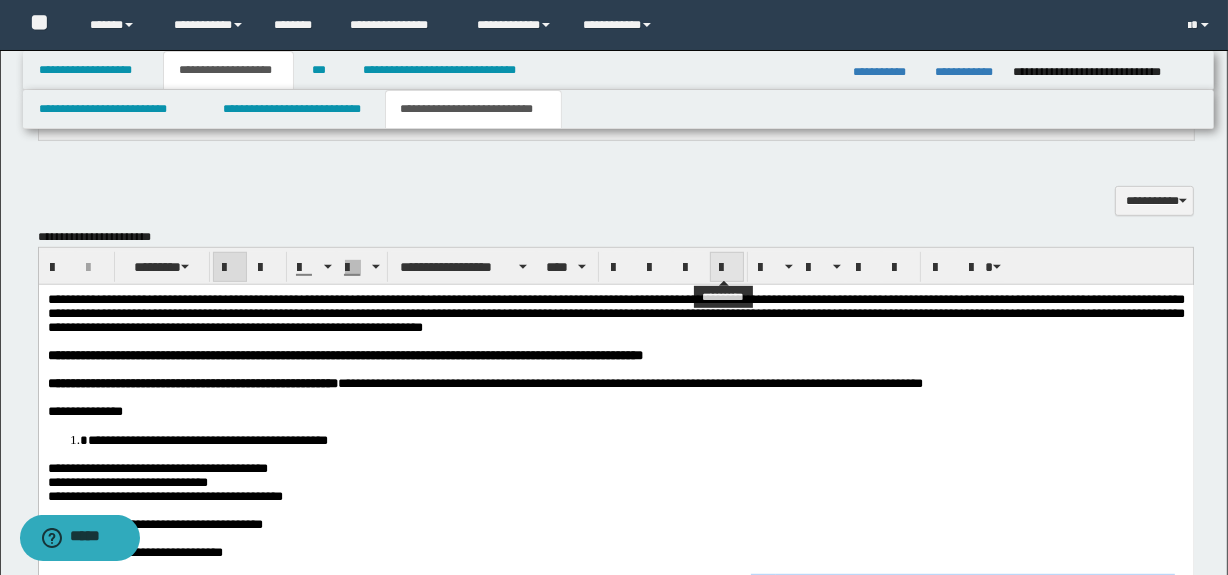 click at bounding box center (727, 268) 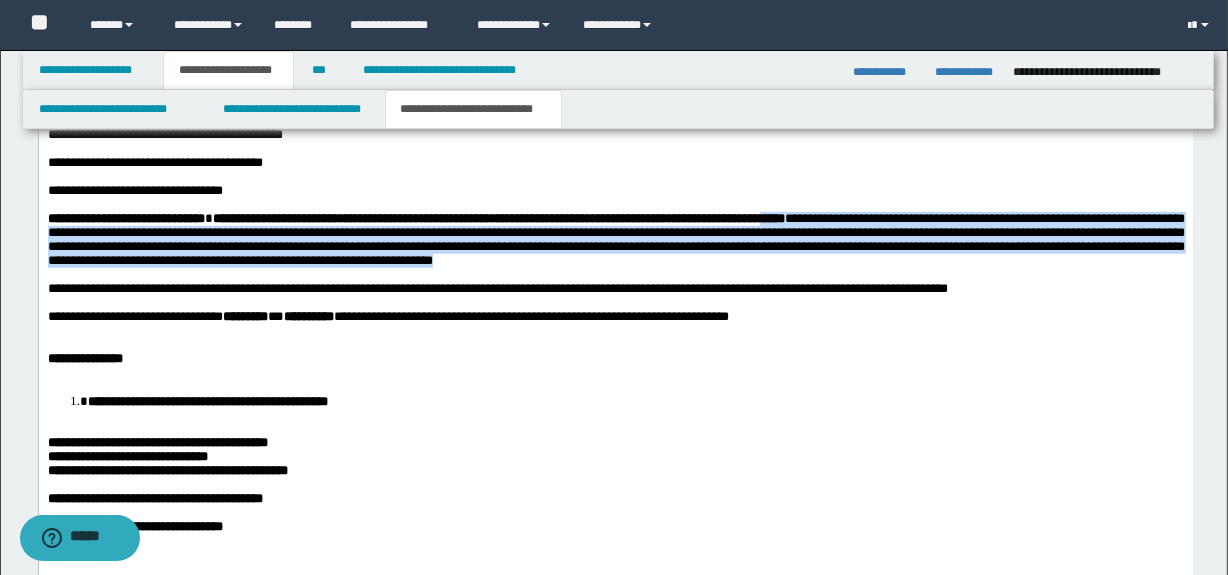 scroll, scrollTop: 1294, scrollLeft: 0, axis: vertical 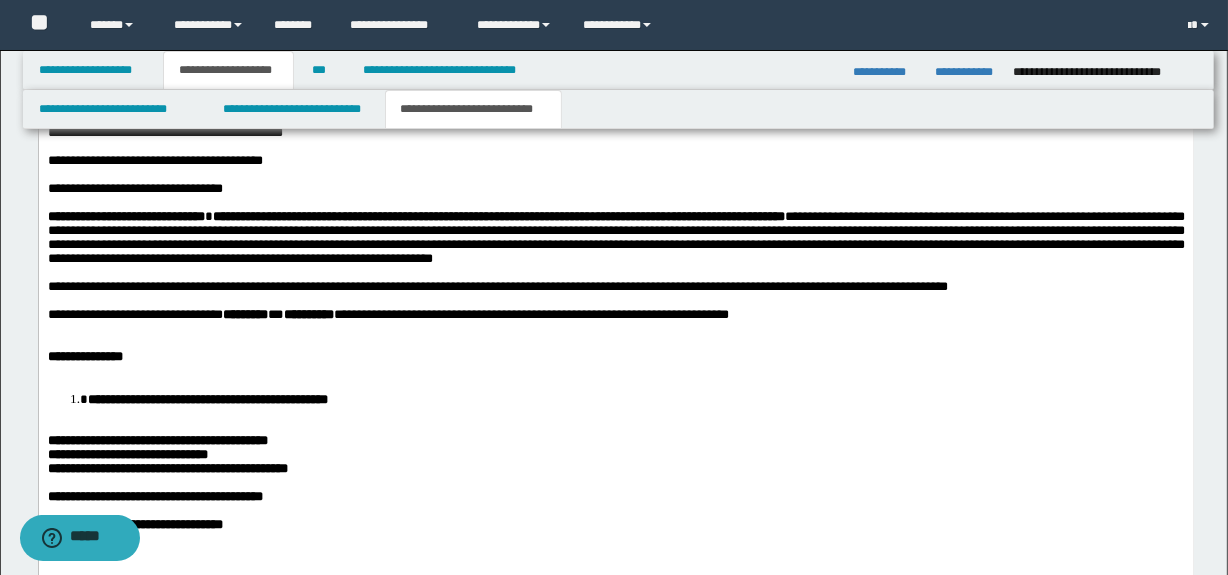 click on "**********" at bounding box center (615, 357) 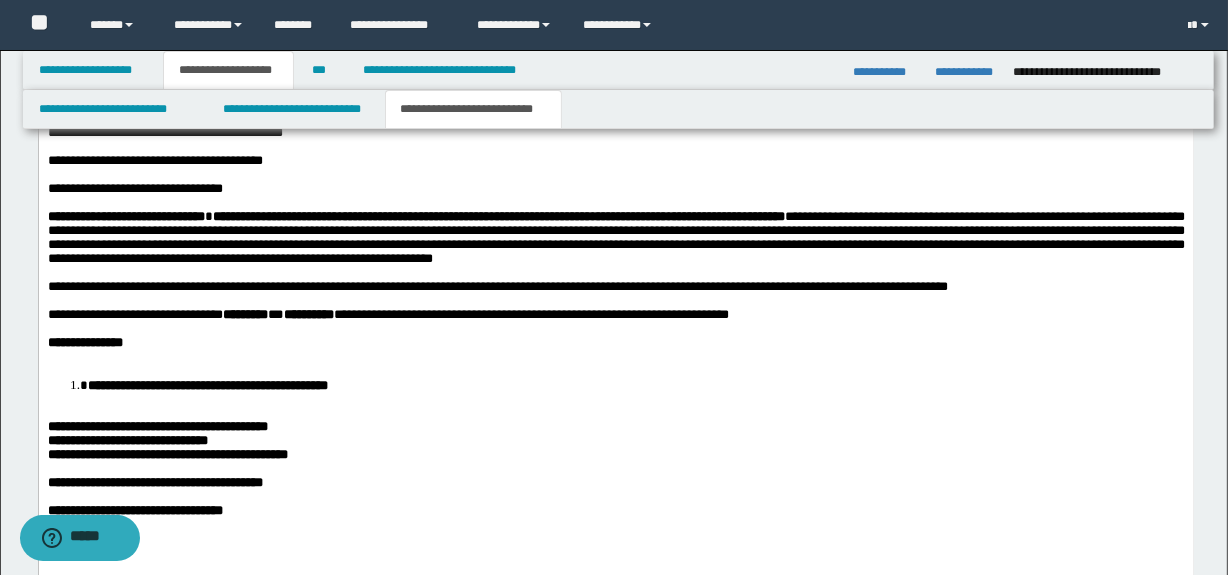 click at bounding box center (615, 357) 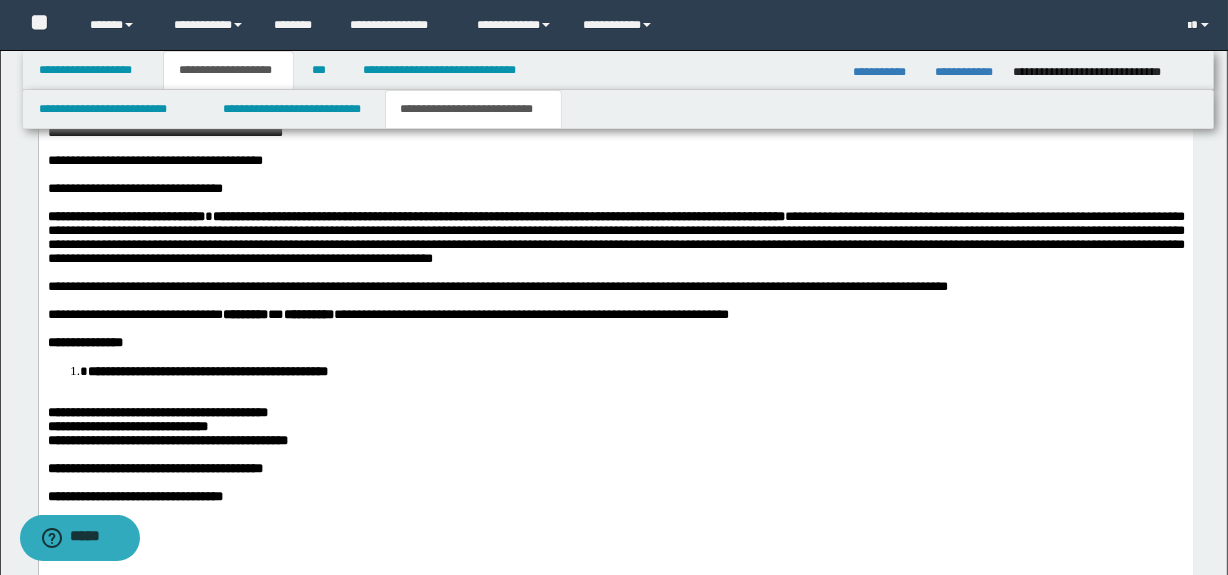 click at bounding box center (615, 399) 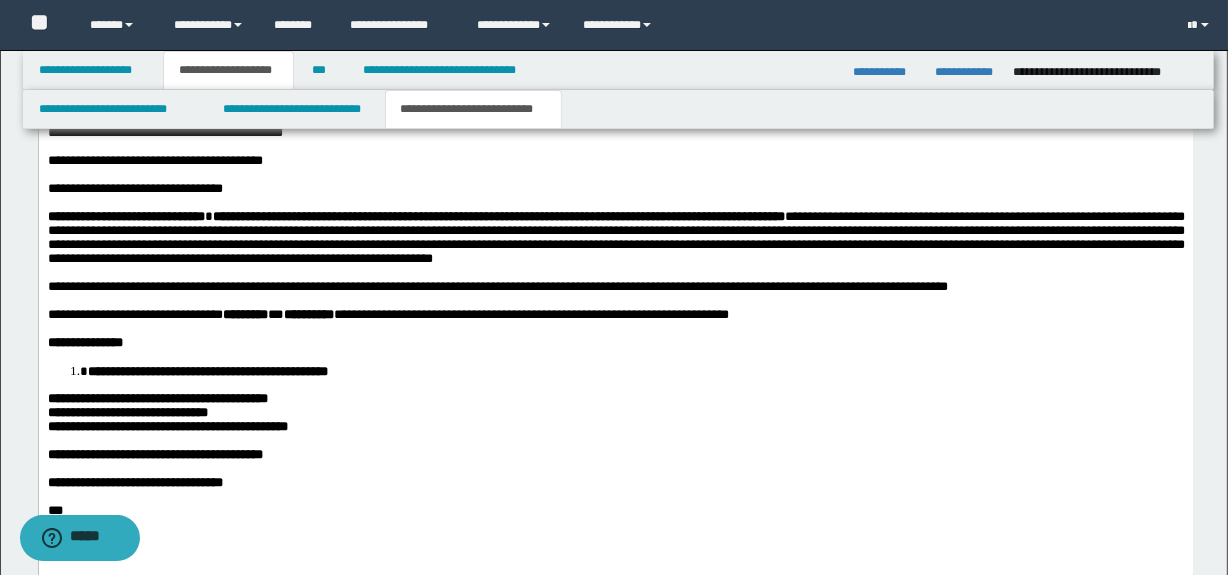 click on "**********" at bounding box center (157, 398) 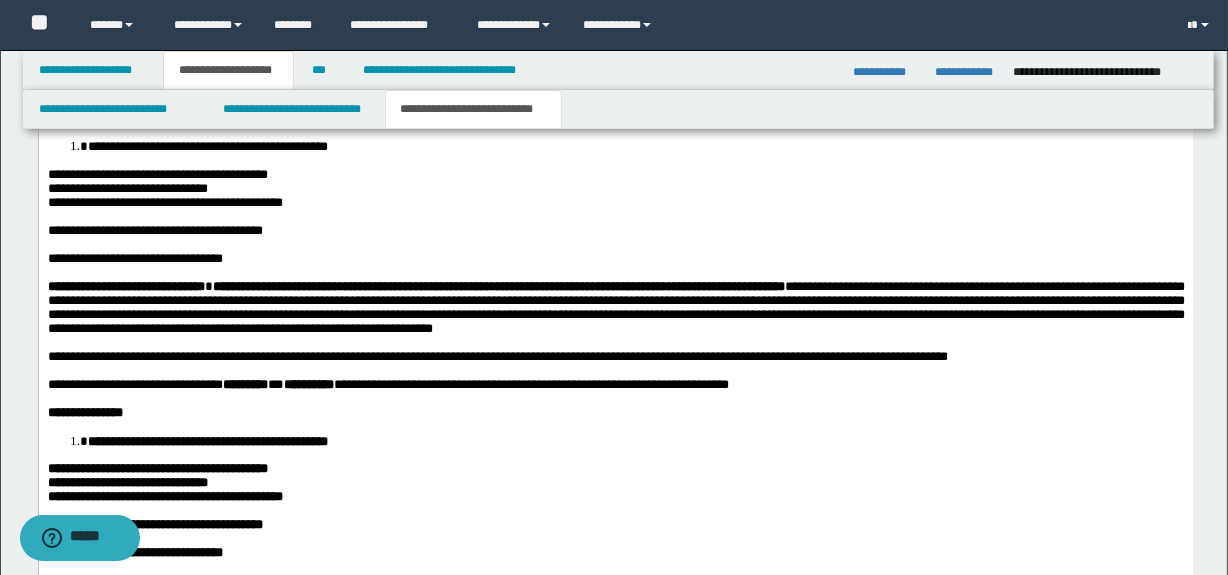 scroll, scrollTop: 1112, scrollLeft: 0, axis: vertical 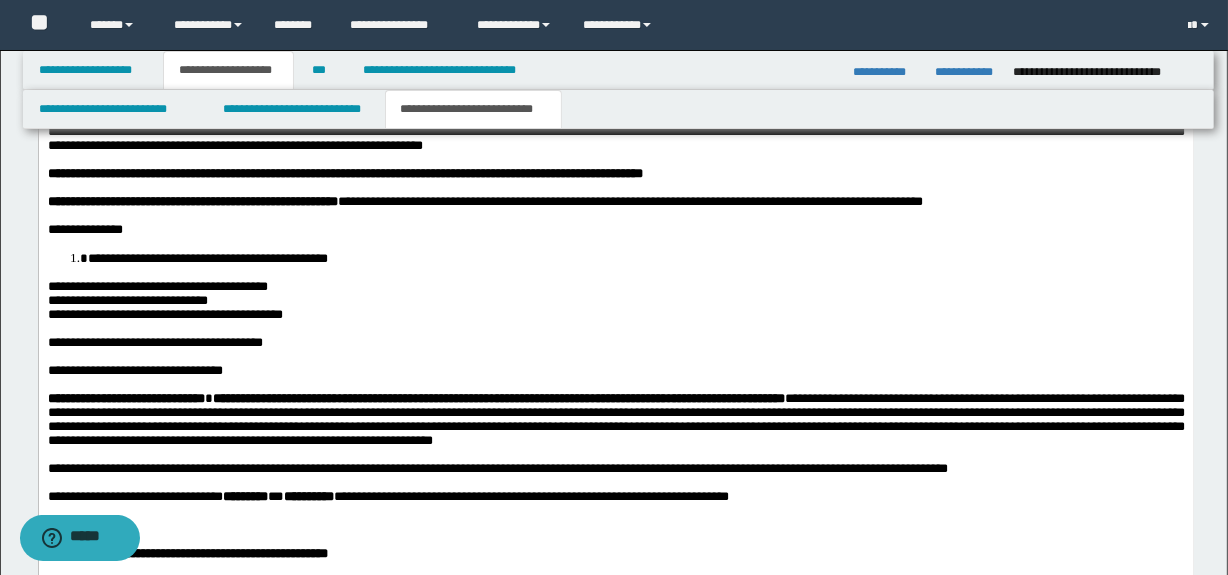 click on "**********" at bounding box center [614, 429] 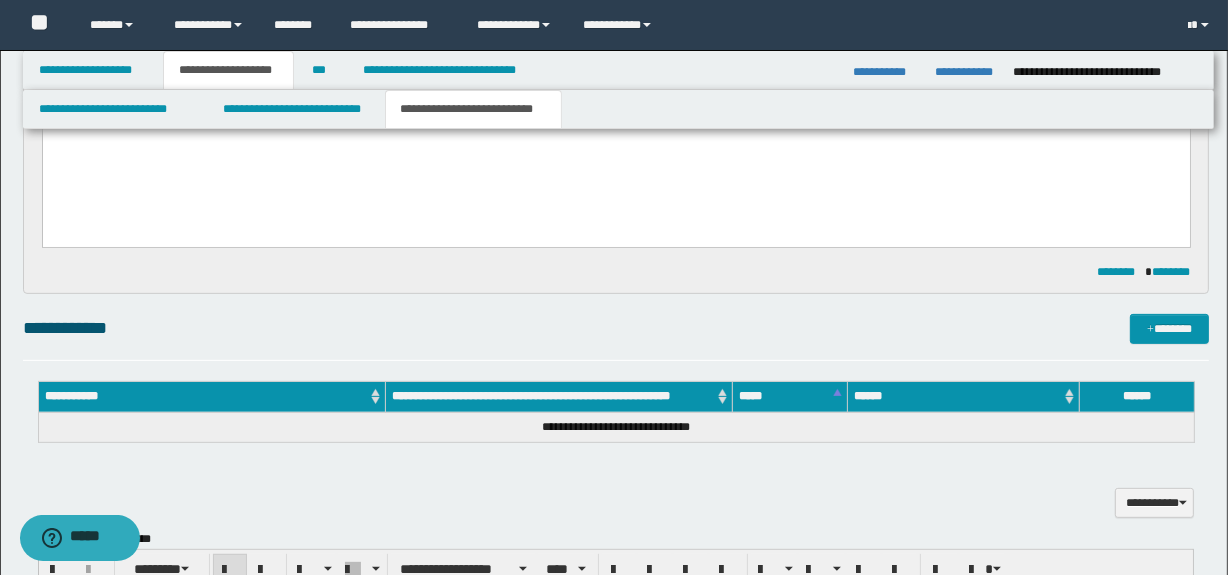 scroll, scrollTop: 618, scrollLeft: 0, axis: vertical 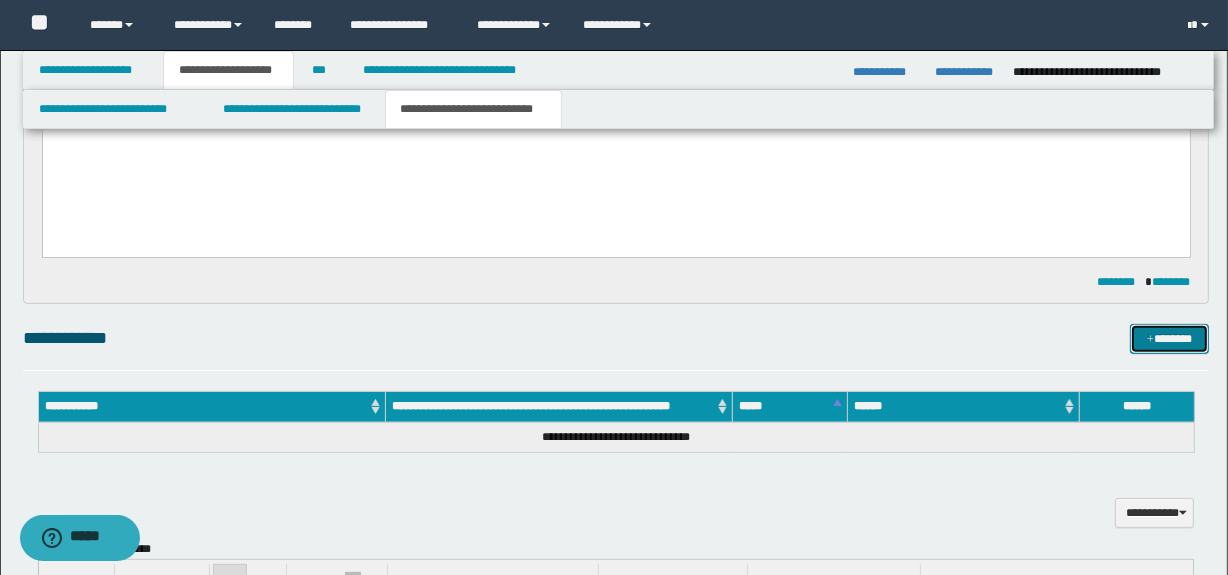 click on "*******" at bounding box center (1170, 339) 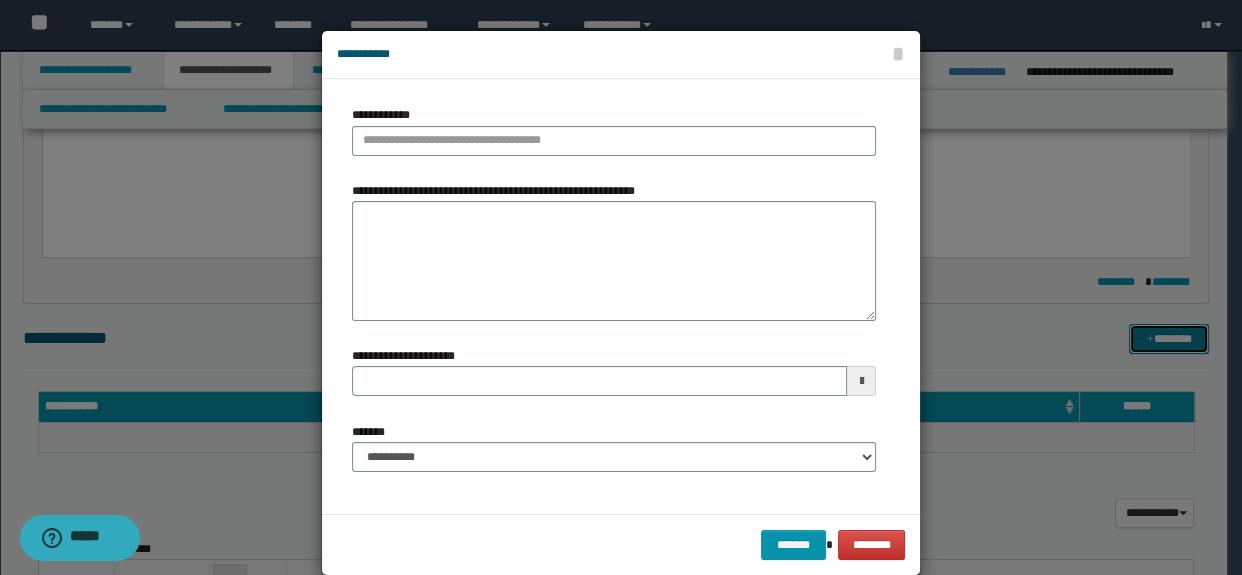 type 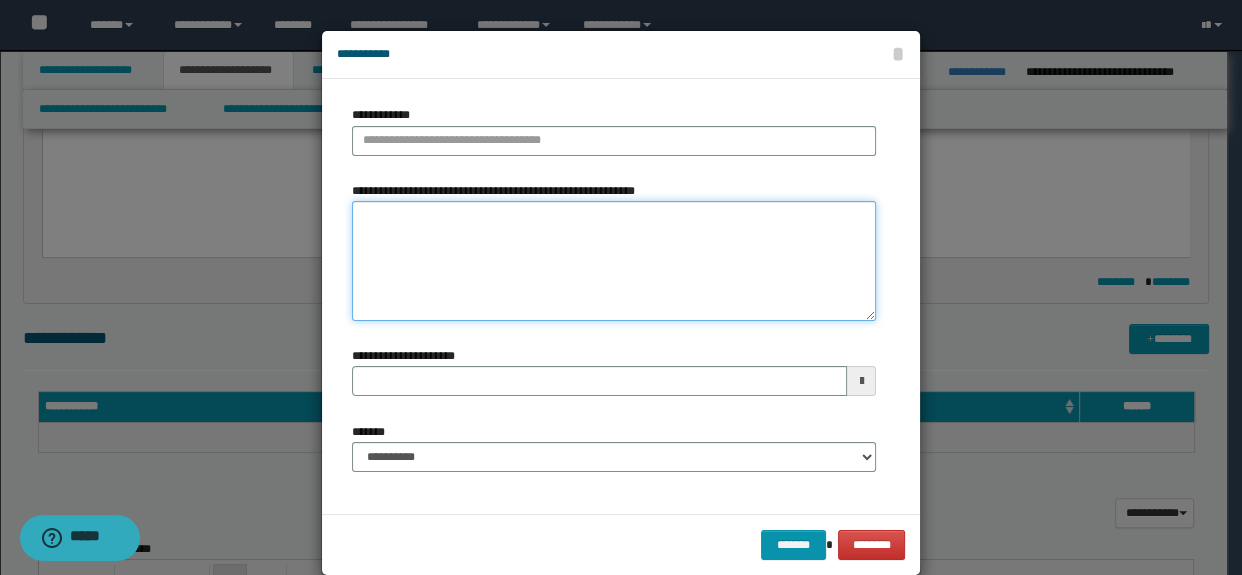 click on "**********" at bounding box center [614, 261] 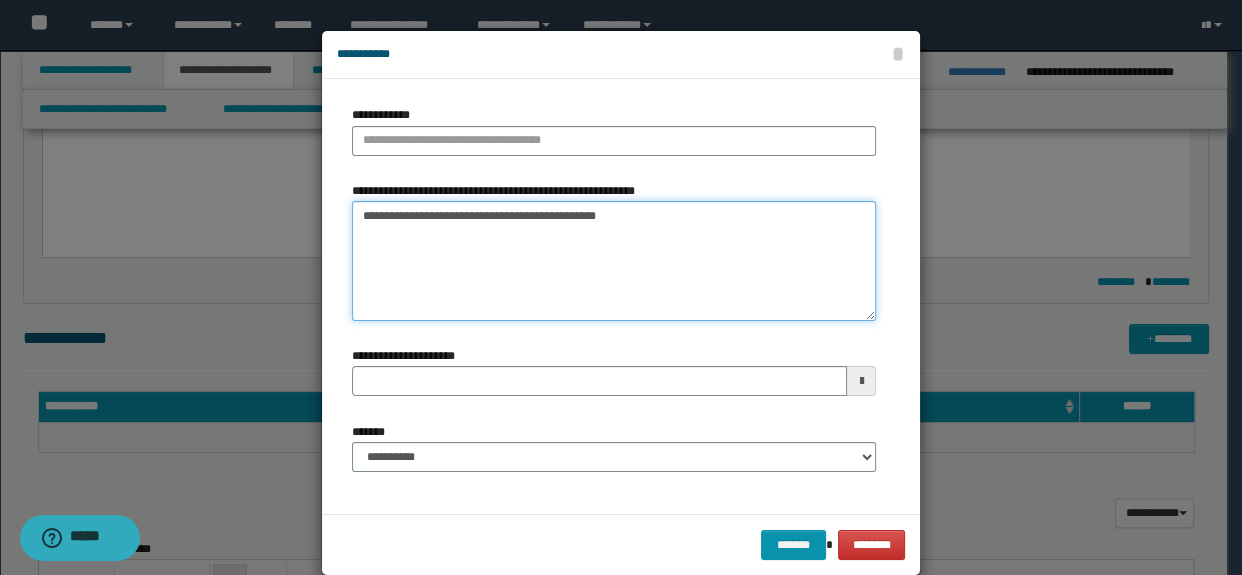drag, startPoint x: 520, startPoint y: 219, endPoint x: 167, endPoint y: 210, distance: 353.11472 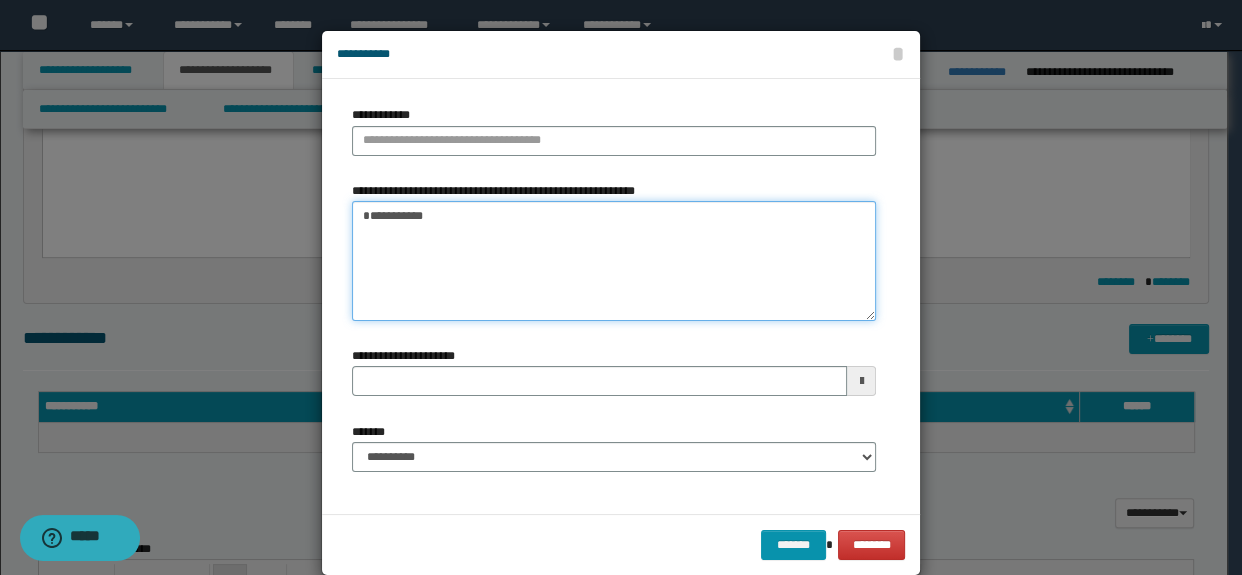 type on "**********" 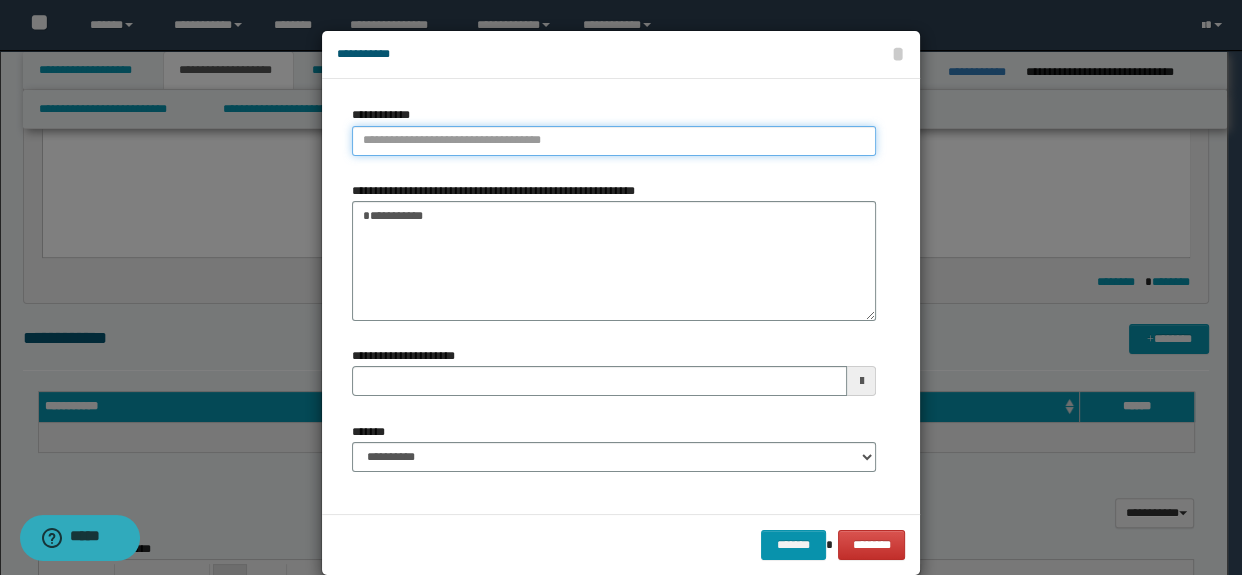 click on "**********" at bounding box center [614, 141] 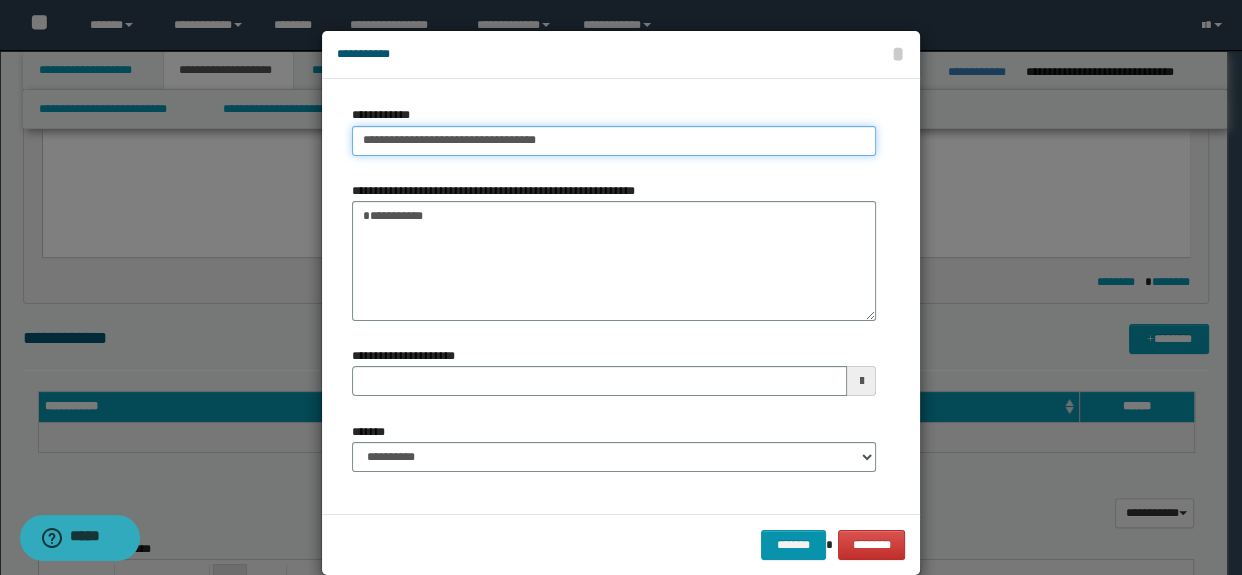 type on "**********" 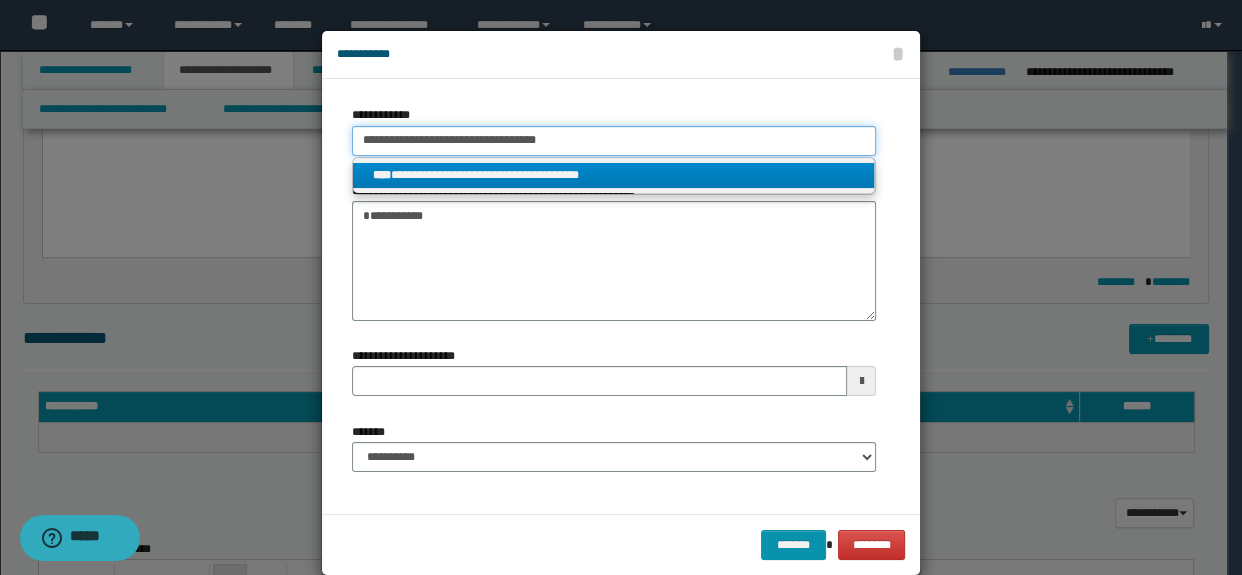 type on "**********" 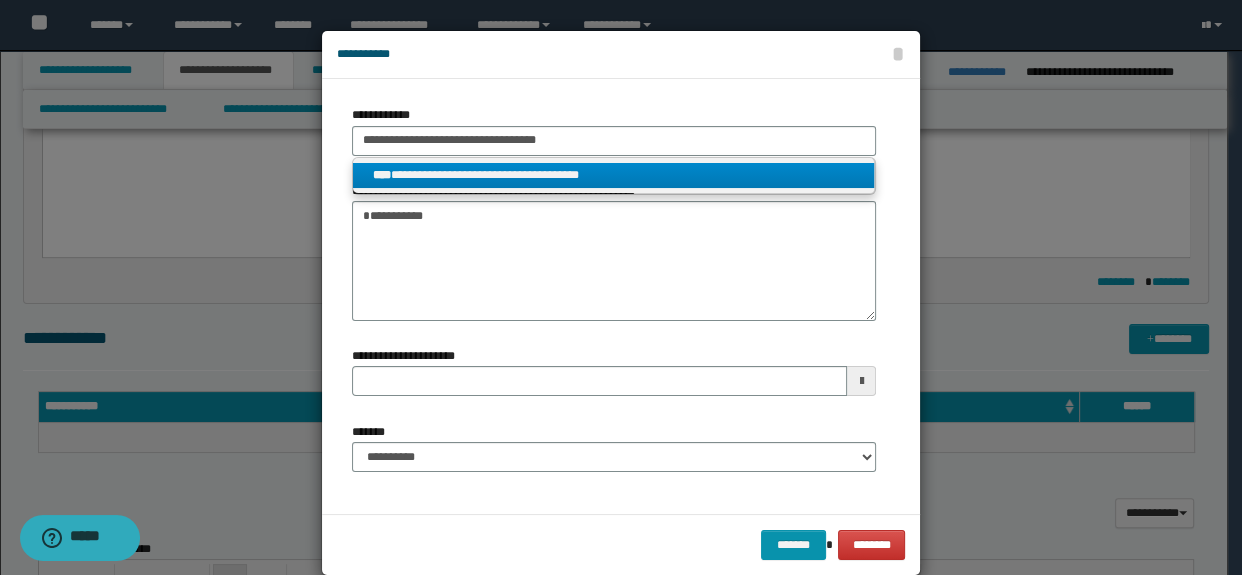 click on "**********" at bounding box center [614, 175] 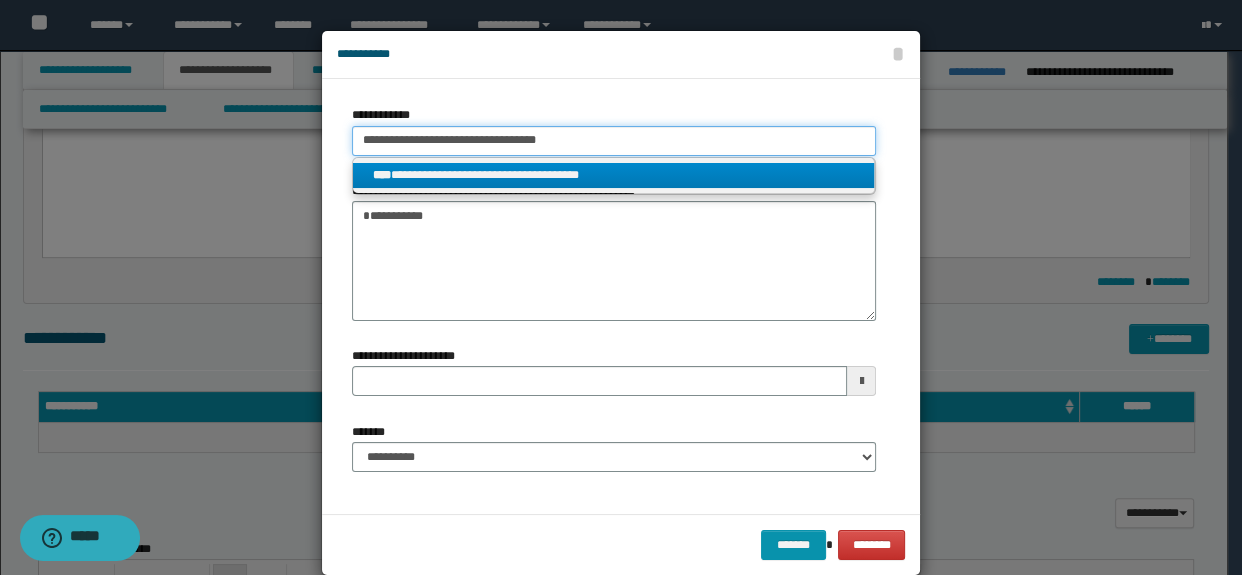 type 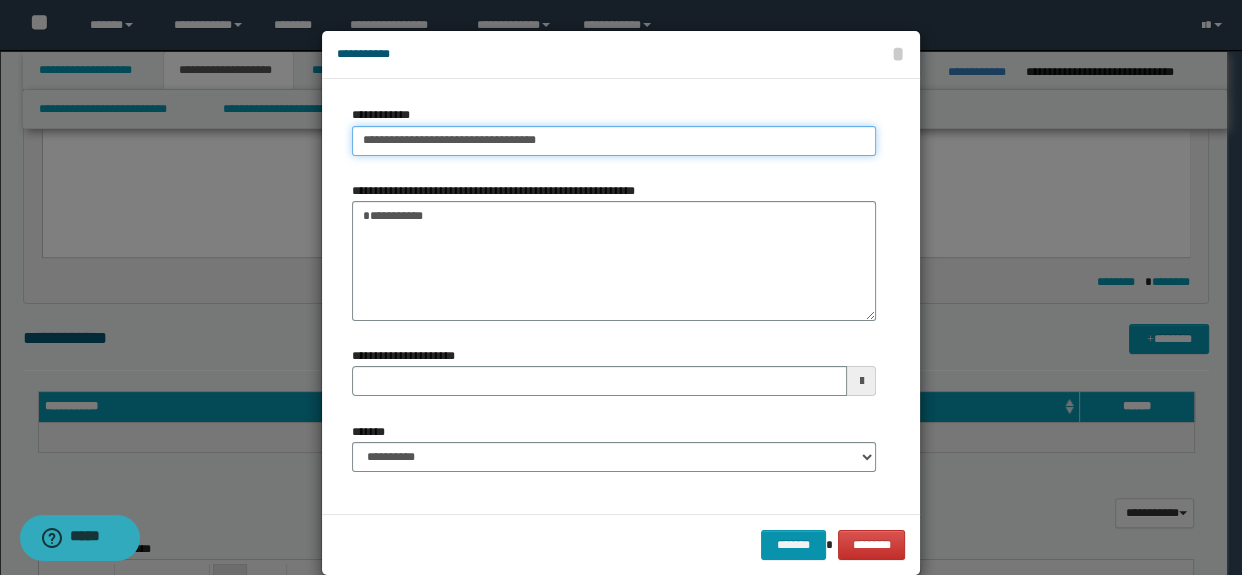 type 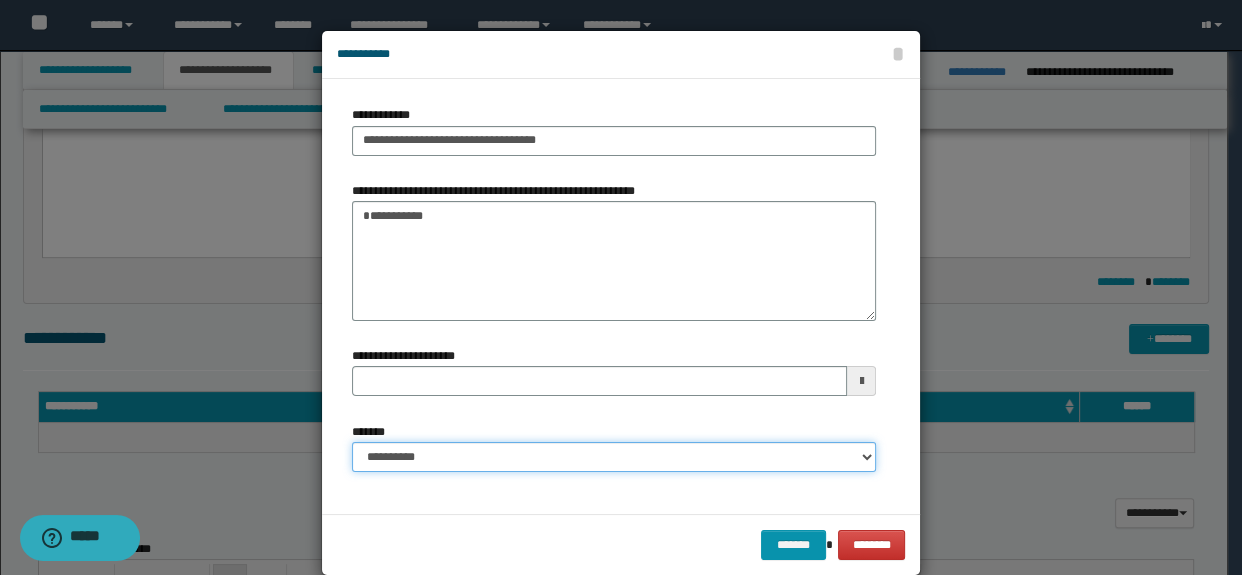 click on "**********" at bounding box center [614, 457] 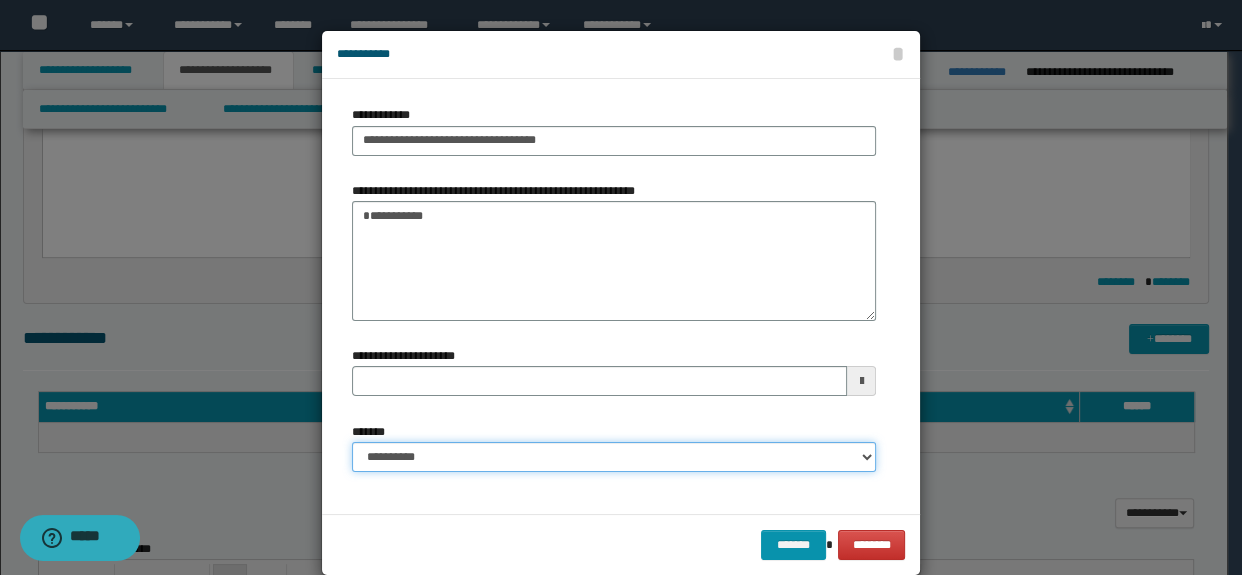 select on "*" 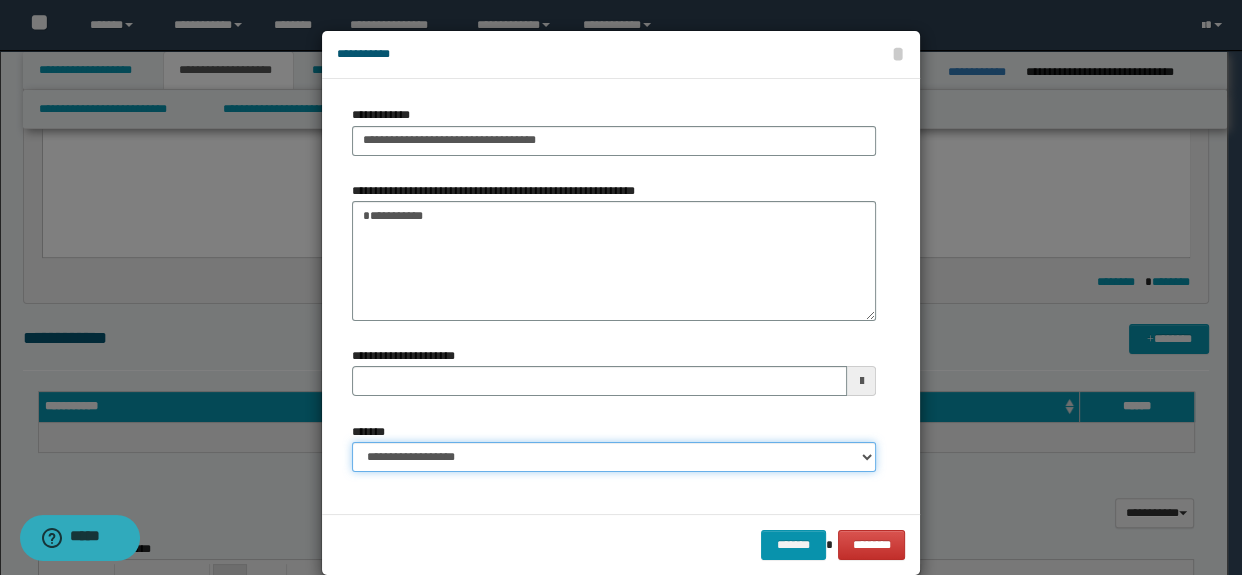 type 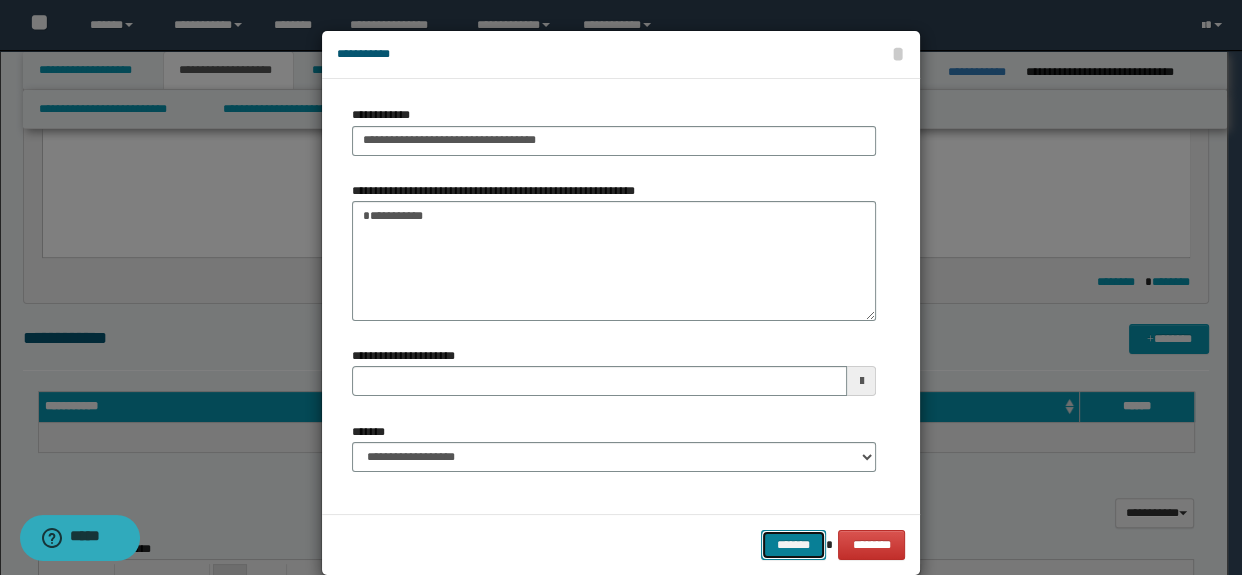 click on "*******" at bounding box center (793, 545) 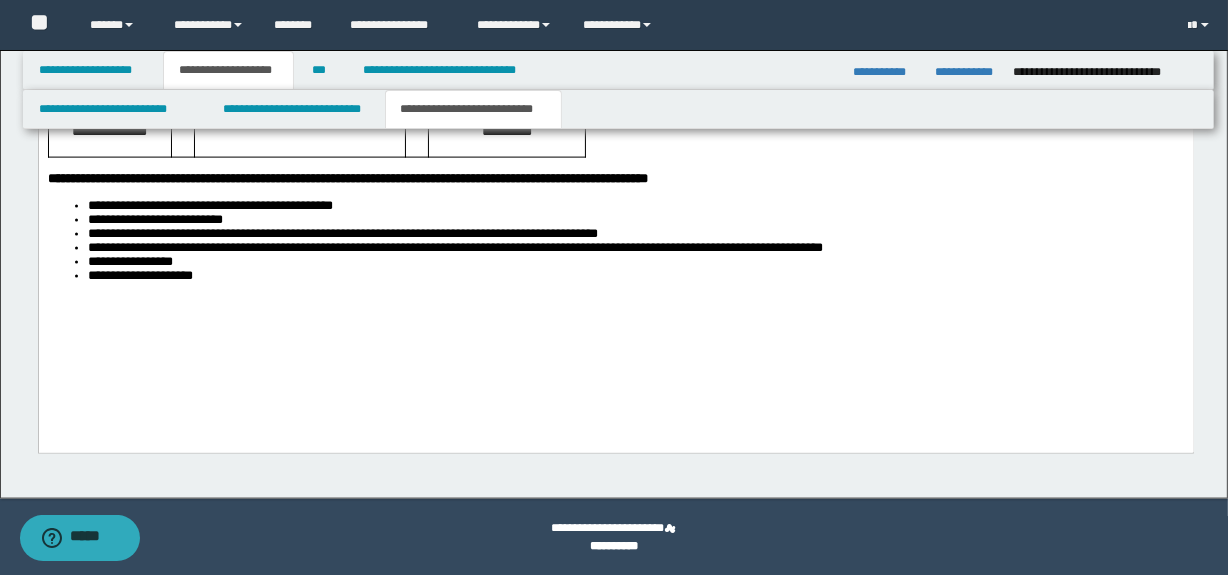 scroll, scrollTop: 40, scrollLeft: 0, axis: vertical 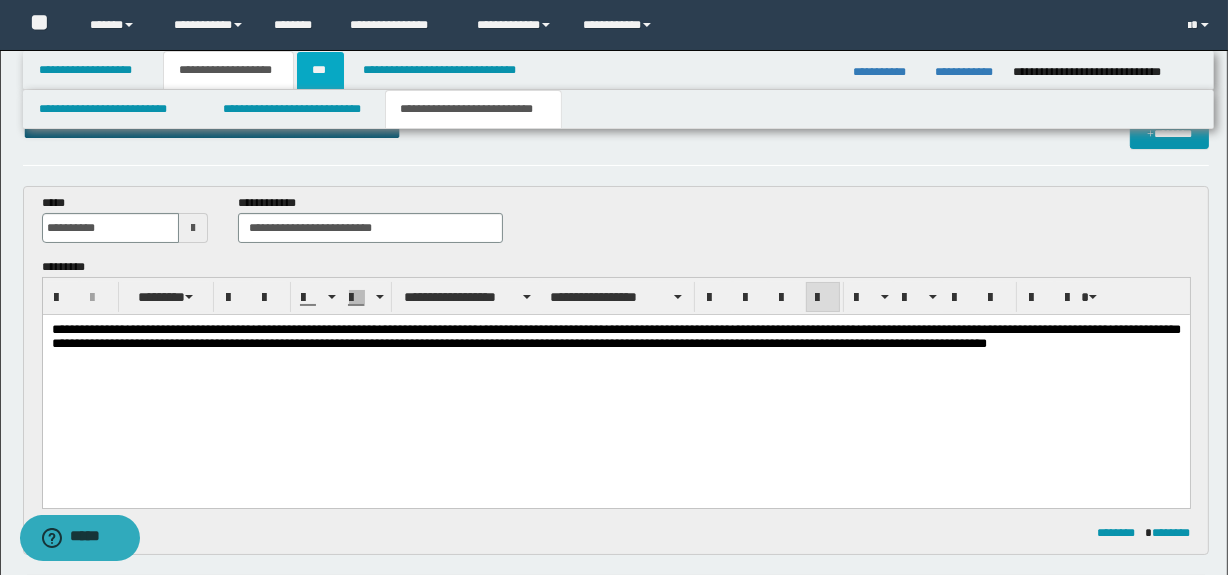 click on "***" at bounding box center (320, 70) 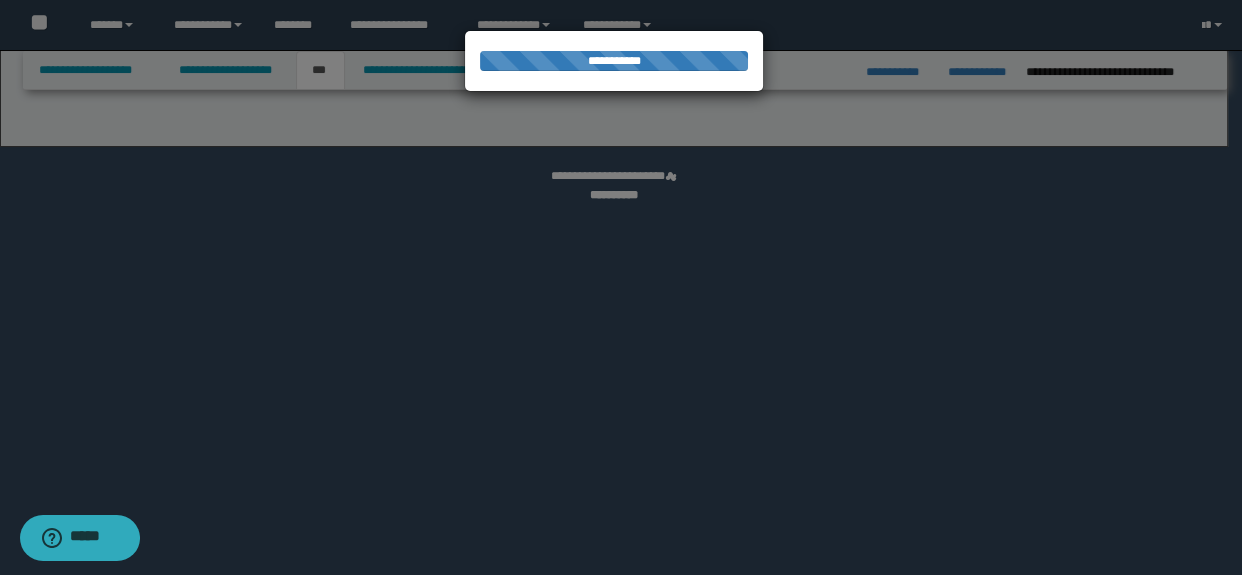 select on "***" 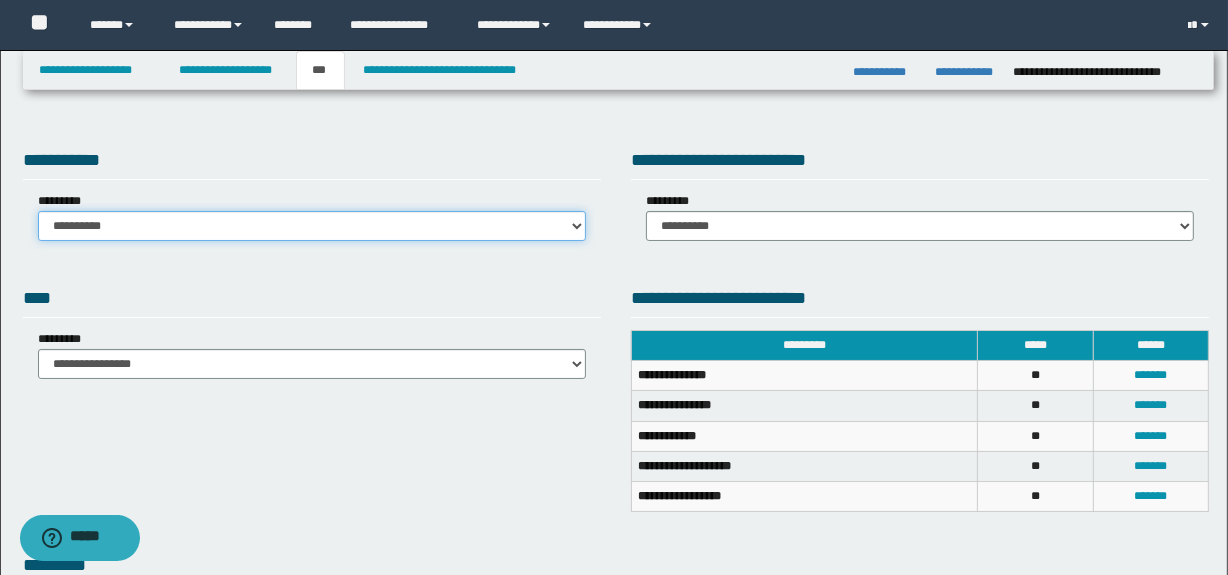 click on "**********" at bounding box center [312, 226] 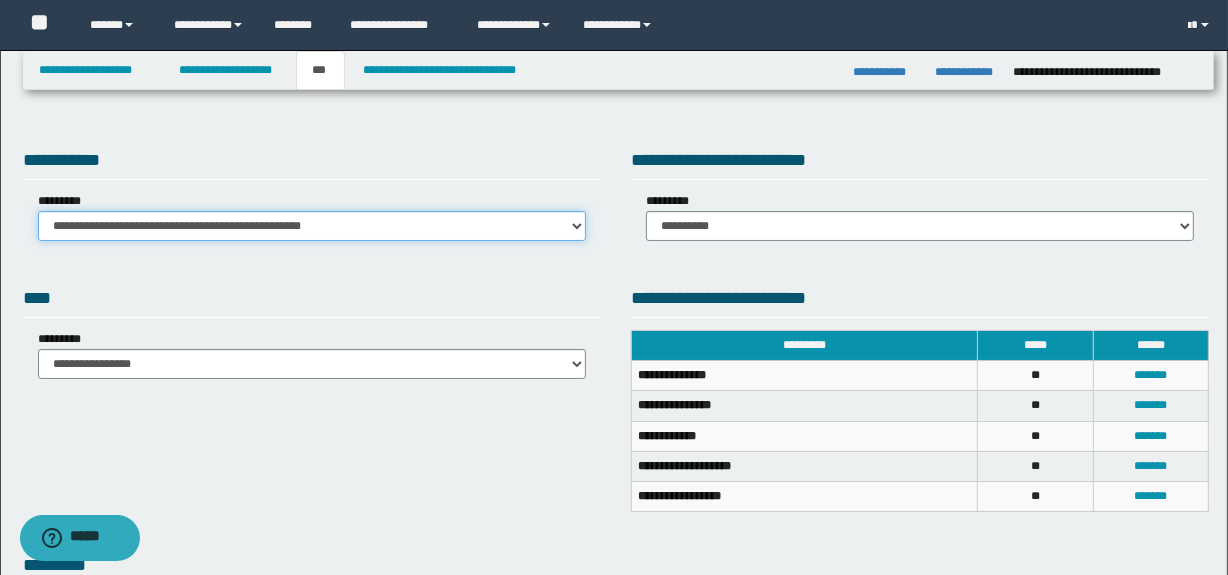 click on "**********" at bounding box center (312, 226) 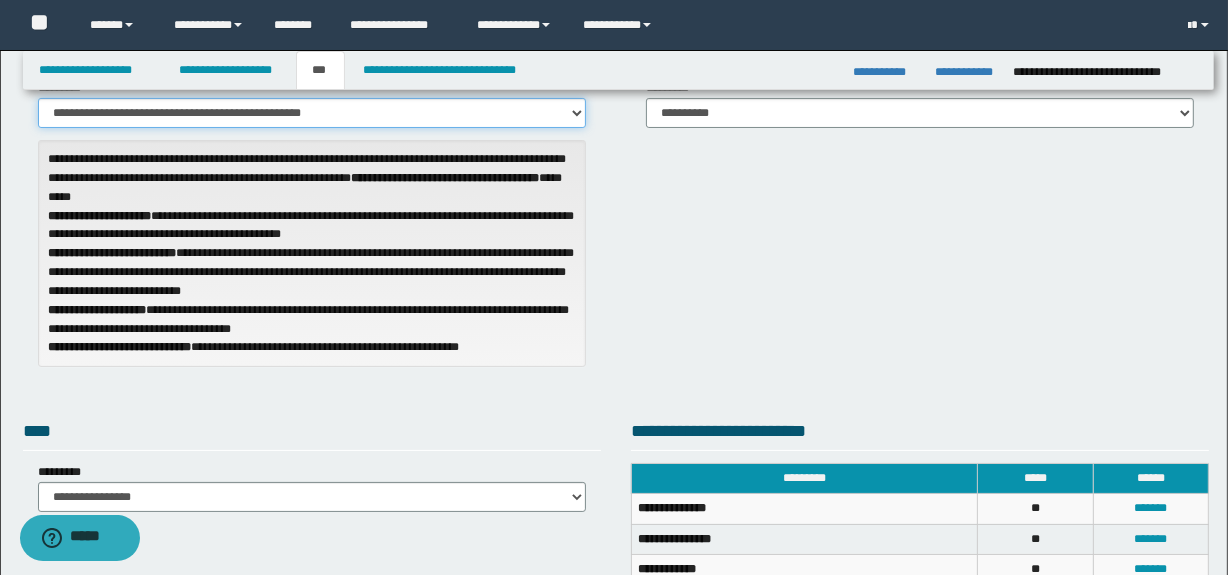 scroll, scrollTop: 81, scrollLeft: 0, axis: vertical 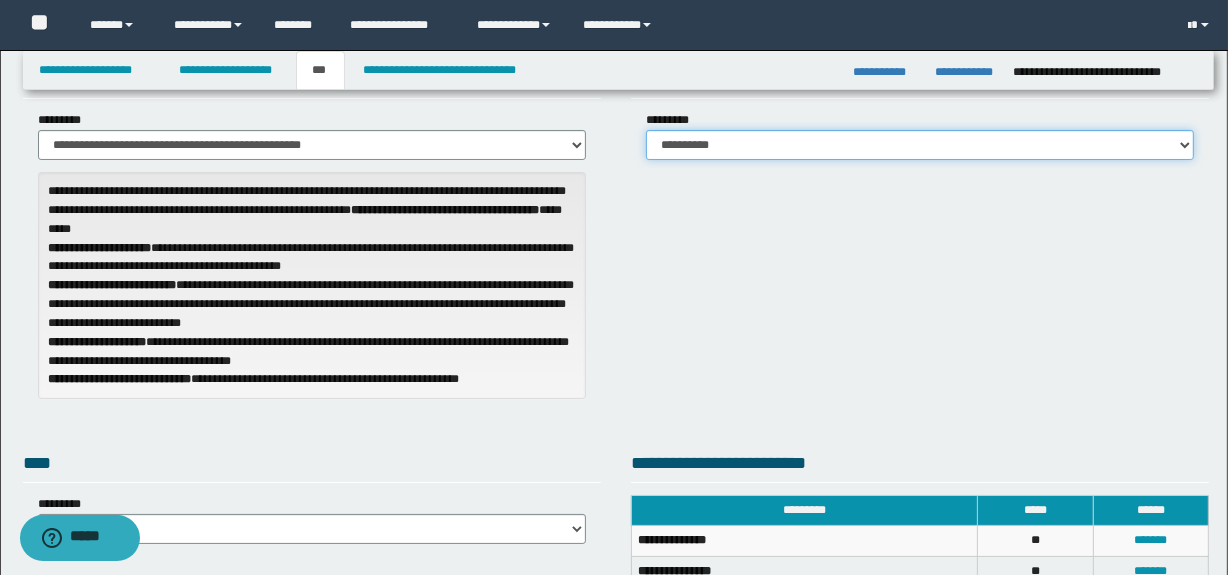 click on "**********" at bounding box center (920, 145) 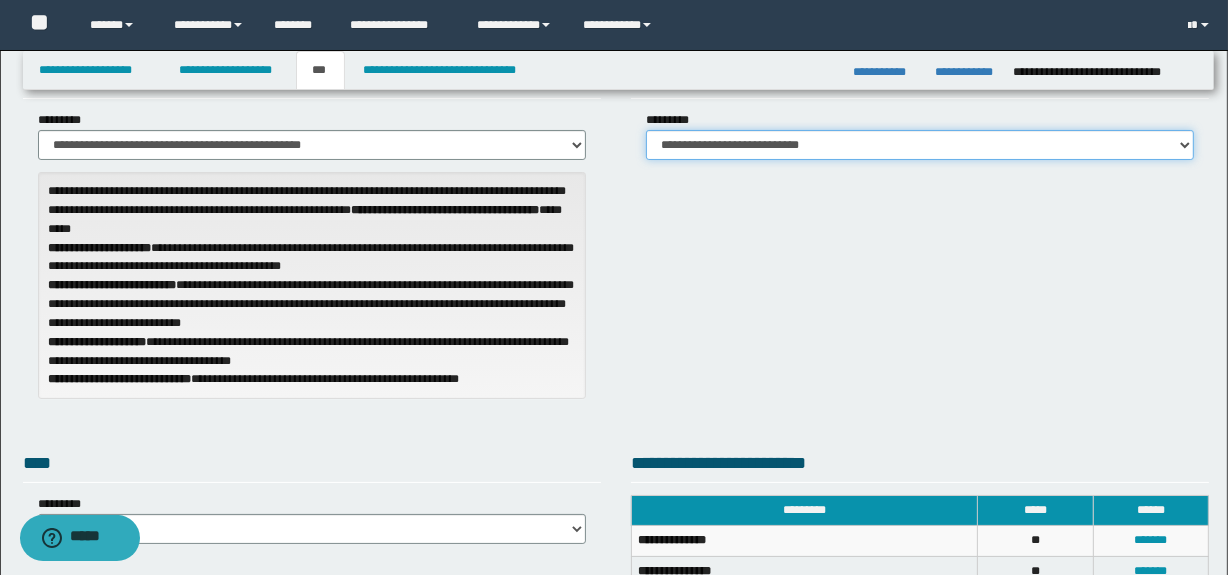 click on "**********" at bounding box center (920, 145) 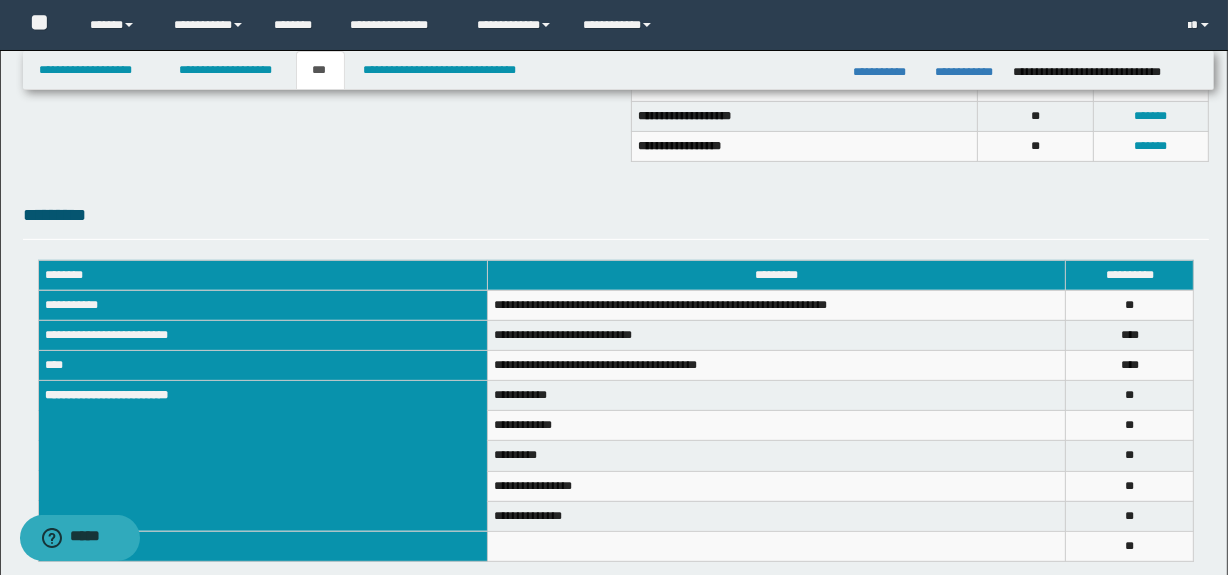 scroll, scrollTop: 617, scrollLeft: 0, axis: vertical 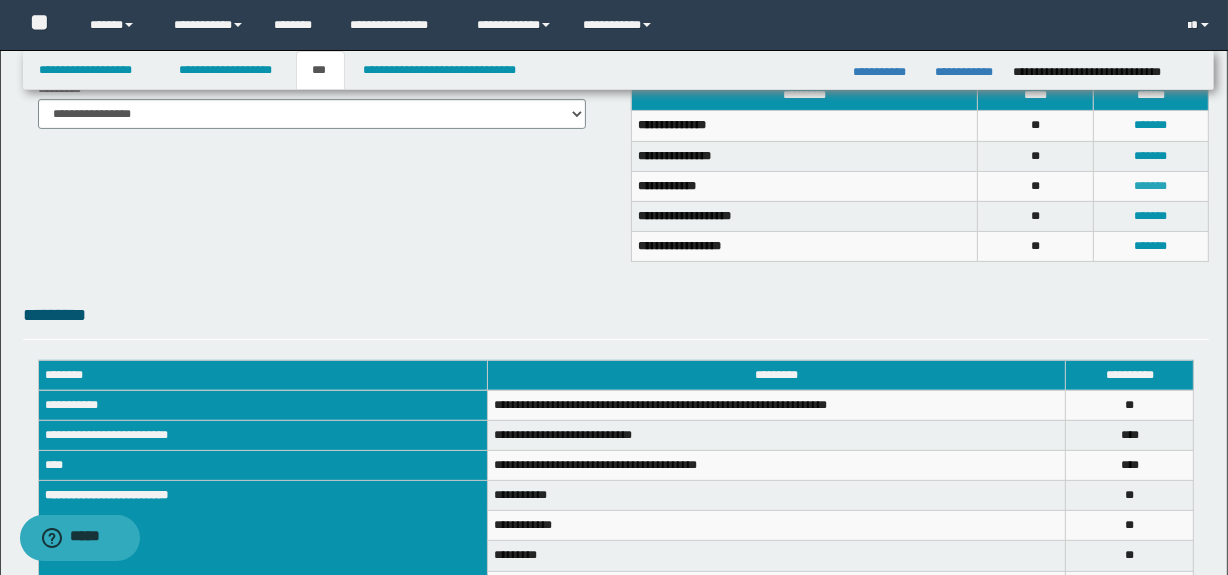 click on "*******" at bounding box center (1151, 186) 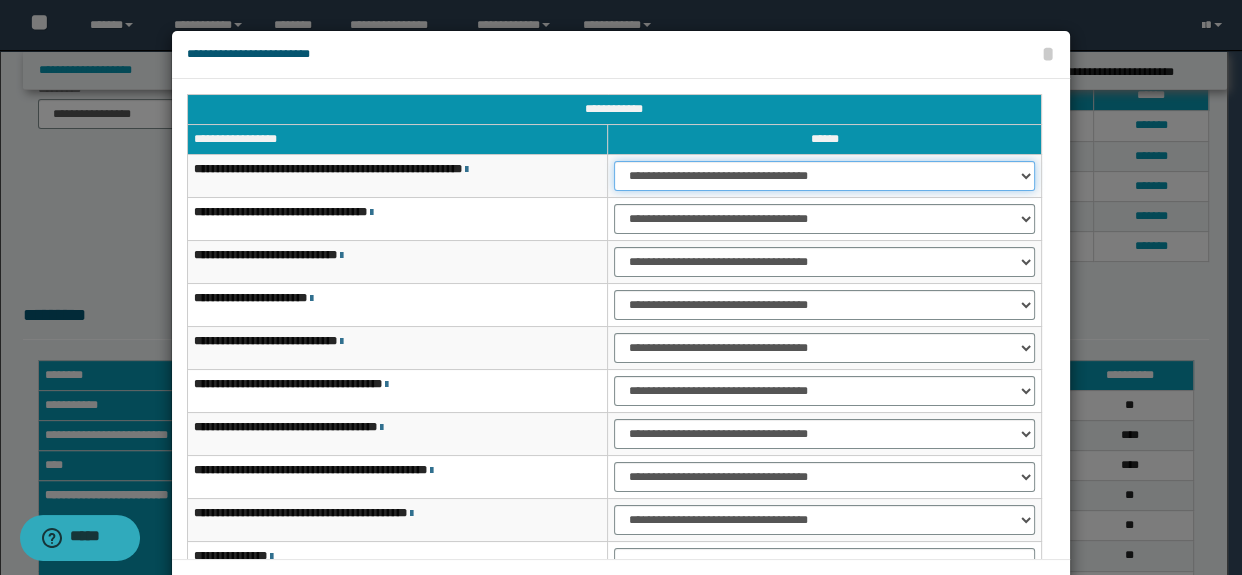 click on "**********" at bounding box center (824, 176) 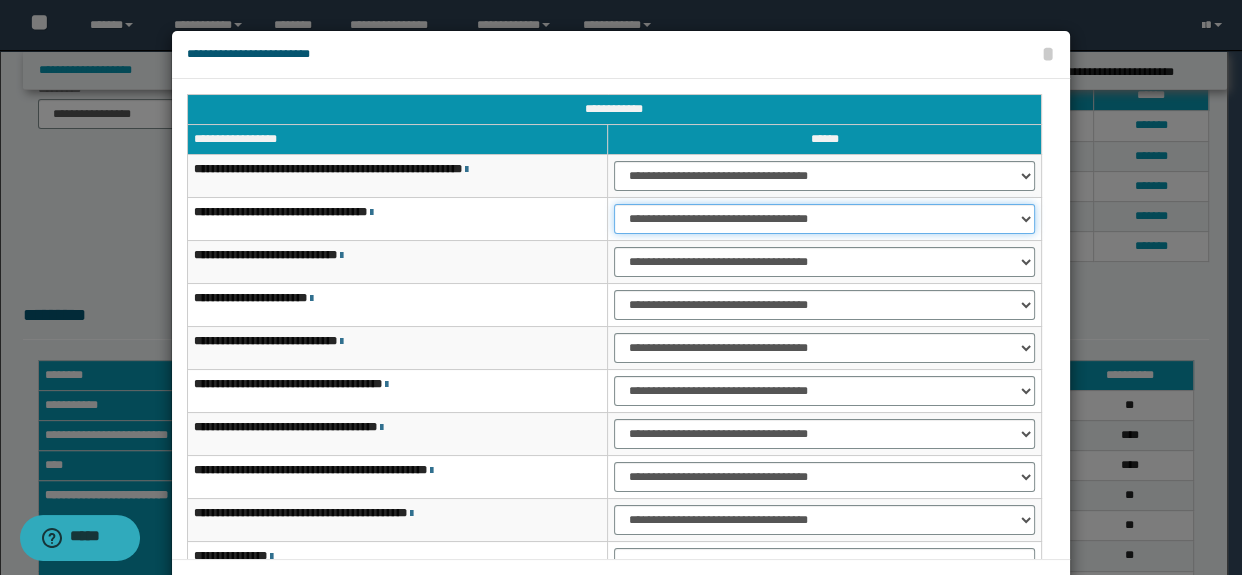 click on "**********" at bounding box center [824, 219] 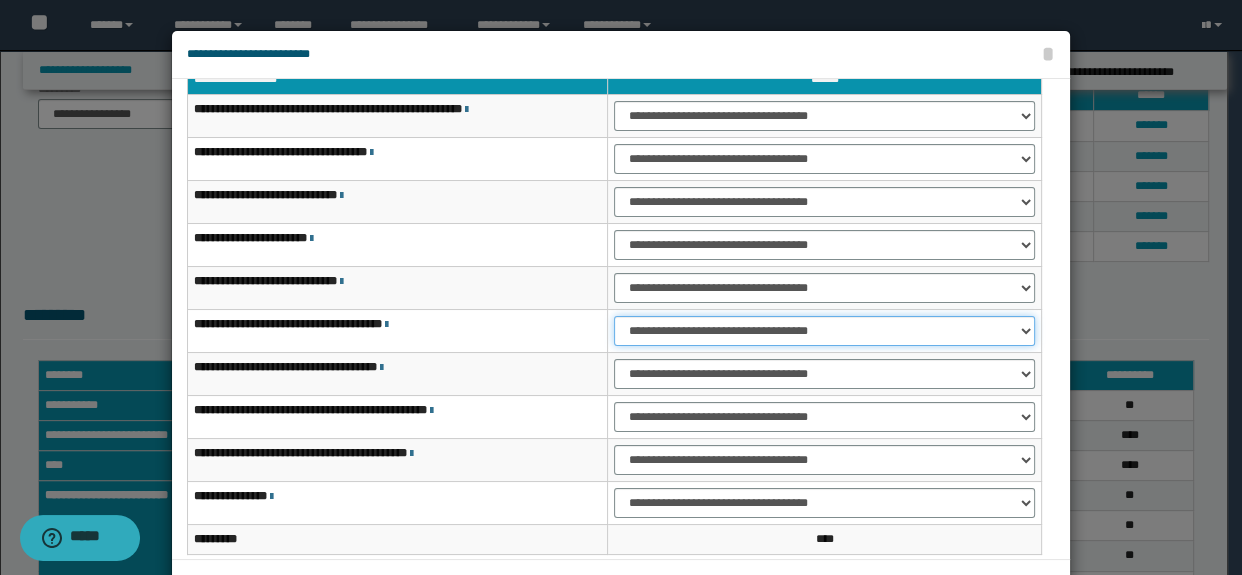 click on "**********" at bounding box center (824, 331) 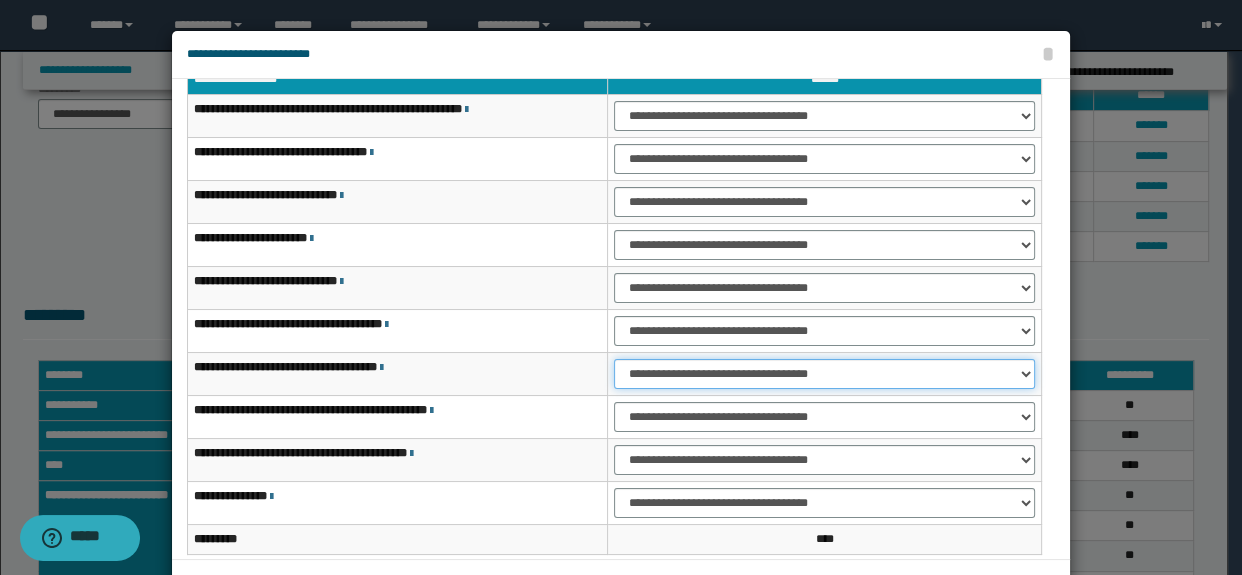 click on "**********" at bounding box center [824, 374] 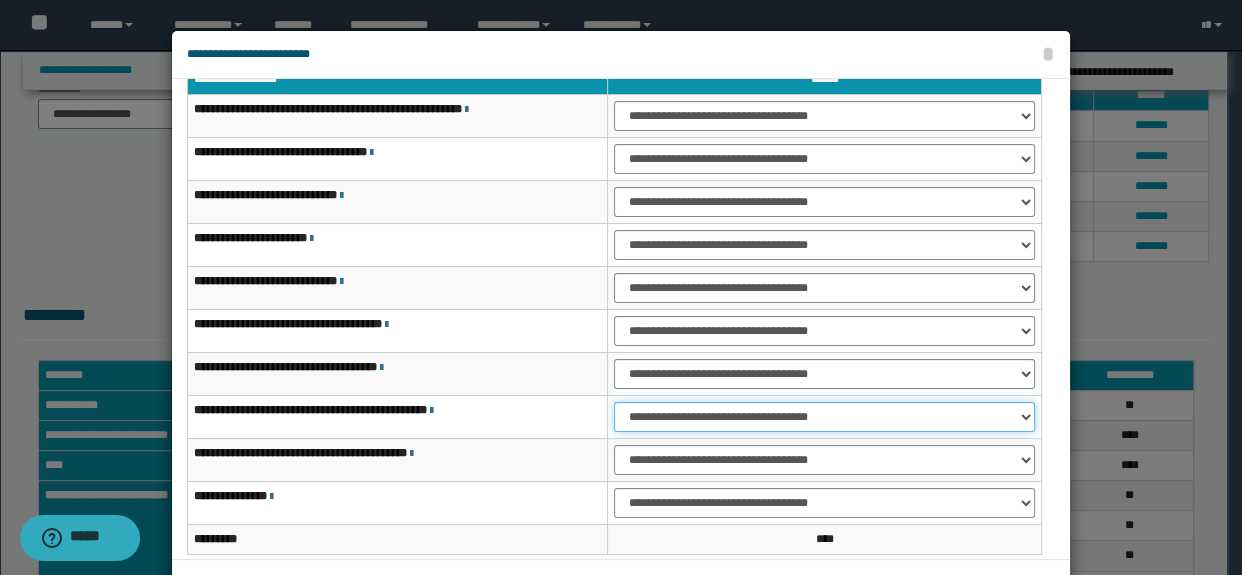 click on "**********" at bounding box center [824, 417] 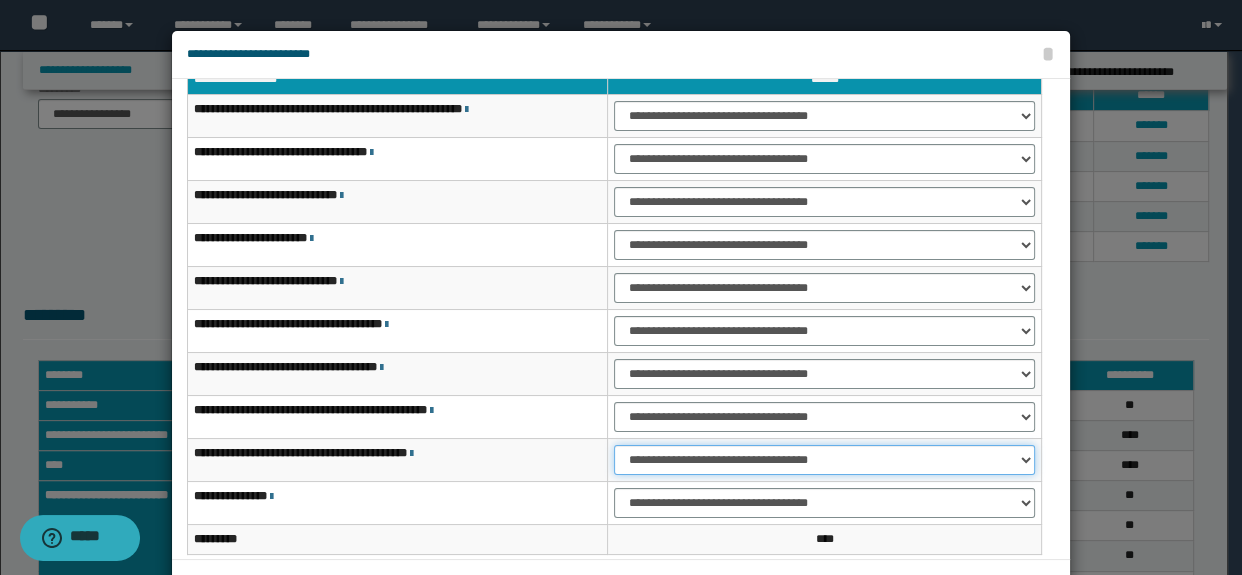 click on "**********" at bounding box center (824, 460) 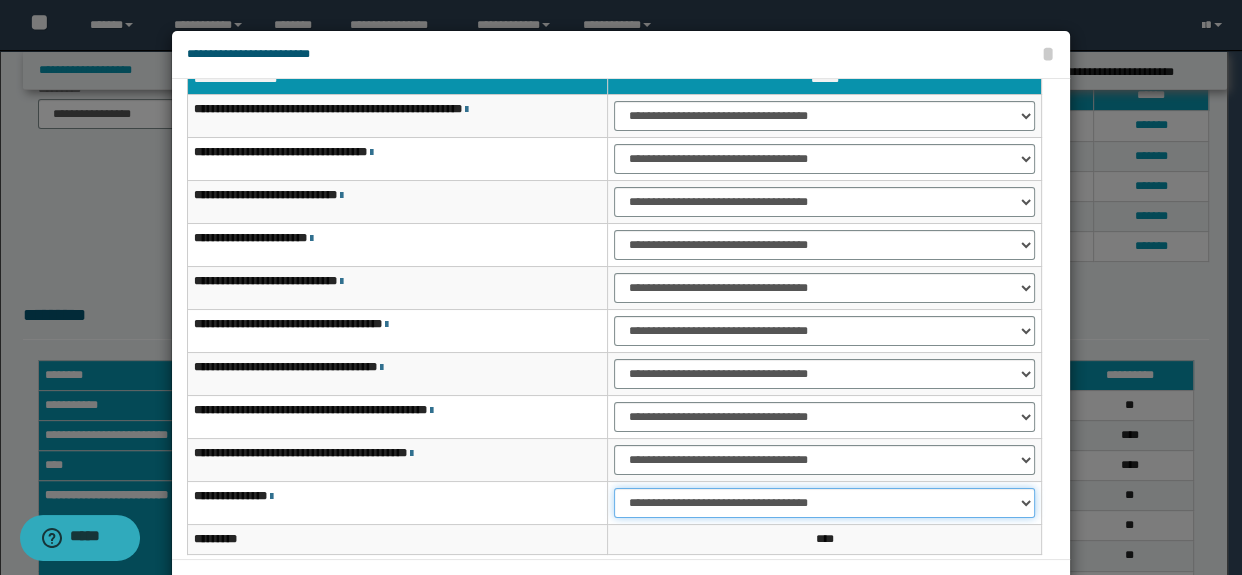click on "**********" at bounding box center [824, 503] 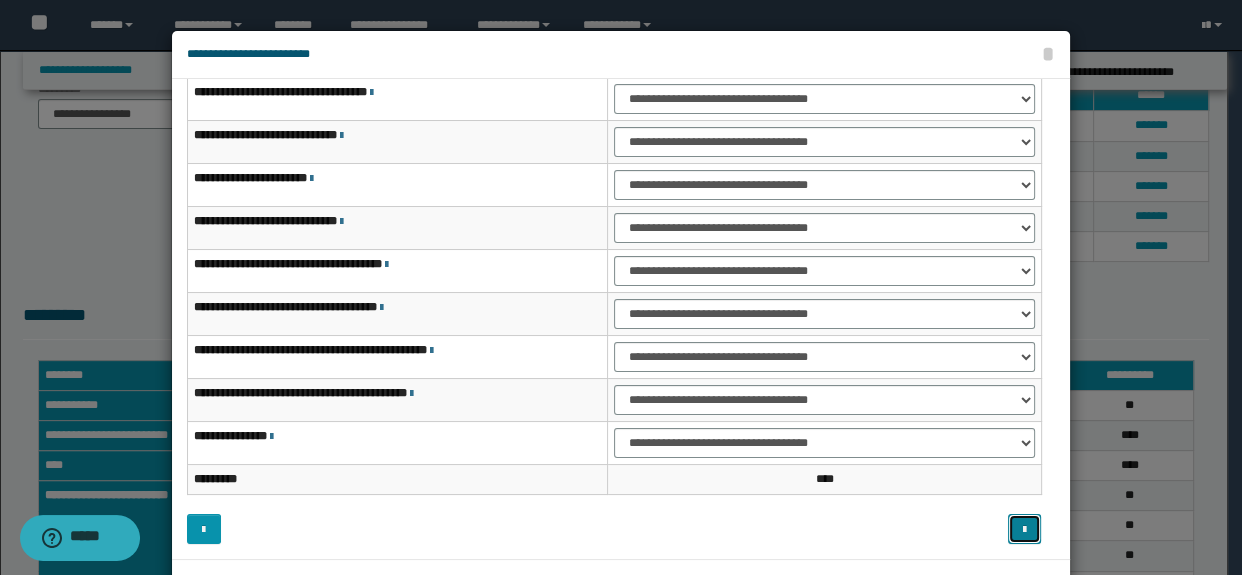 click at bounding box center [1025, 529] 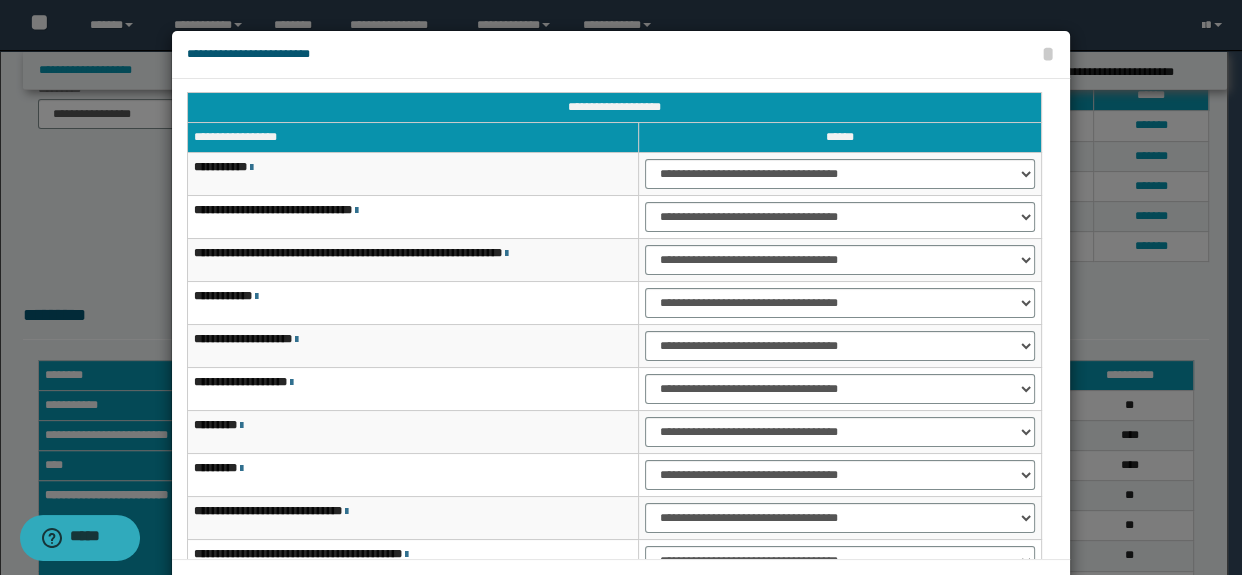 scroll, scrollTop: 0, scrollLeft: 0, axis: both 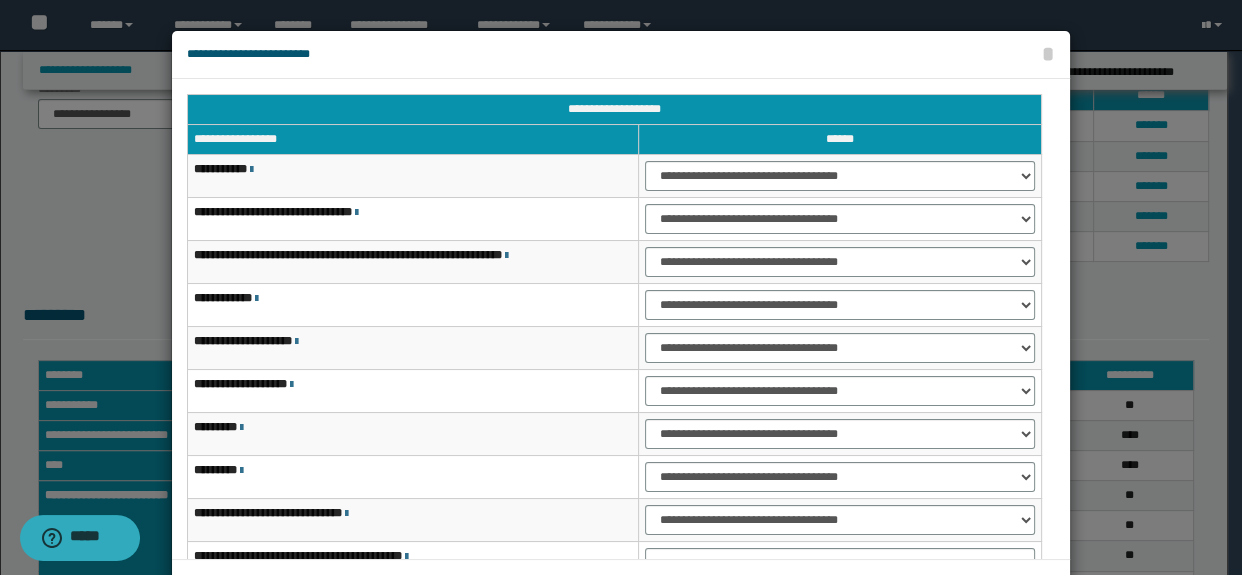 type 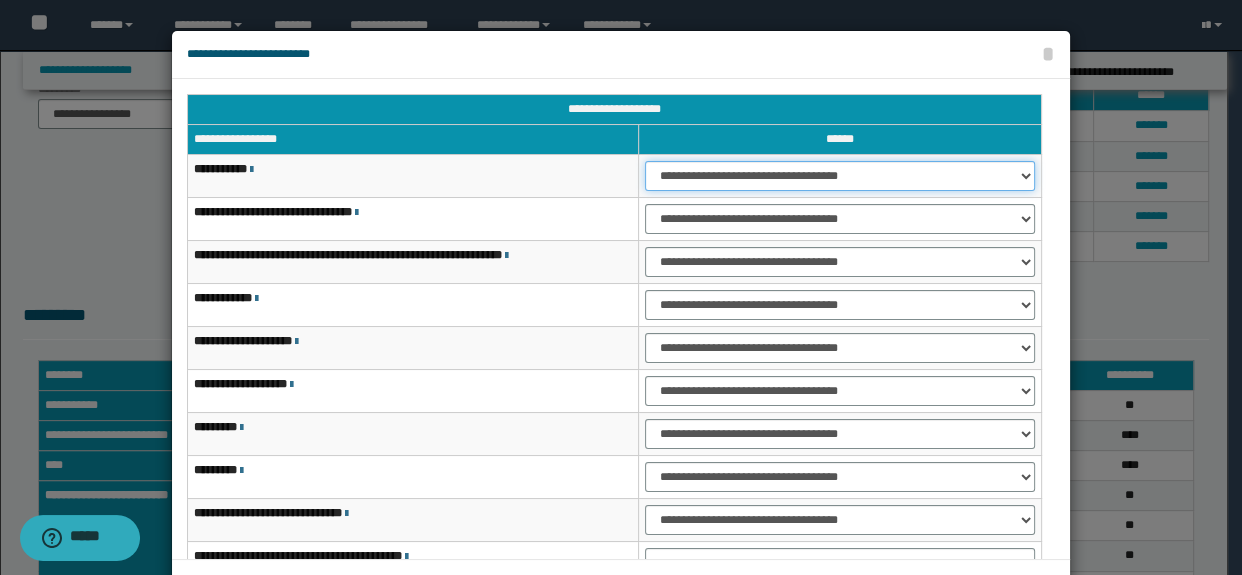 click on "**********" at bounding box center [839, 176] 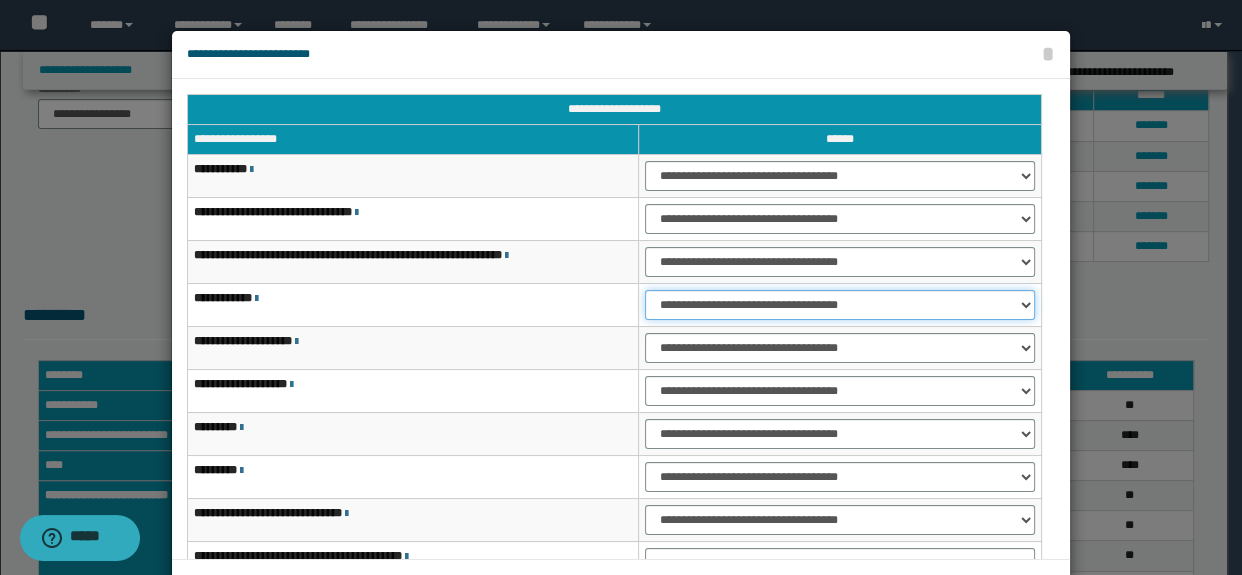 click on "**********" at bounding box center (839, 305) 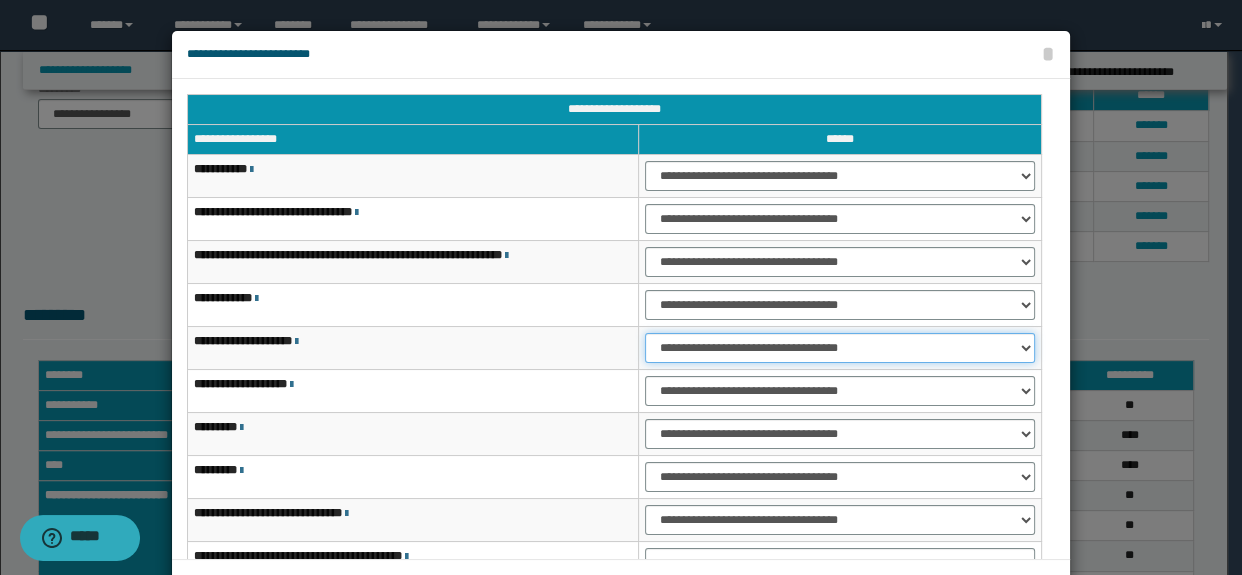 drag, startPoint x: 663, startPoint y: 342, endPoint x: 671, endPoint y: 358, distance: 17.888544 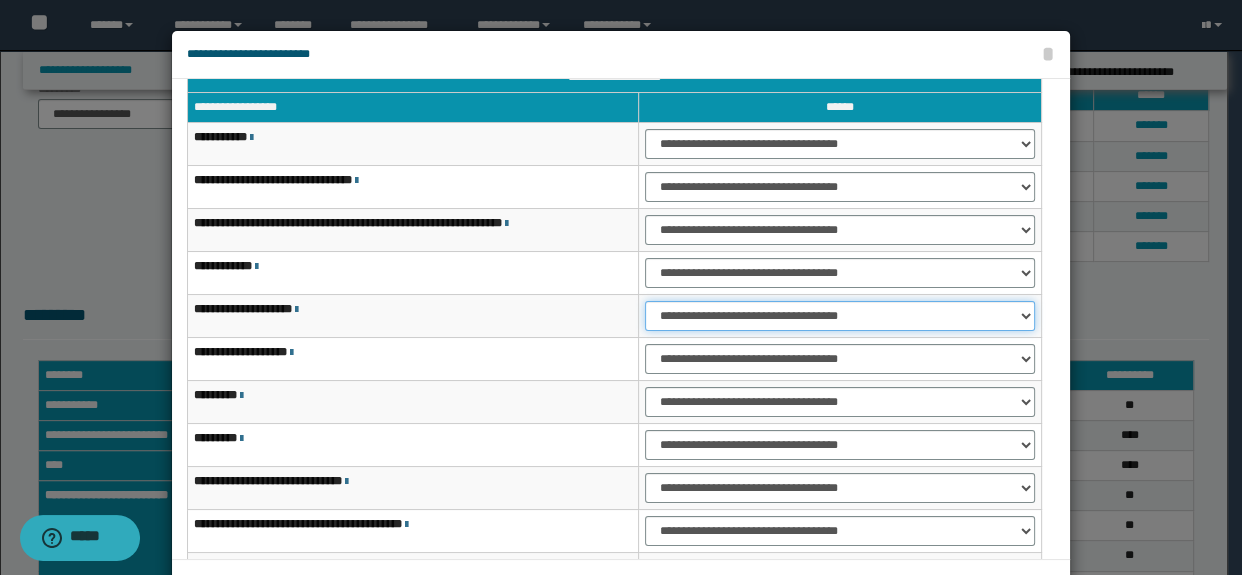 scroll, scrollTop: 120, scrollLeft: 0, axis: vertical 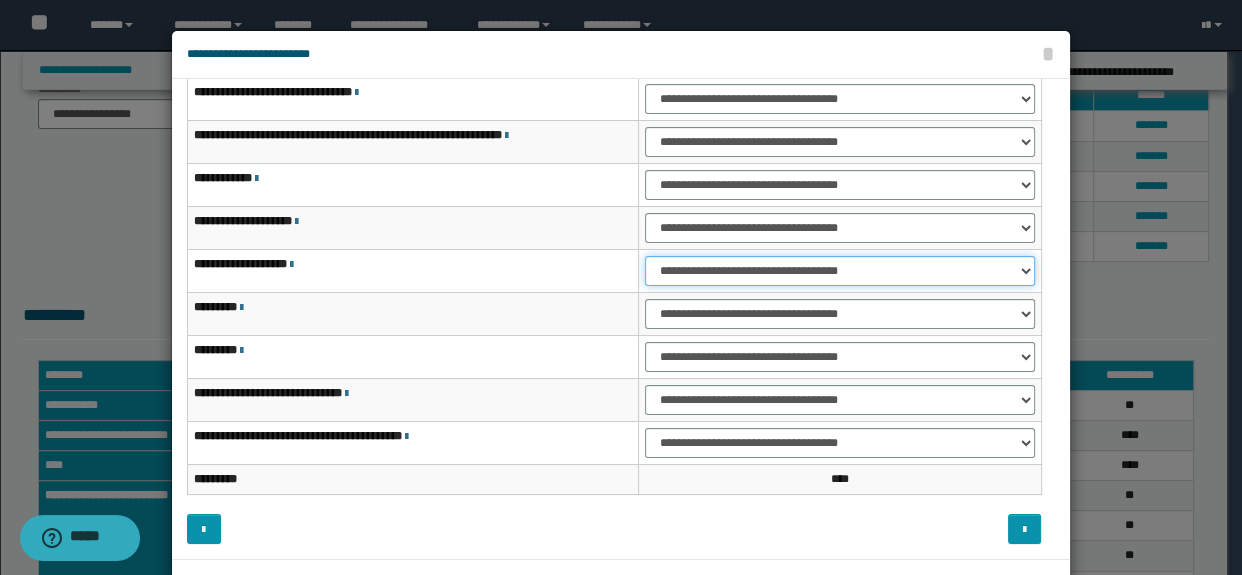 click on "**********" at bounding box center (839, 271) 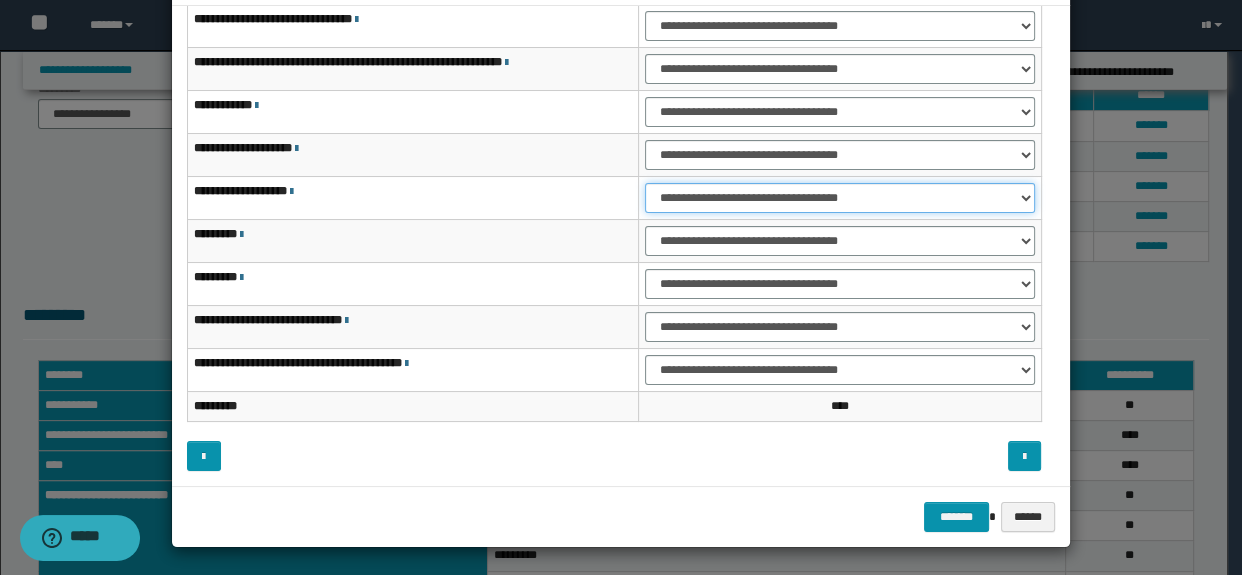 scroll, scrollTop: 75, scrollLeft: 0, axis: vertical 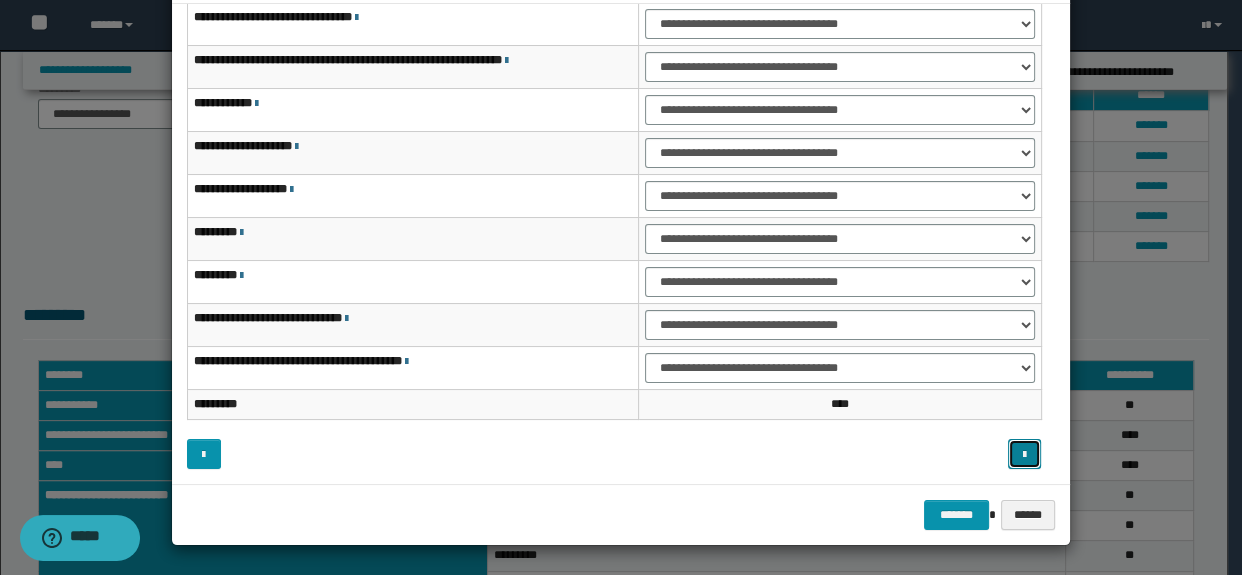 click at bounding box center [1025, 454] 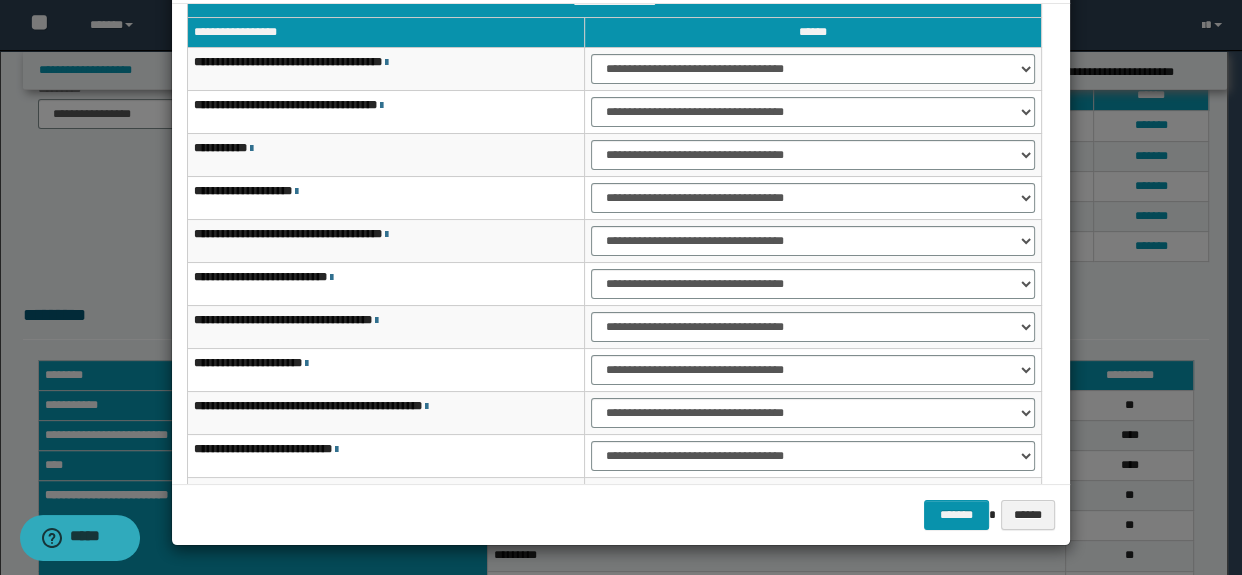 scroll, scrollTop: 29, scrollLeft: 0, axis: vertical 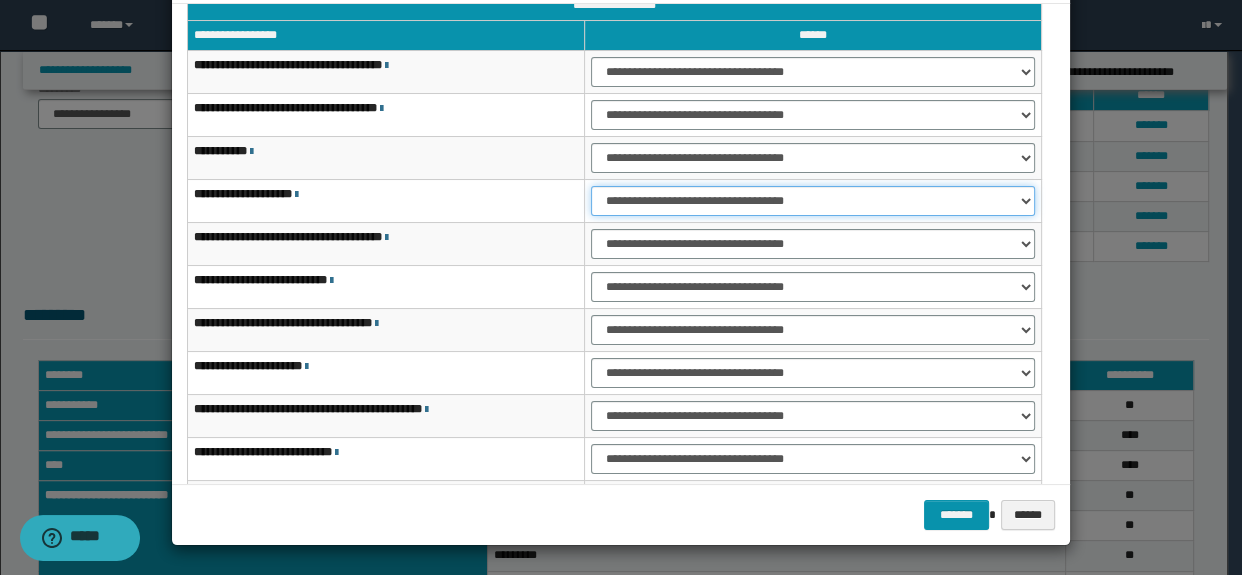 drag, startPoint x: 606, startPoint y: 190, endPoint x: 606, endPoint y: 213, distance: 23 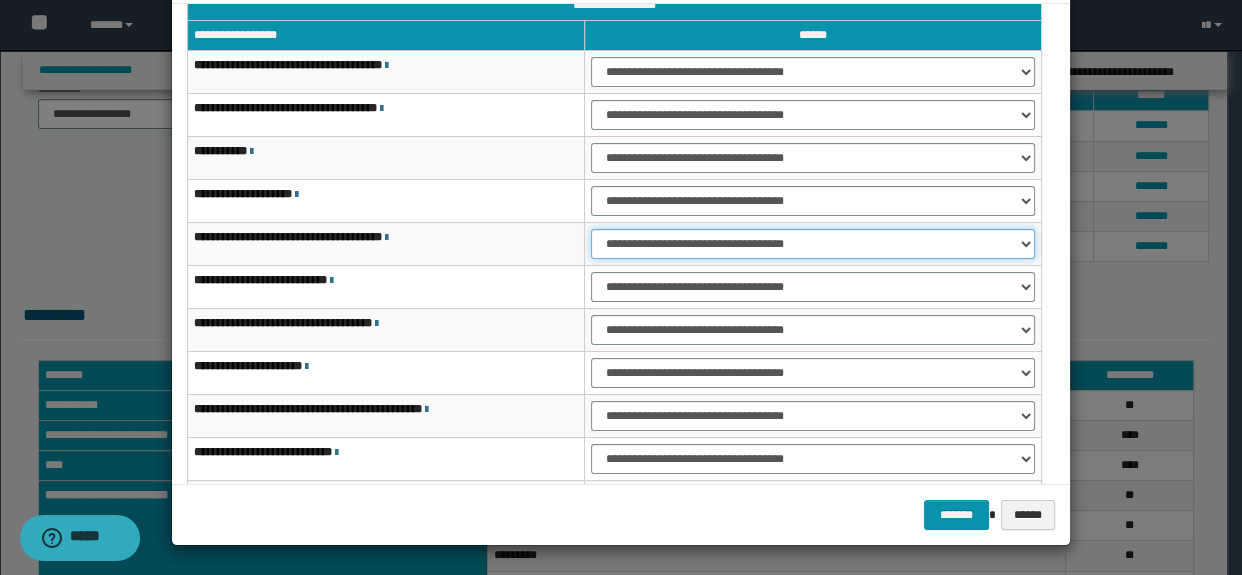 click on "**********" at bounding box center (813, 244) 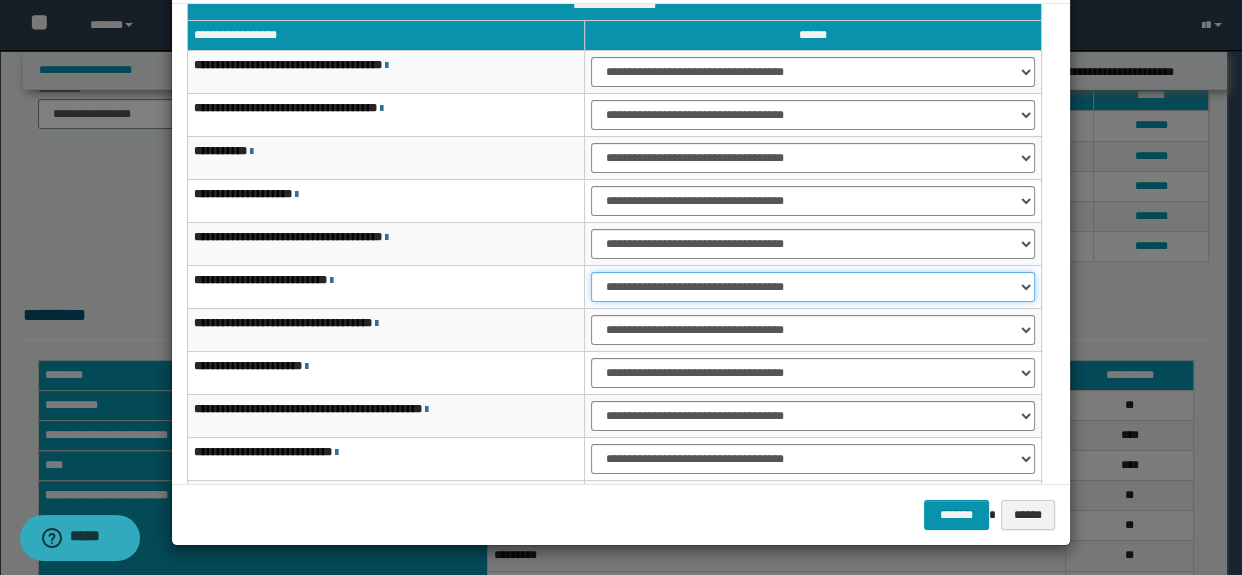 drag, startPoint x: 607, startPoint y: 288, endPoint x: 619, endPoint y: 300, distance: 16.970562 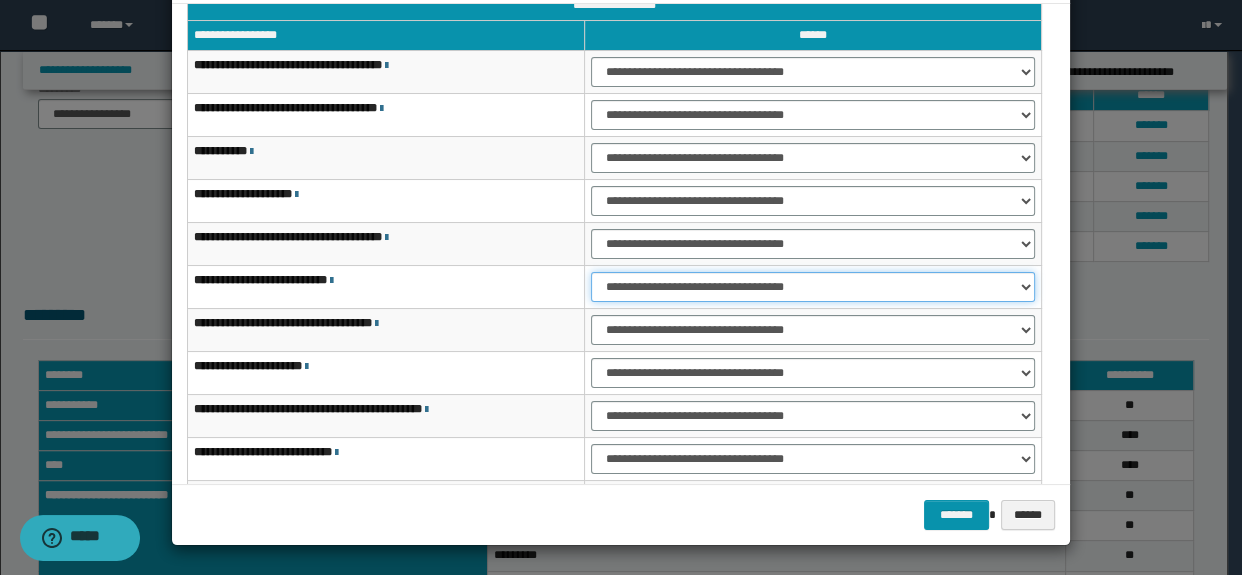 scroll, scrollTop: 120, scrollLeft: 0, axis: vertical 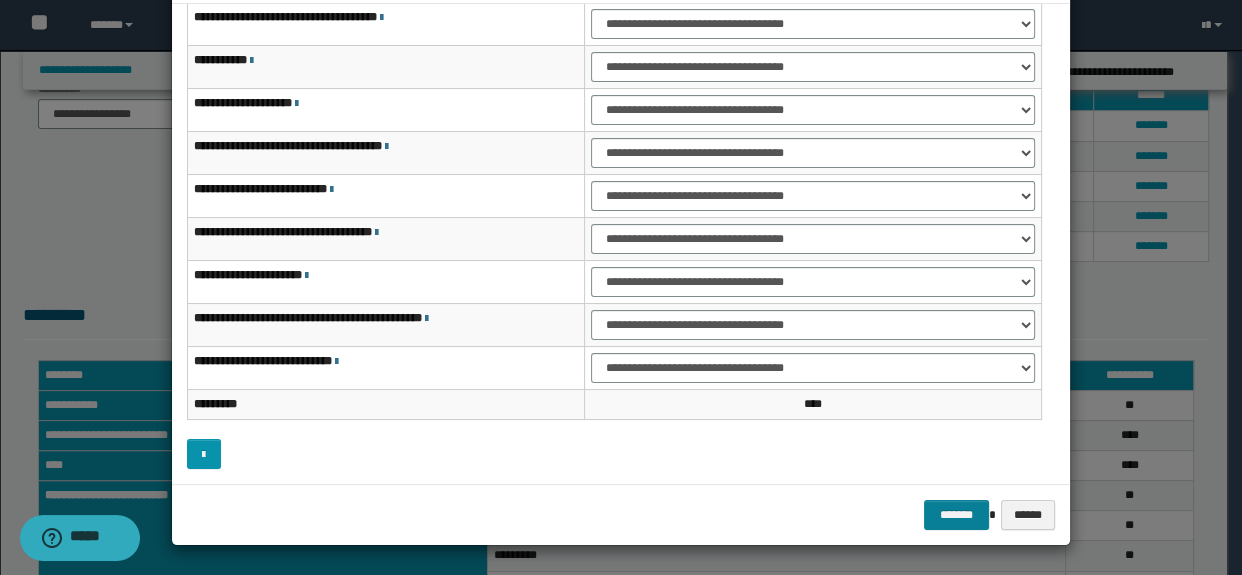 click on "*******
******" at bounding box center (621, 514) 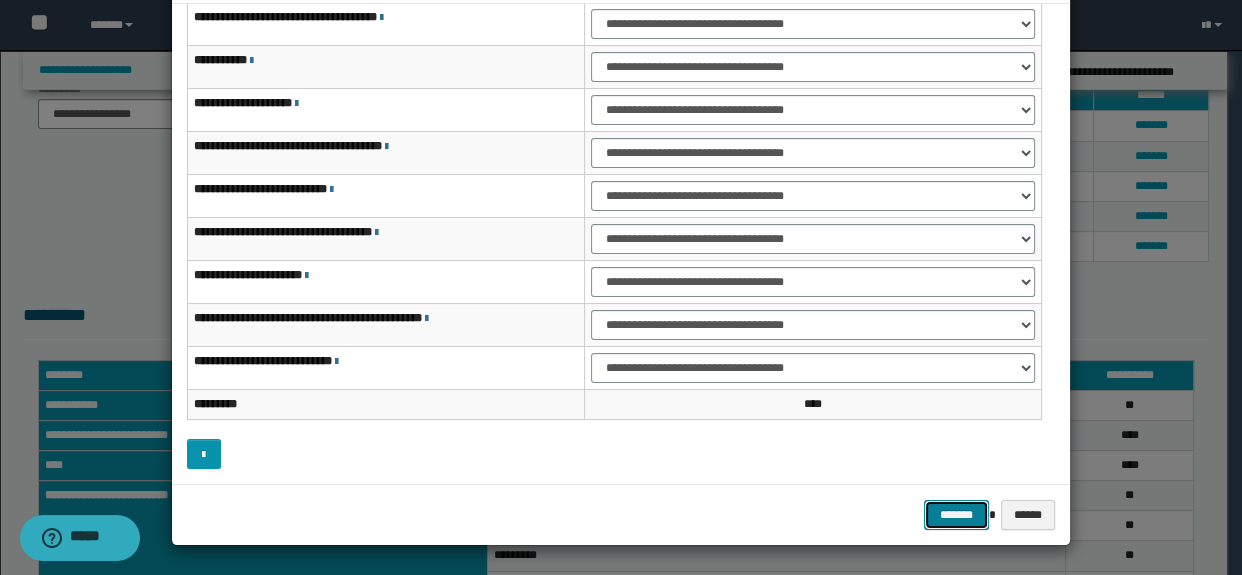 click on "*******" at bounding box center (956, 515) 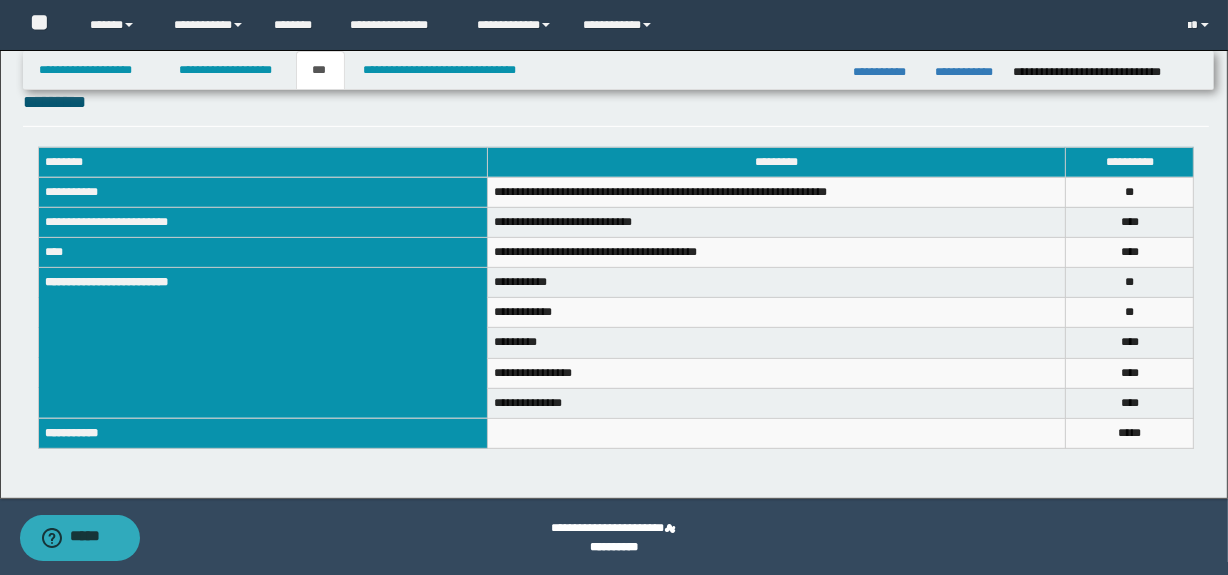 scroll, scrollTop: 710, scrollLeft: 0, axis: vertical 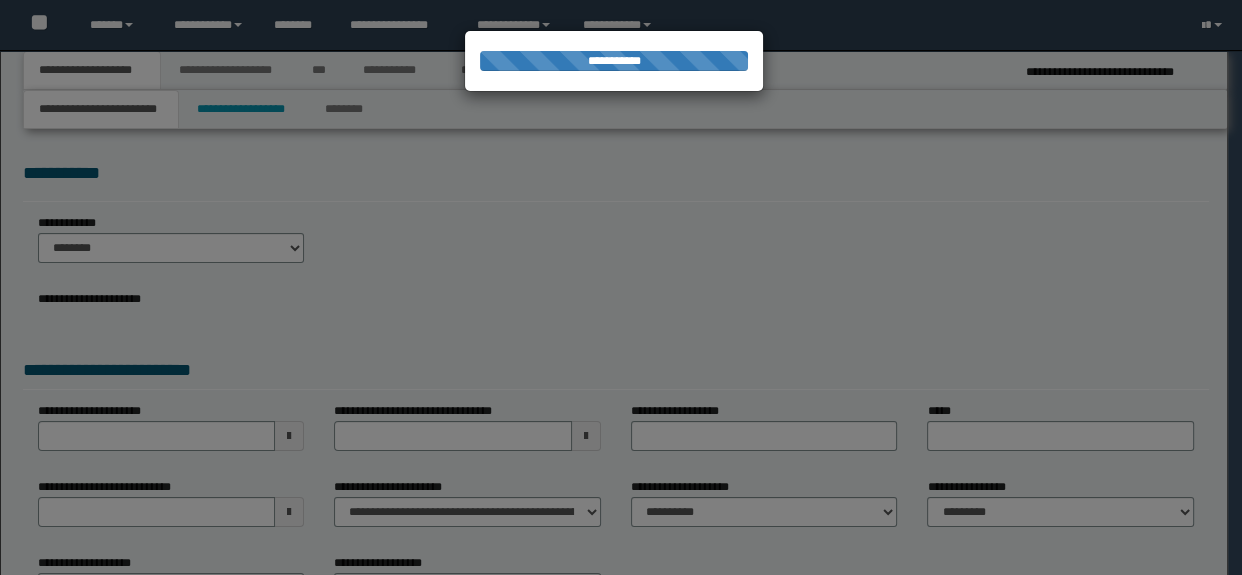 select on "*" 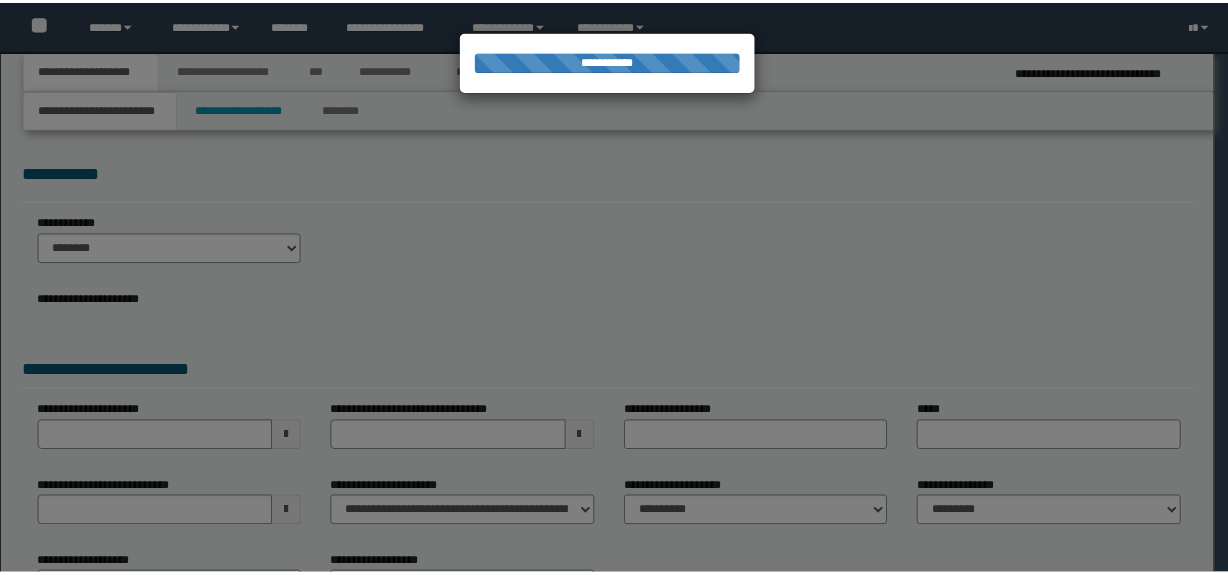 scroll, scrollTop: 0, scrollLeft: 0, axis: both 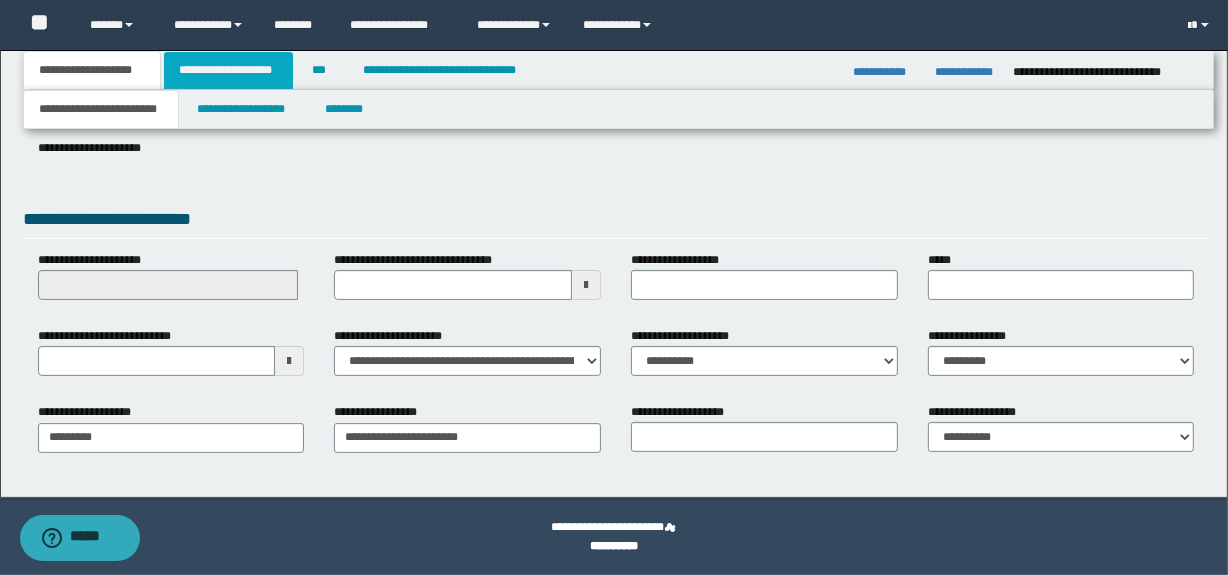 click on "**********" at bounding box center (228, 70) 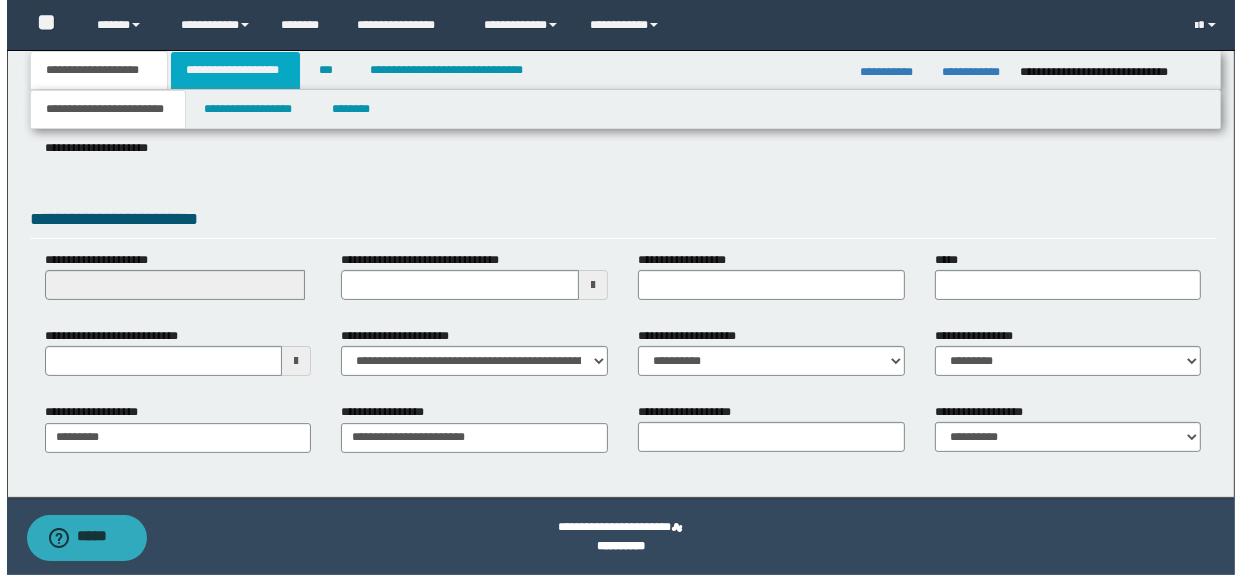 scroll, scrollTop: 0, scrollLeft: 0, axis: both 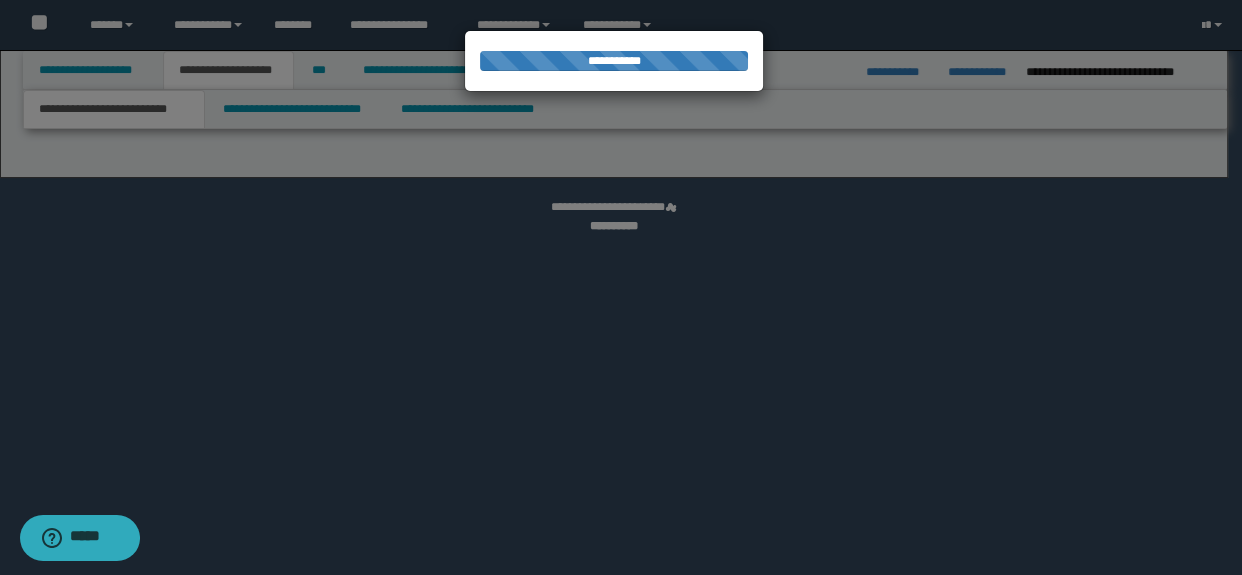 click at bounding box center [621, 287] 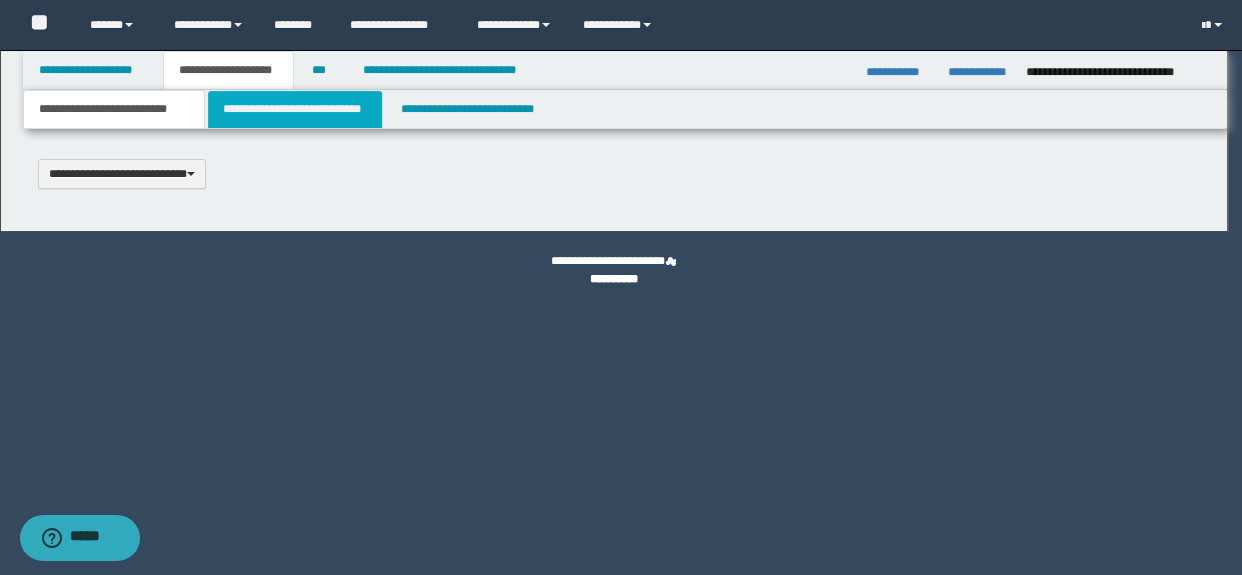 type 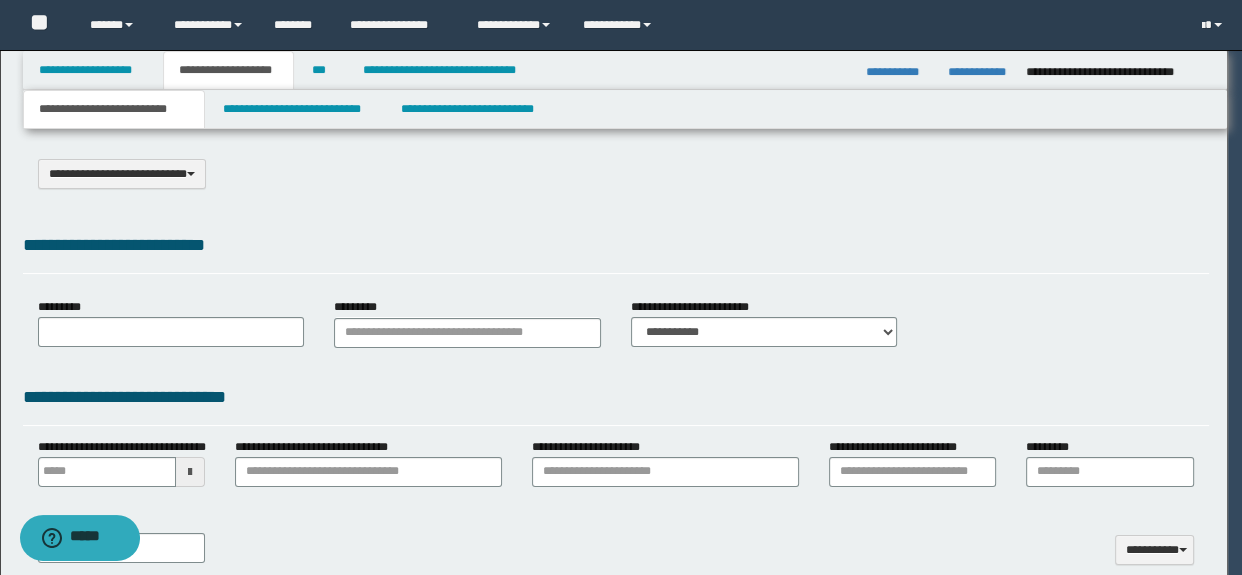 select on "*" 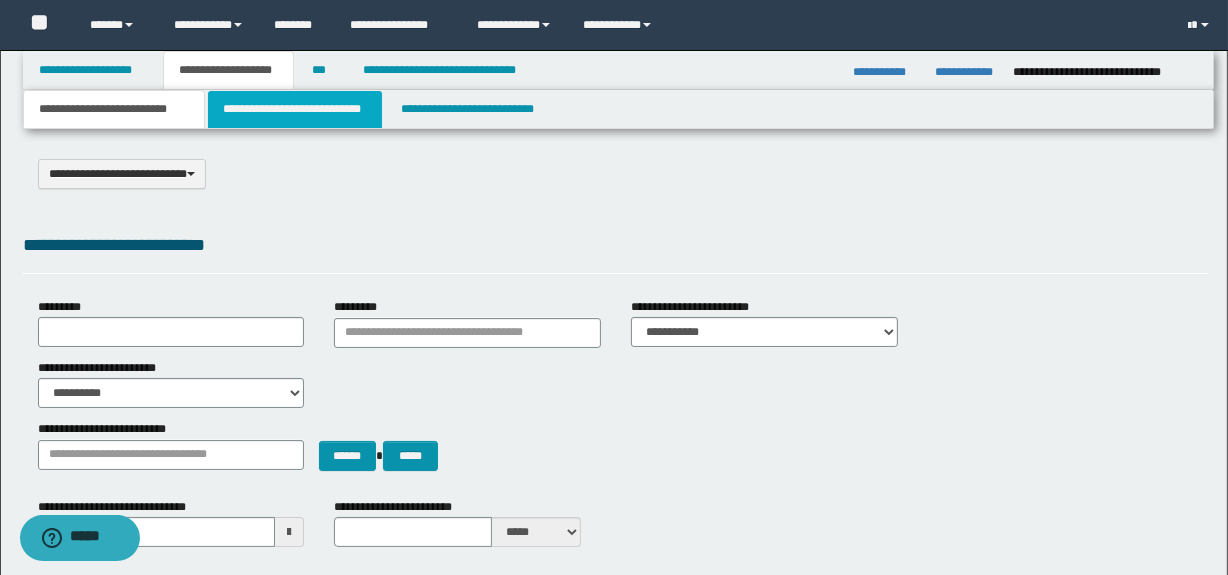 click on "**********" at bounding box center [294, 109] 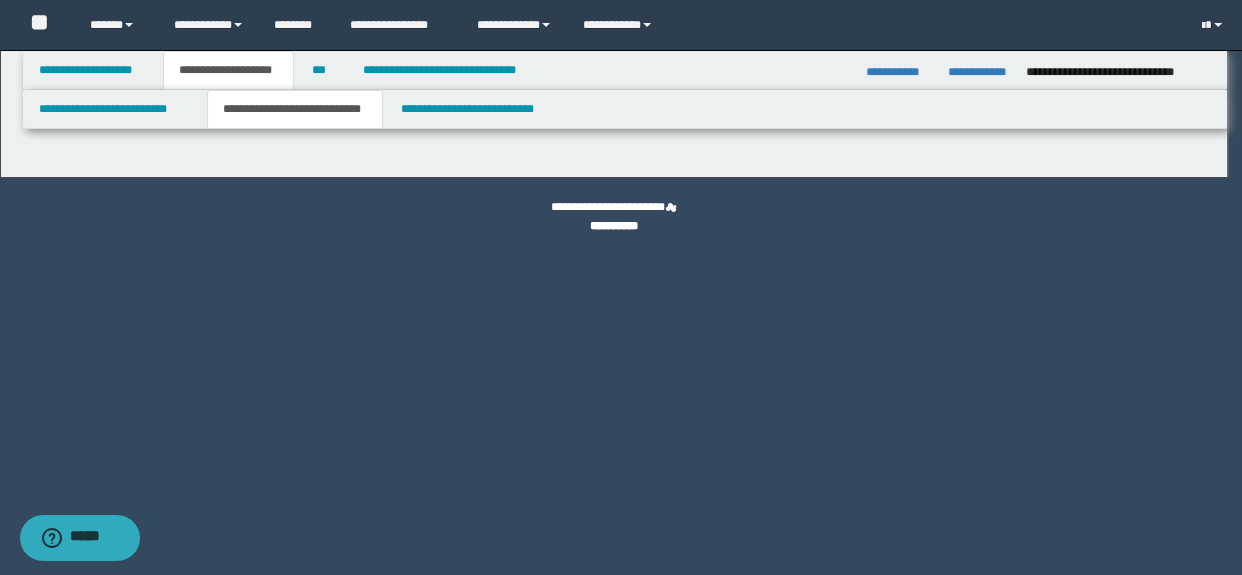 select on "*" 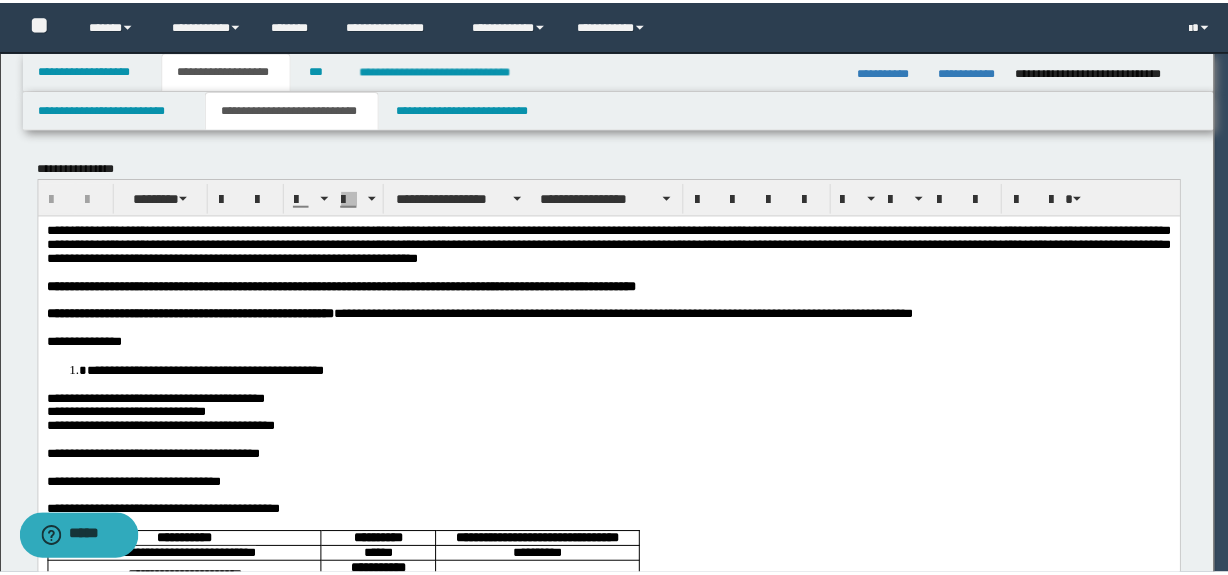 scroll, scrollTop: 0, scrollLeft: 0, axis: both 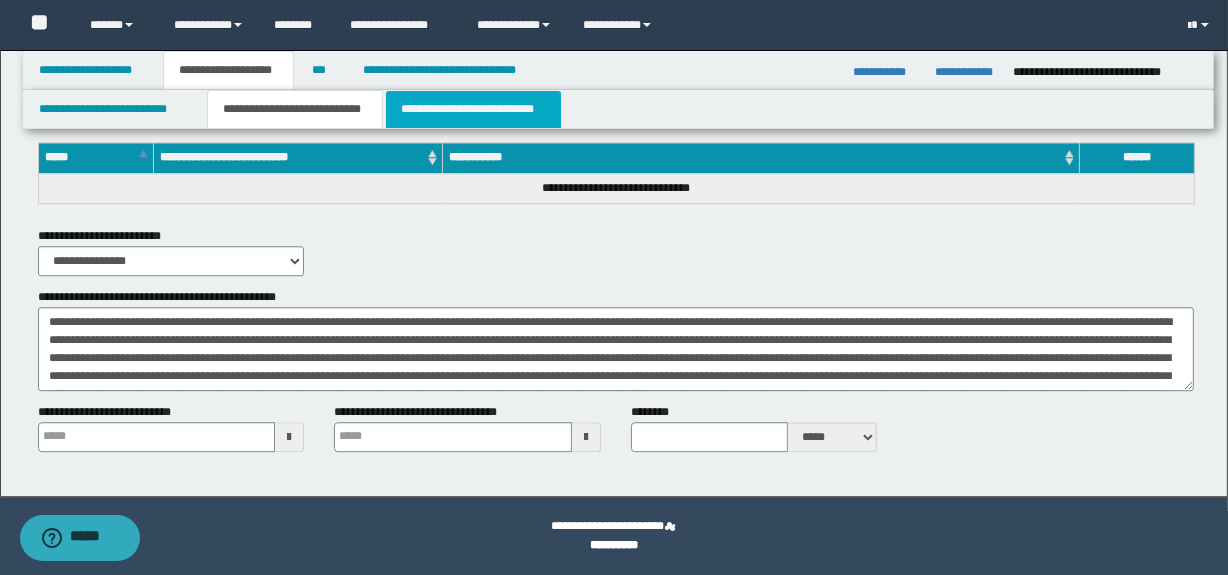 click on "**********" at bounding box center (473, 109) 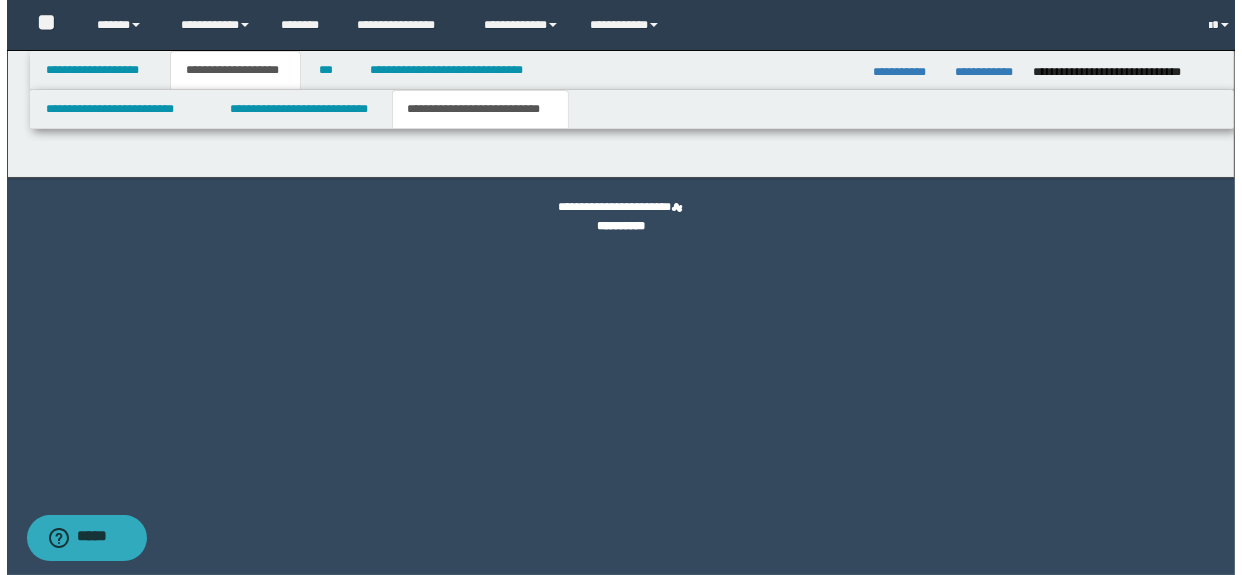 scroll, scrollTop: 0, scrollLeft: 0, axis: both 